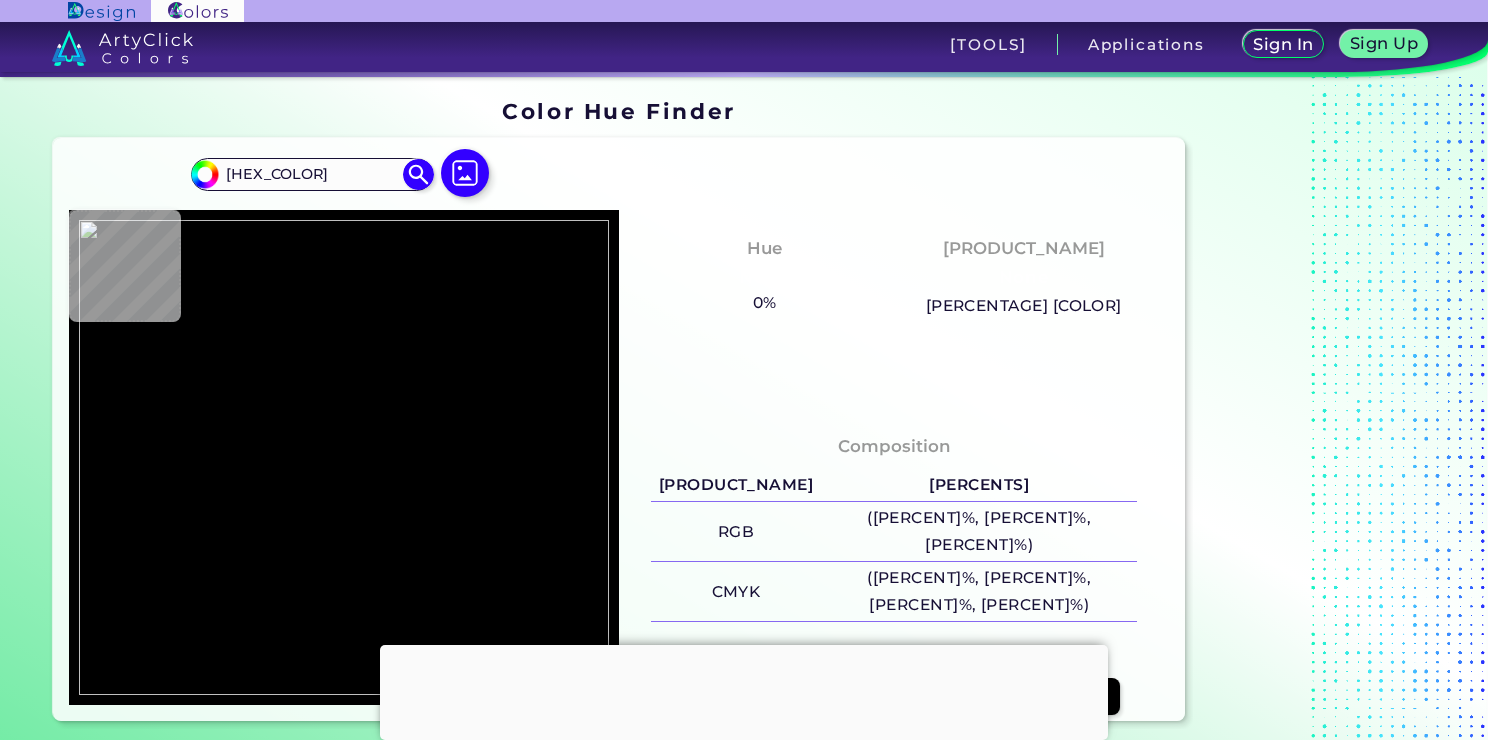 scroll, scrollTop: 0, scrollLeft: 0, axis: both 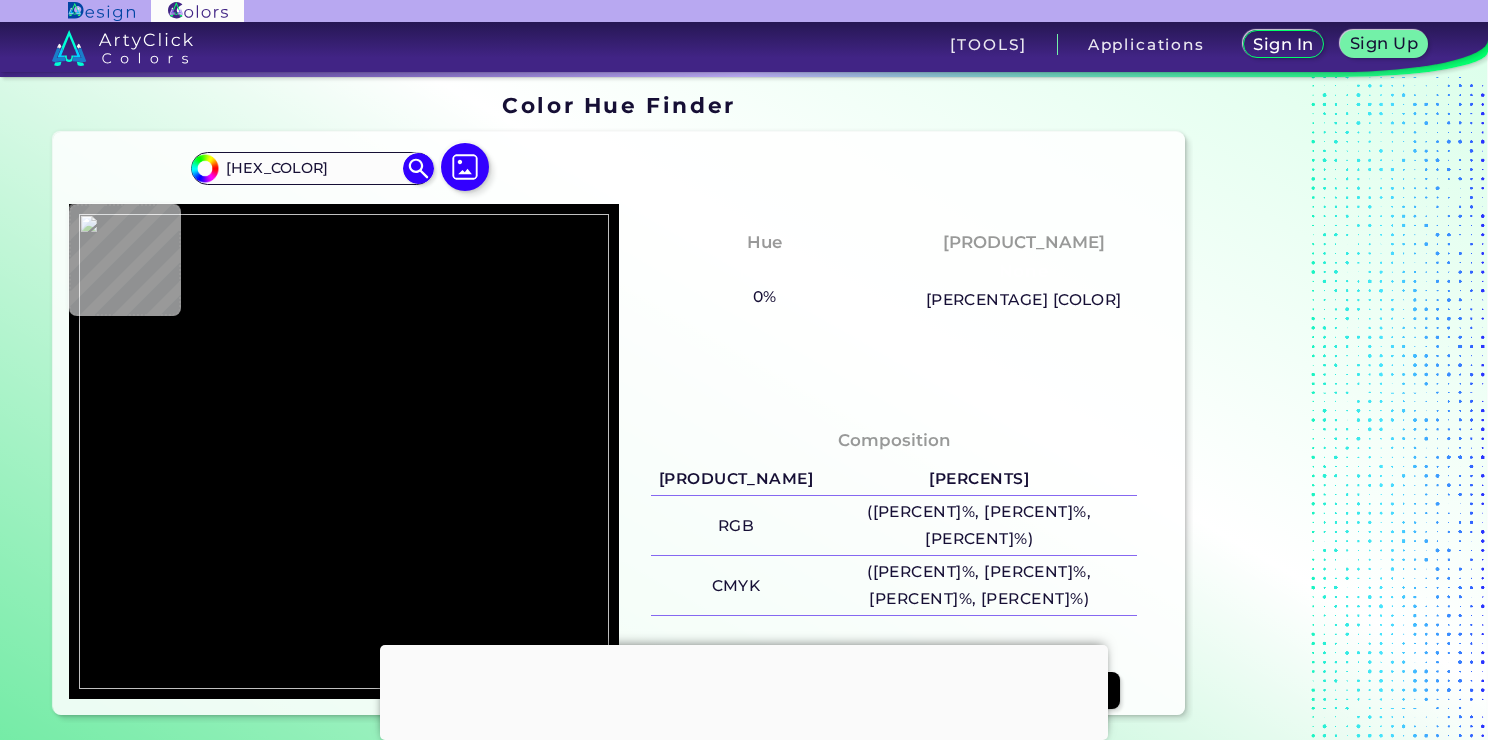 type on "#f3efea" 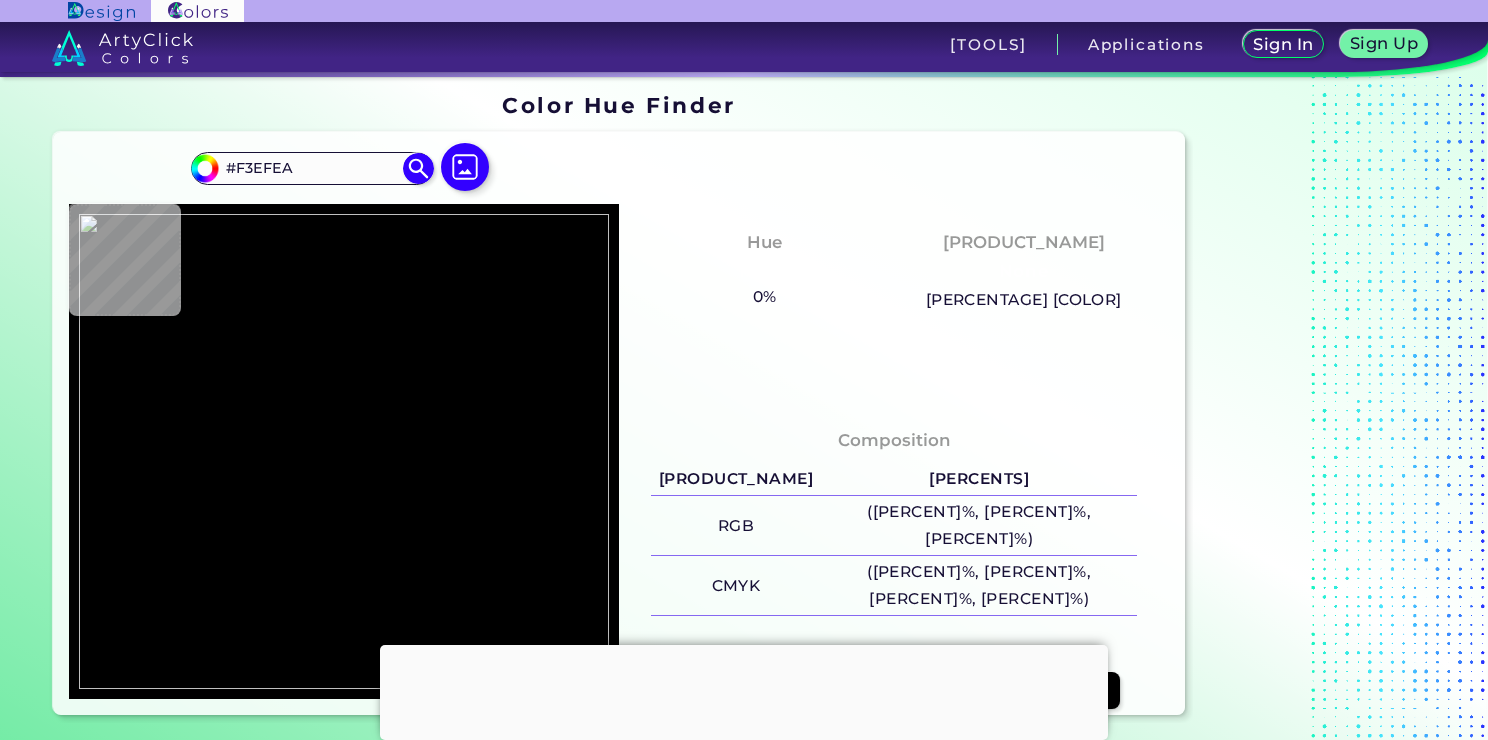 scroll, scrollTop: 0, scrollLeft: 0, axis: both 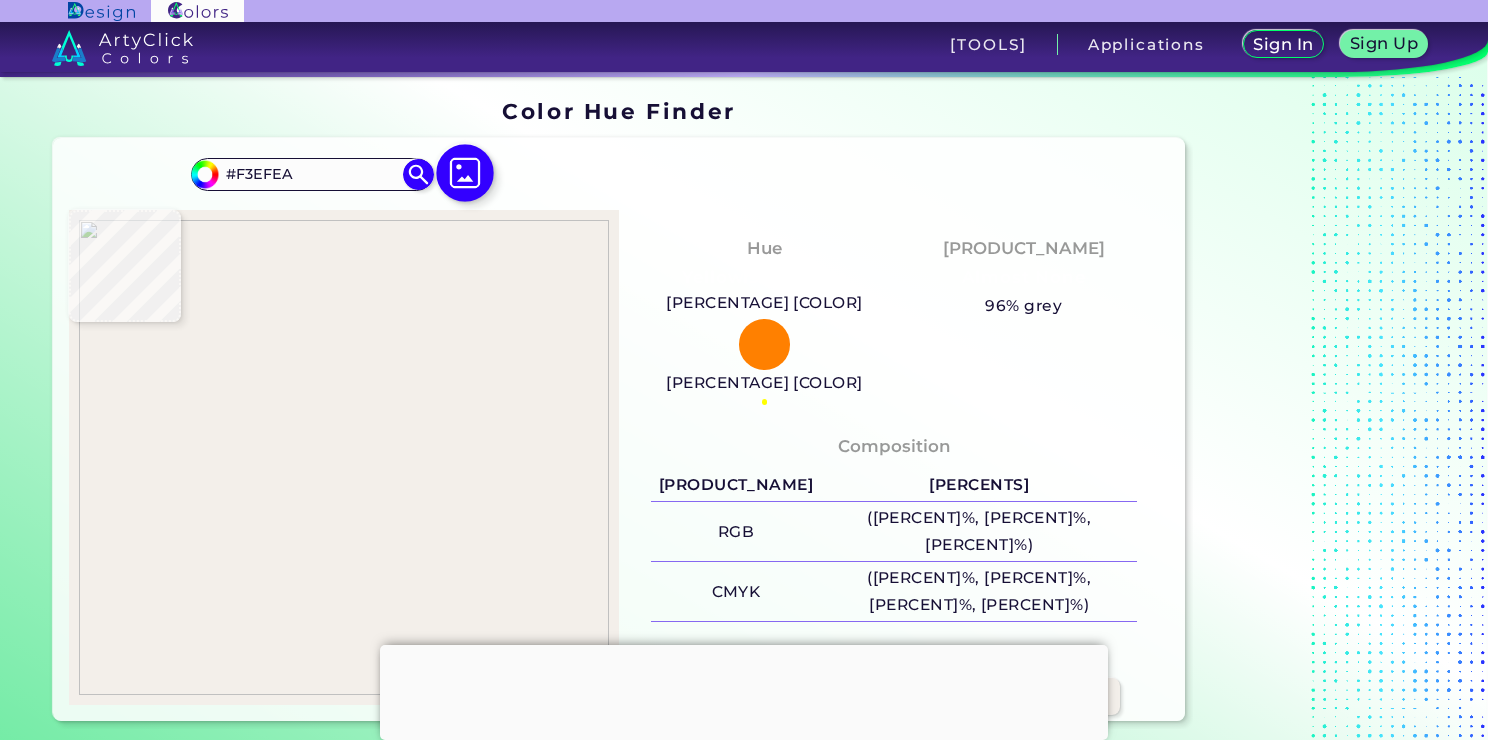 click at bounding box center [465, 173] 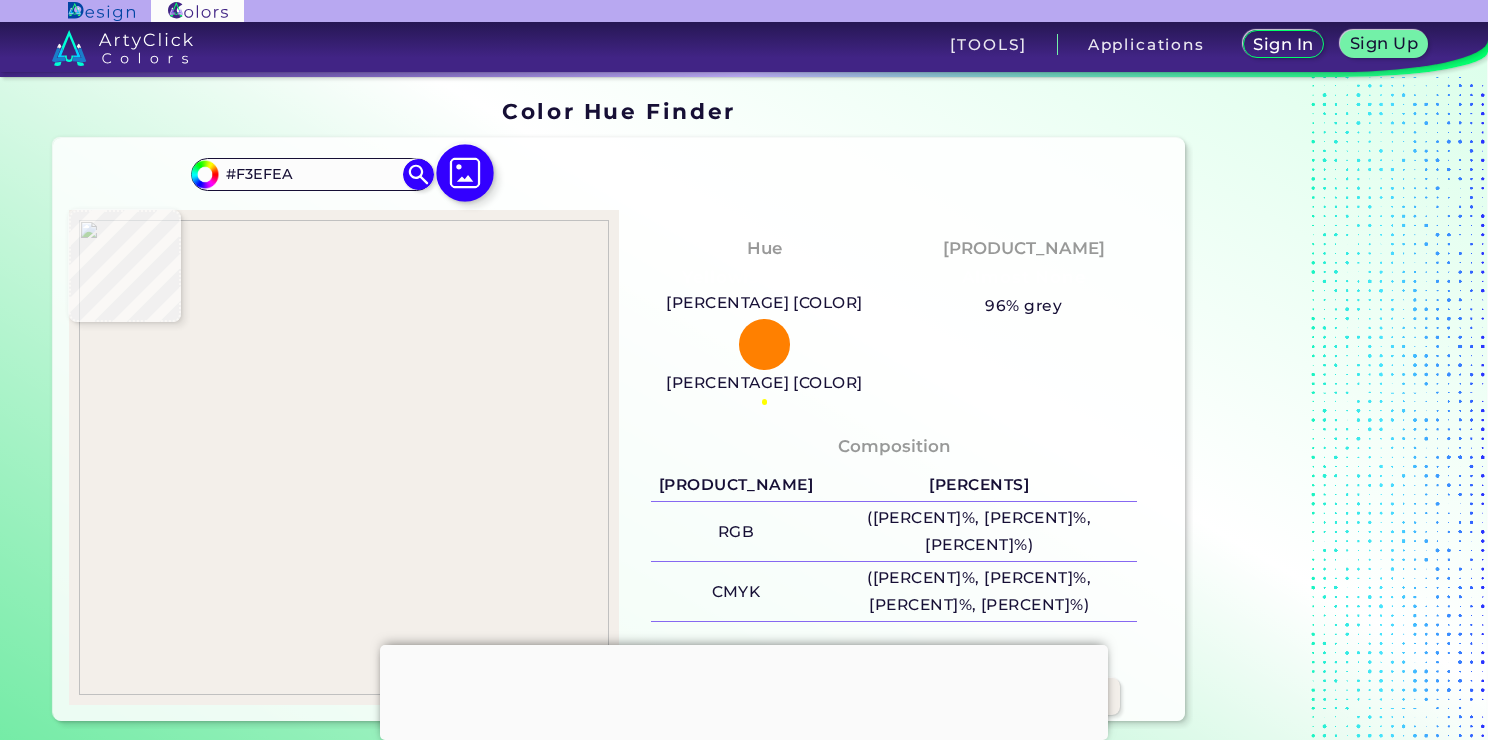 click at bounding box center (0, 0) 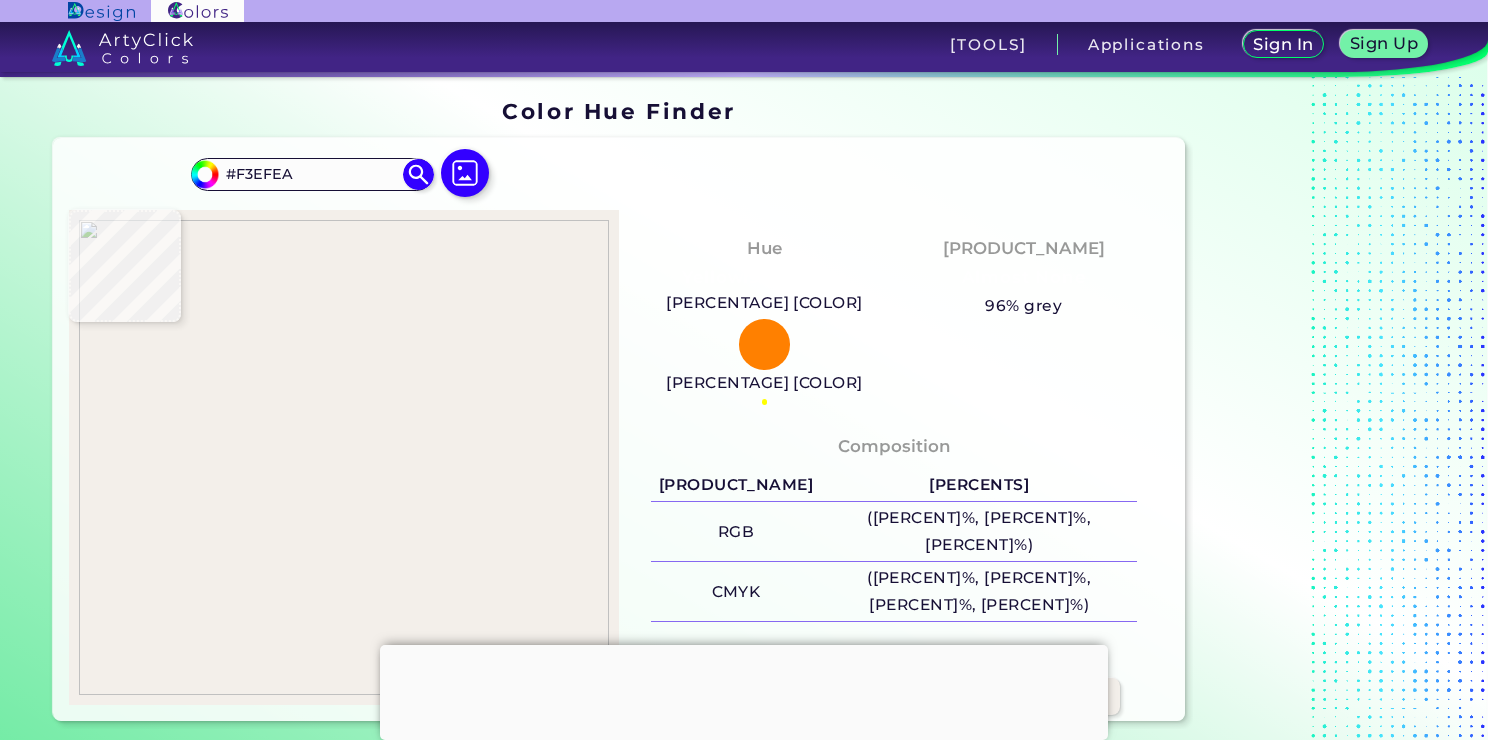 type on "[HEX_COLOR]" 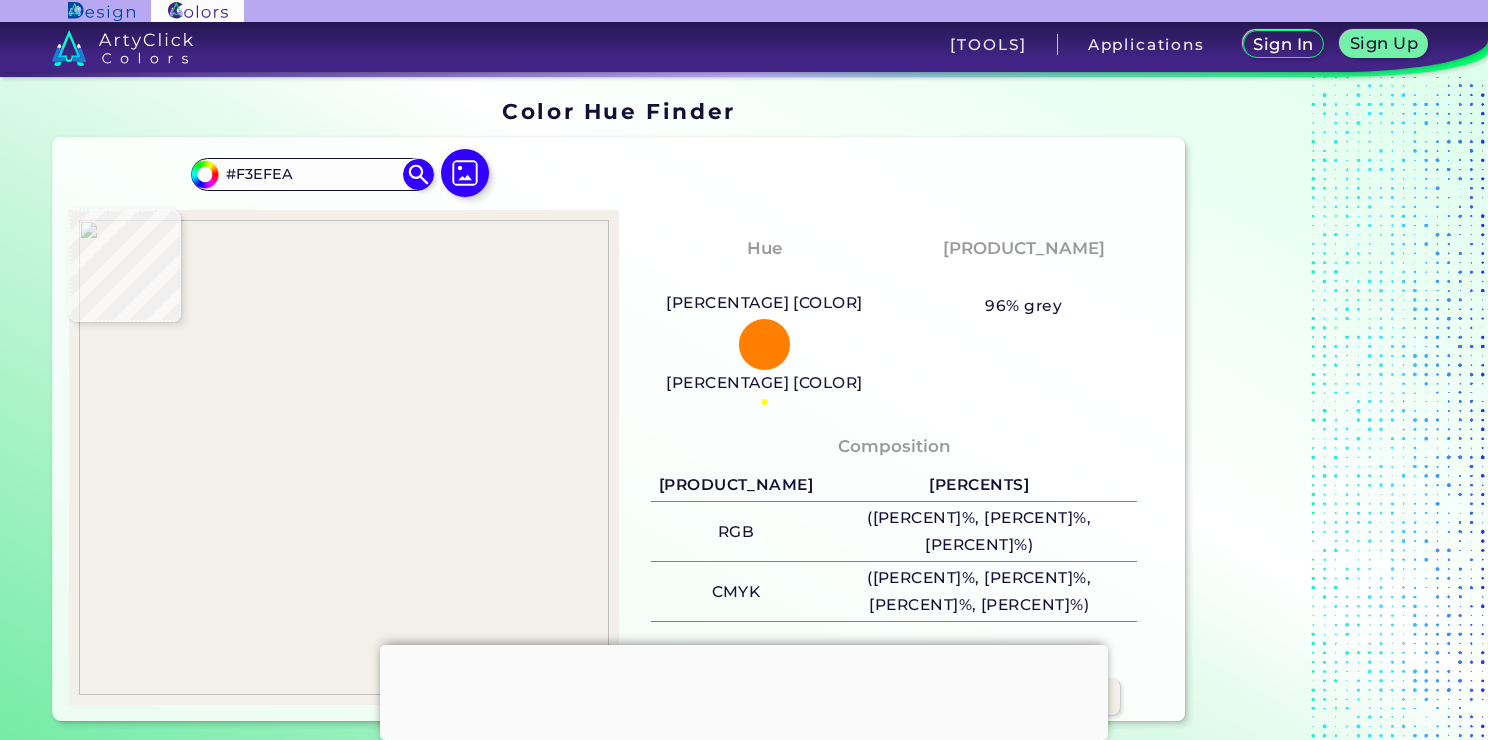type on "[HEX_COLOR]" 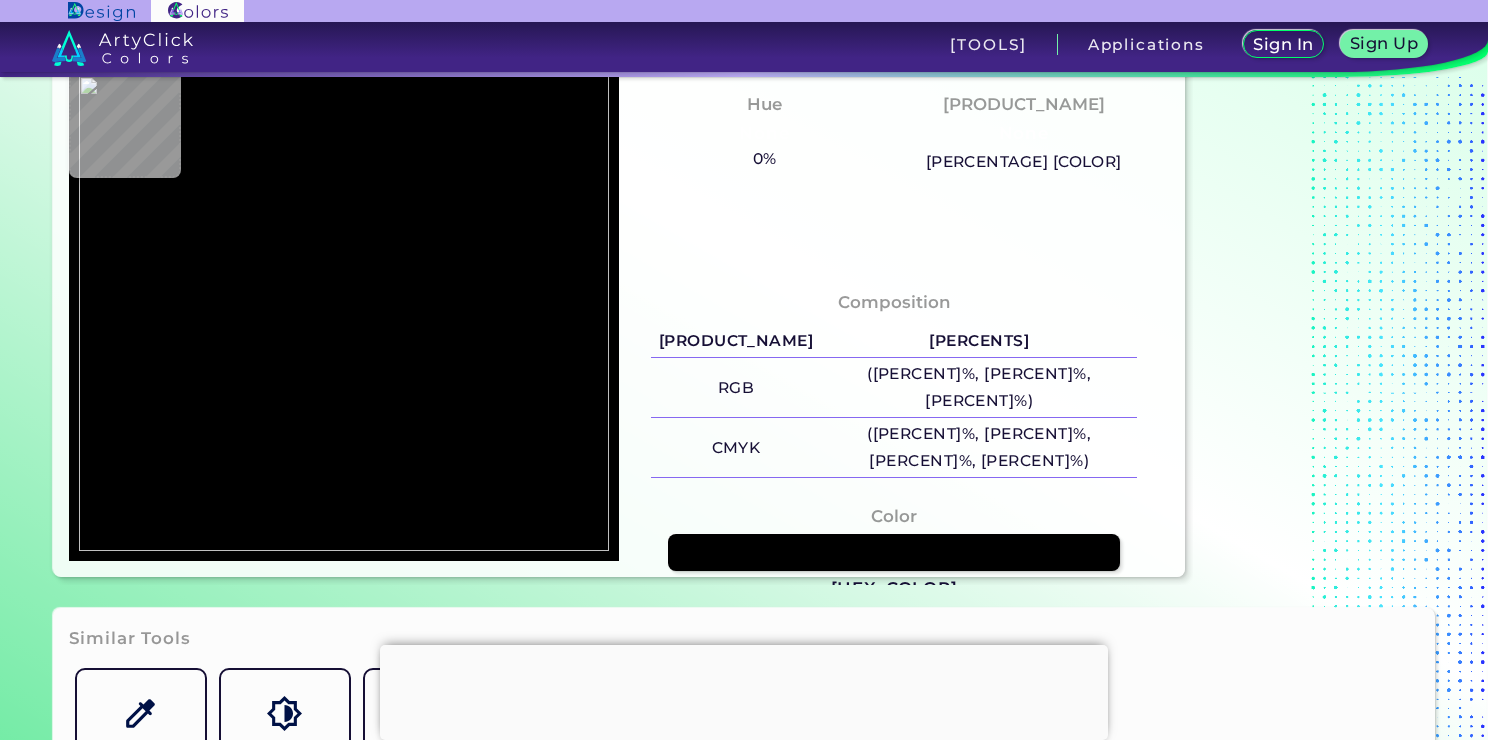 scroll, scrollTop: 0, scrollLeft: 0, axis: both 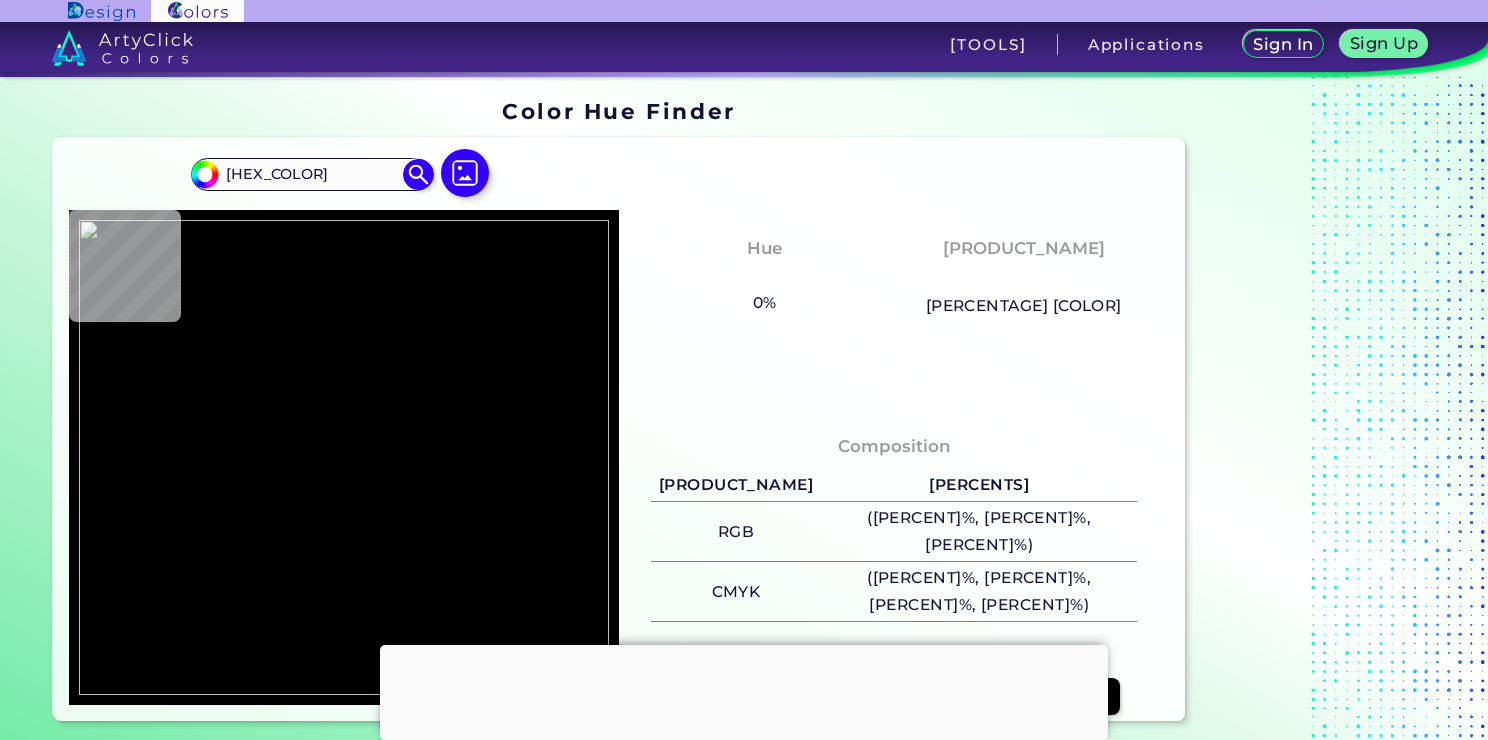 type on "#XXXXXX" 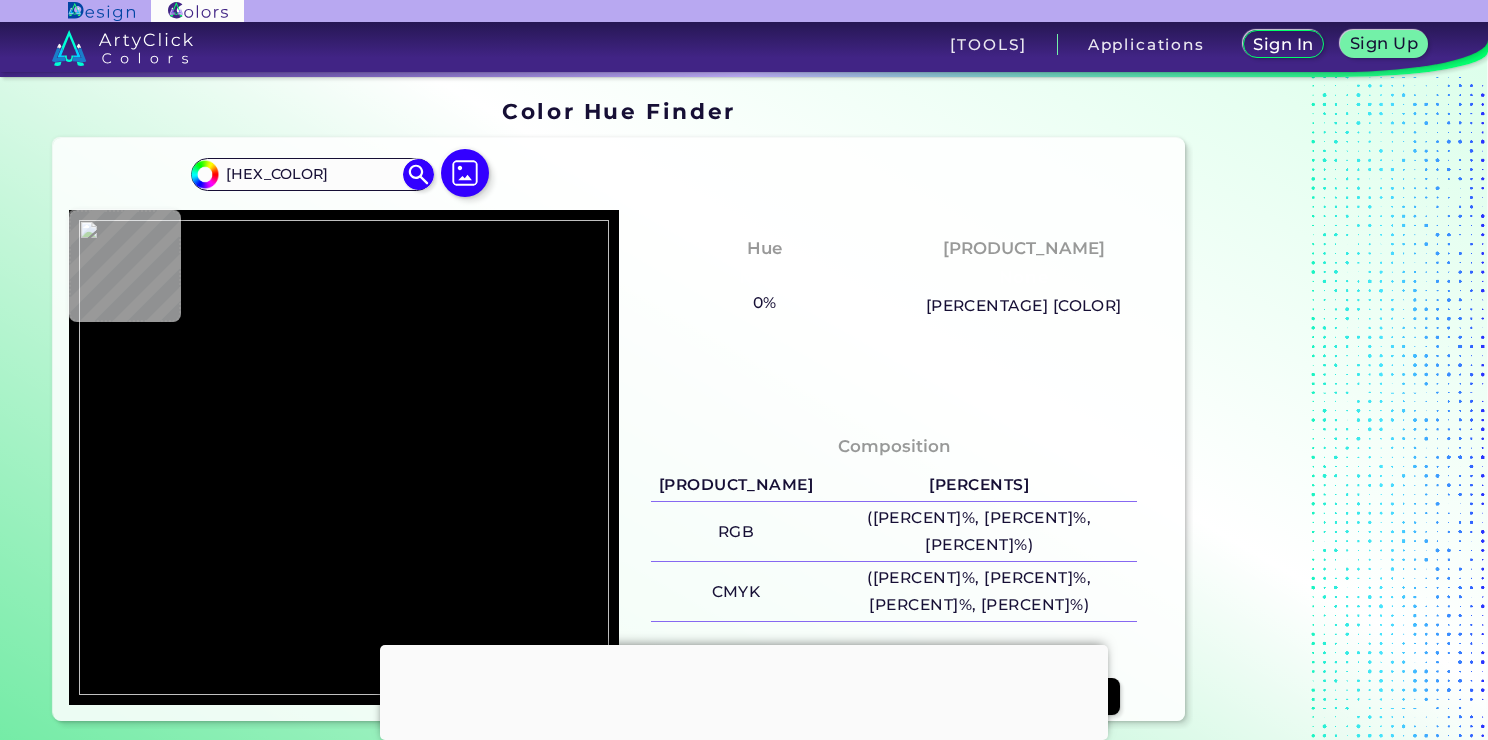 type on "[HEX_COLOR]" 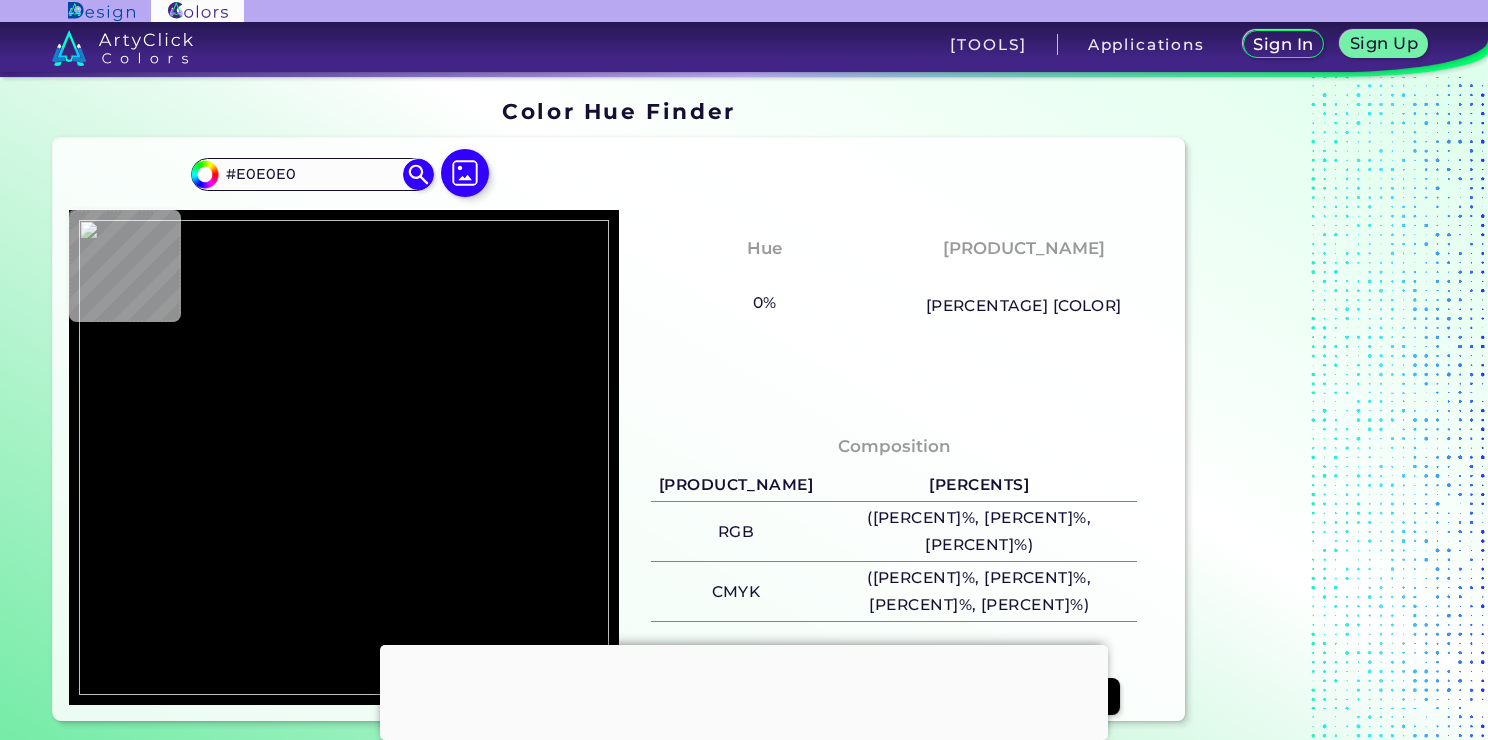 type on "#e2e2e2" 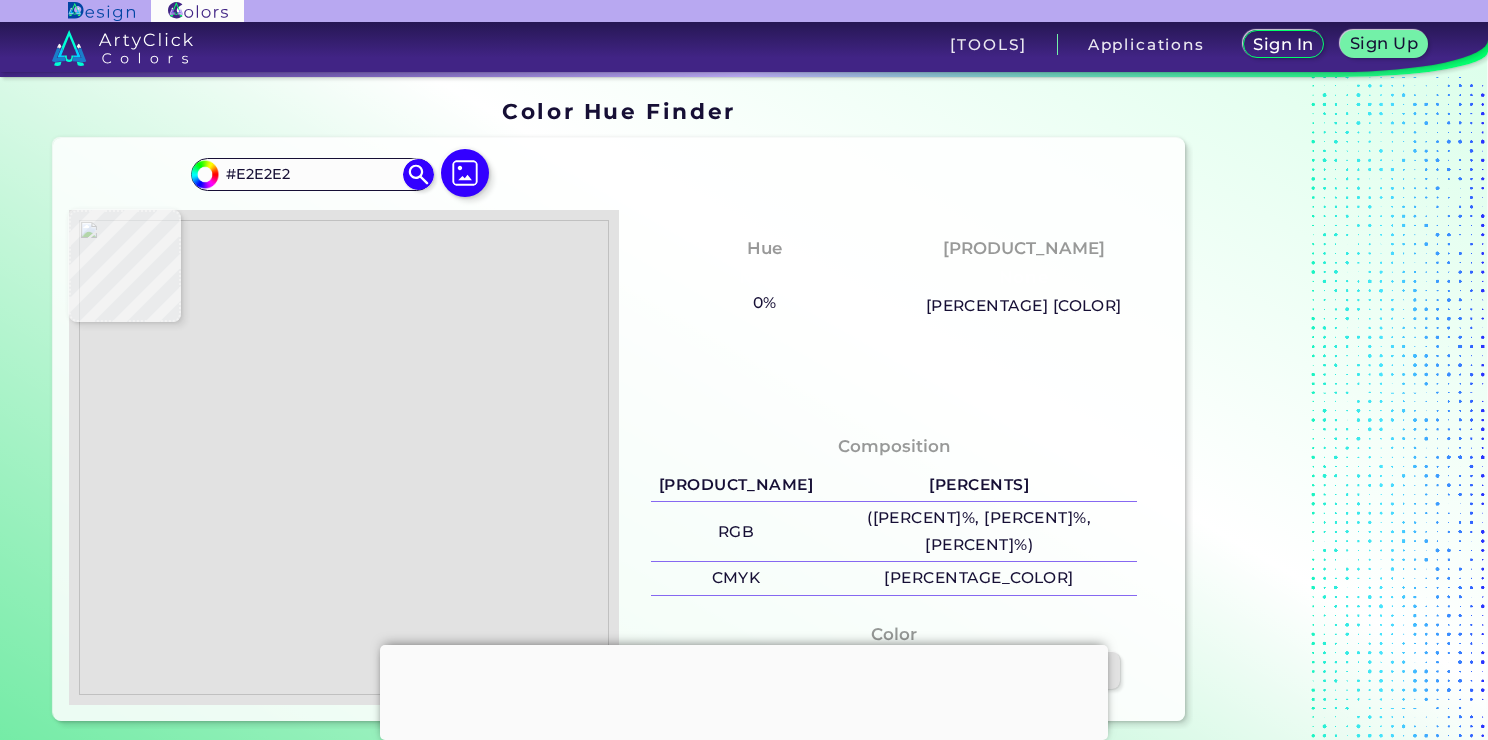 type on "#e3e3e3" 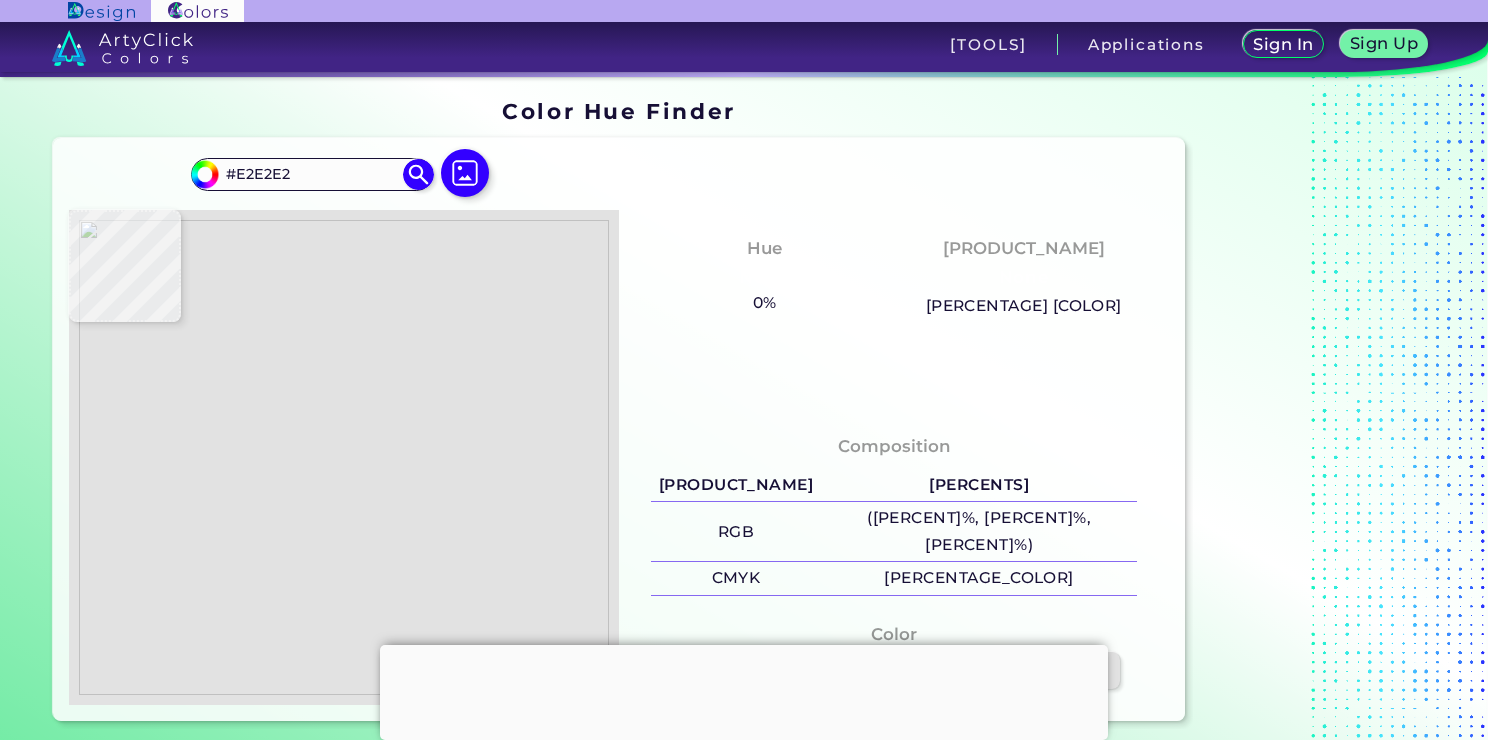 type on "#XXXXXX" 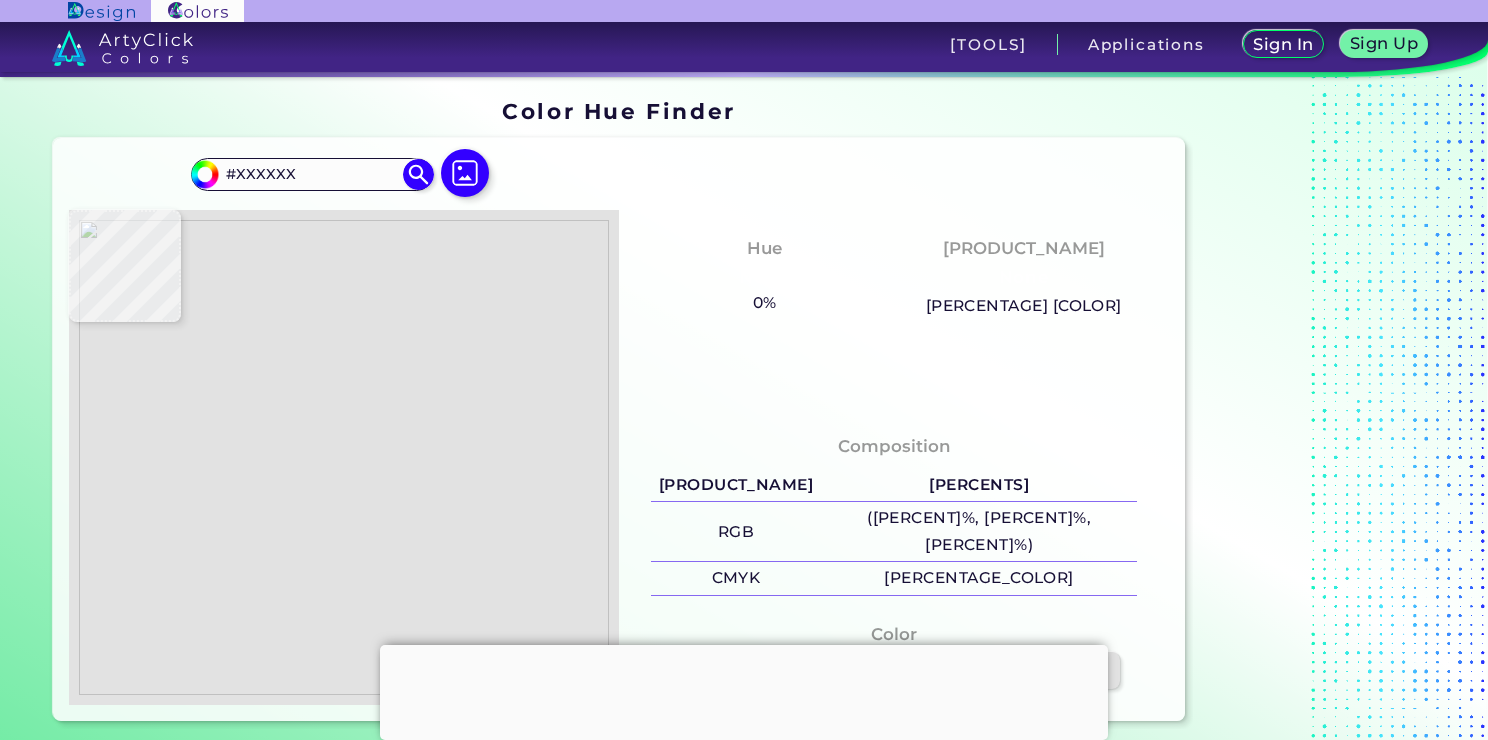 type on "#e2e2e2" 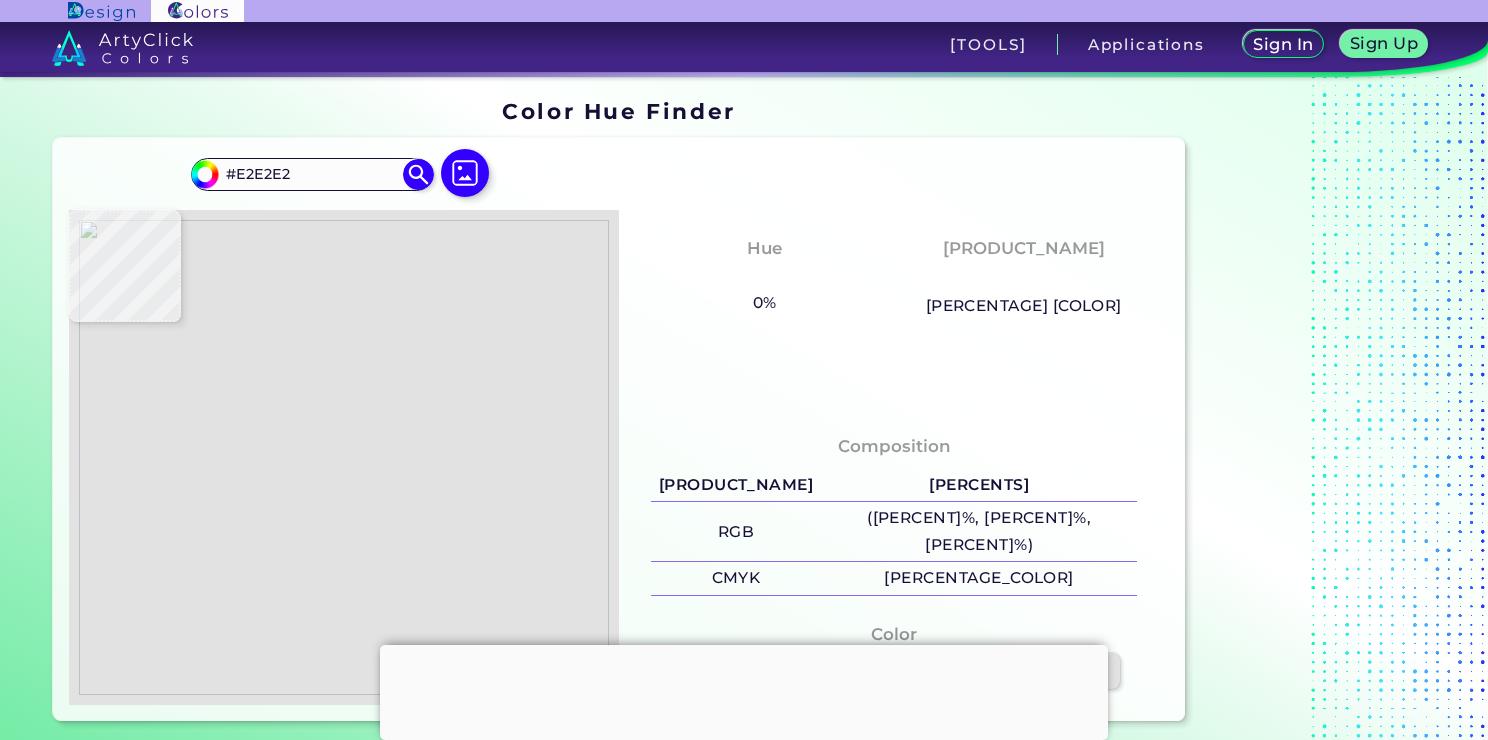 type on "[HEX_COLOR]" 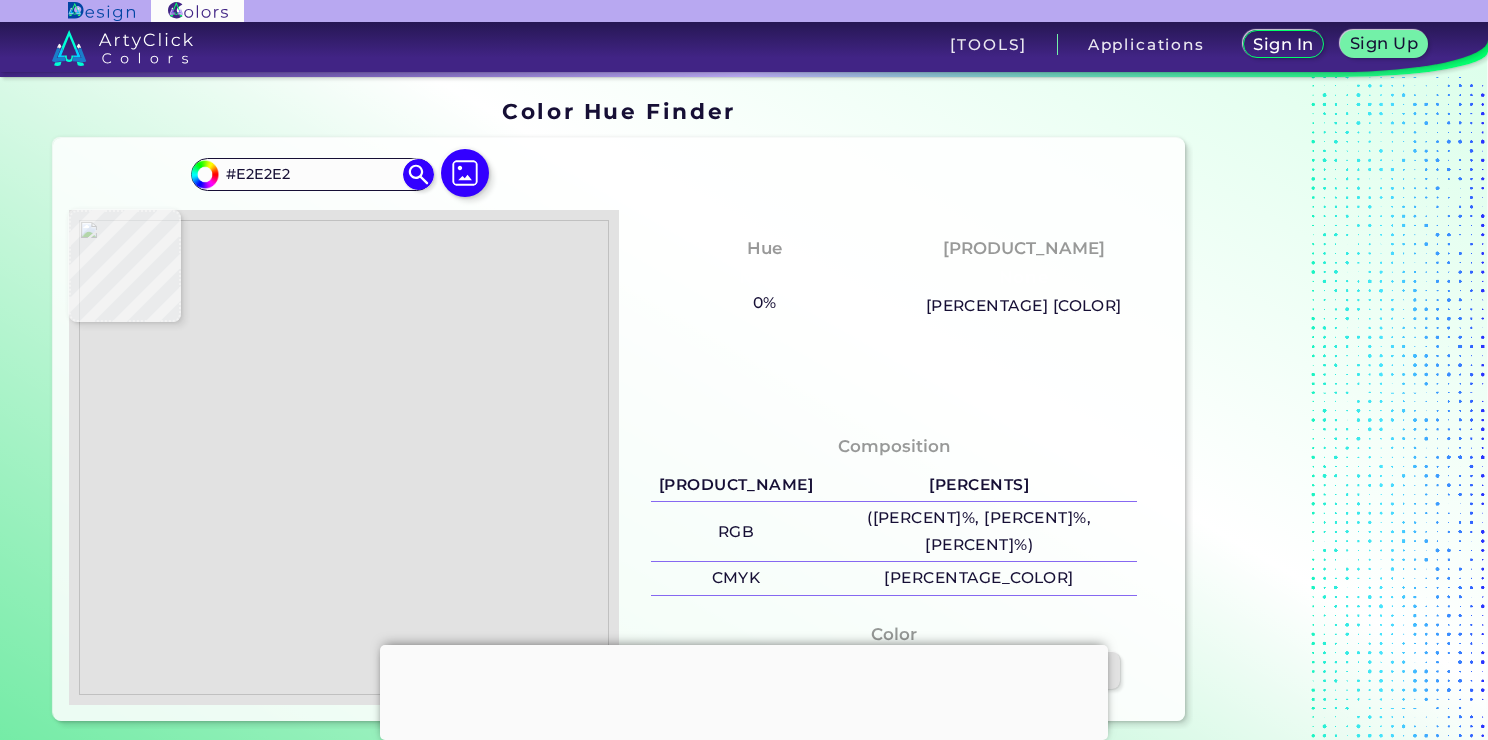 type on "[HEX_COLOR]" 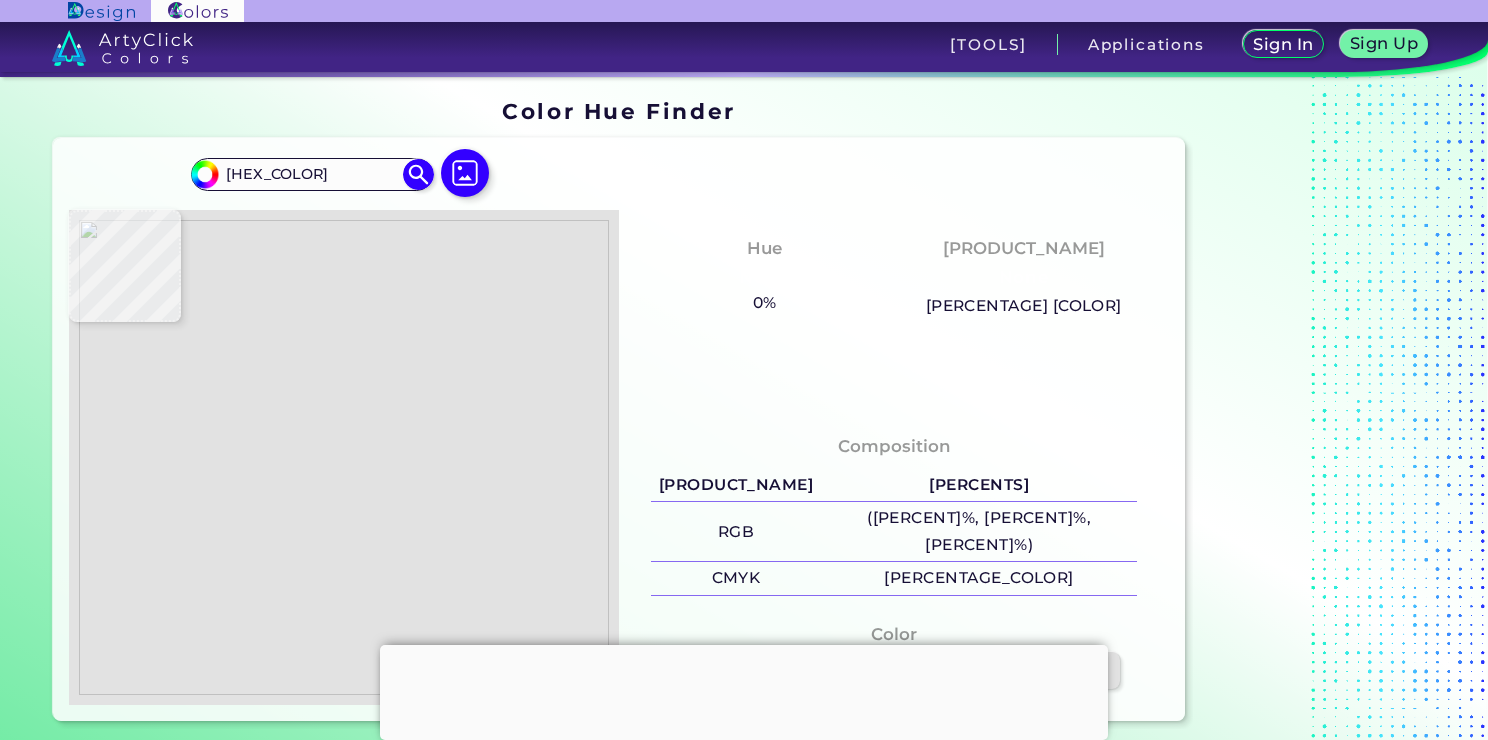 type on "[HEX_COLOR]" 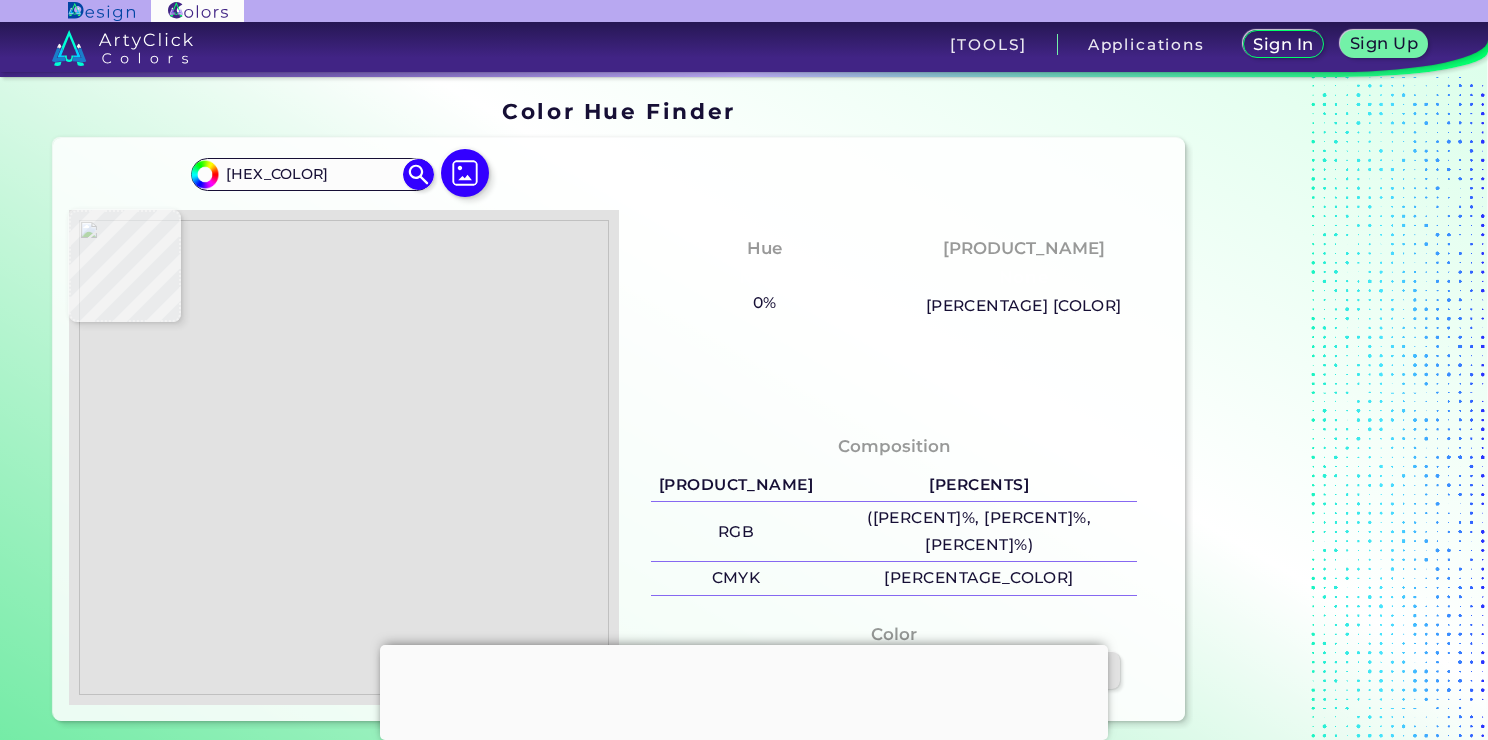 type on "[HEX_COLOR]" 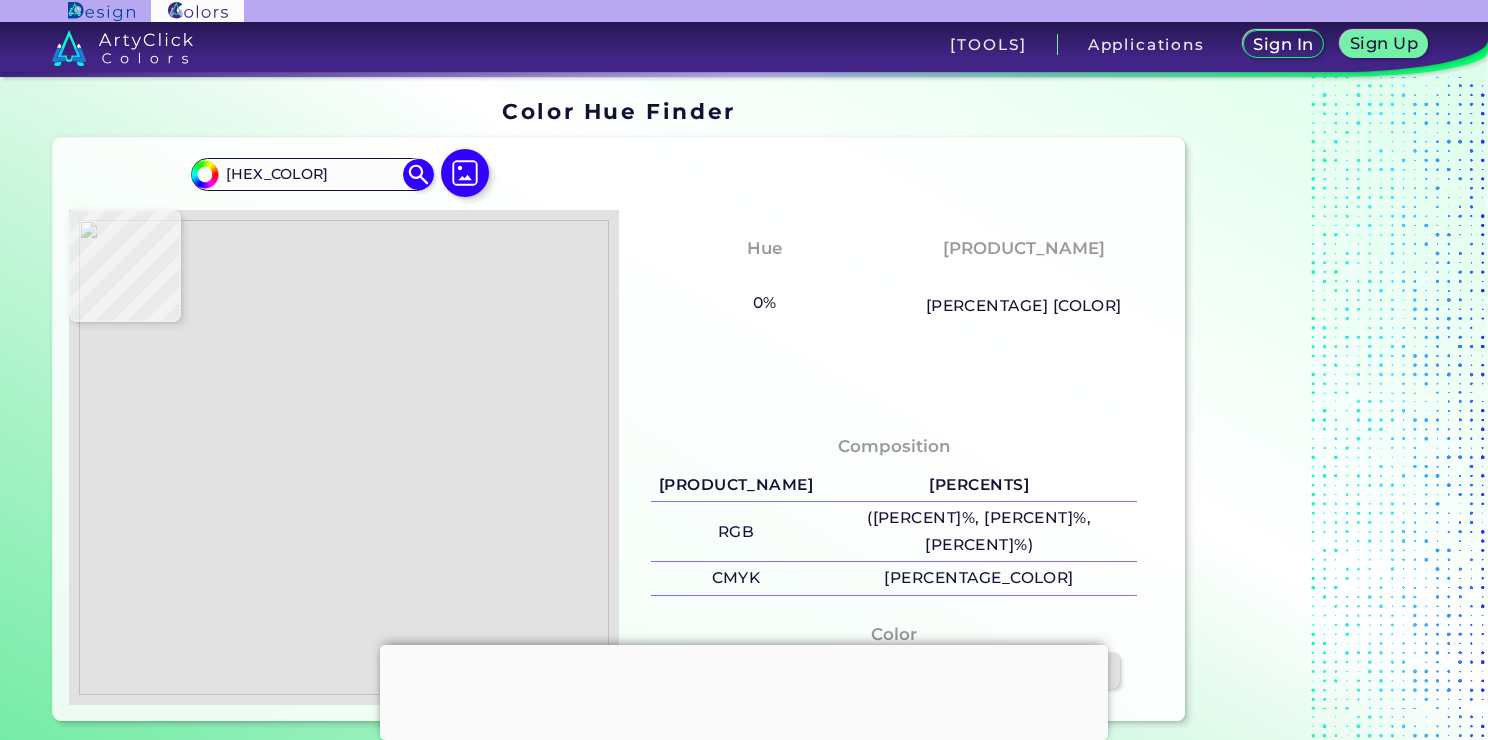 type on "#820018" 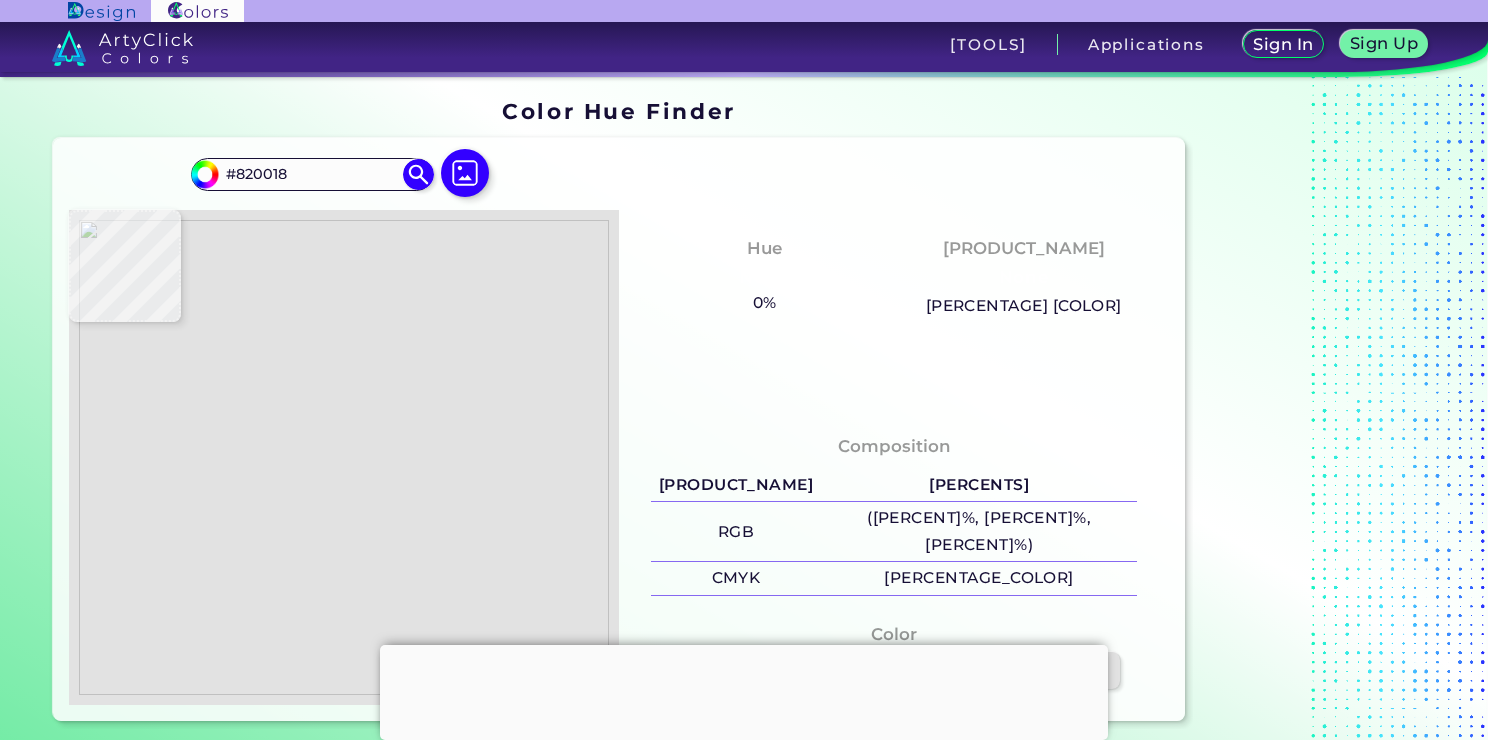 type on "[HEX_COLOR]" 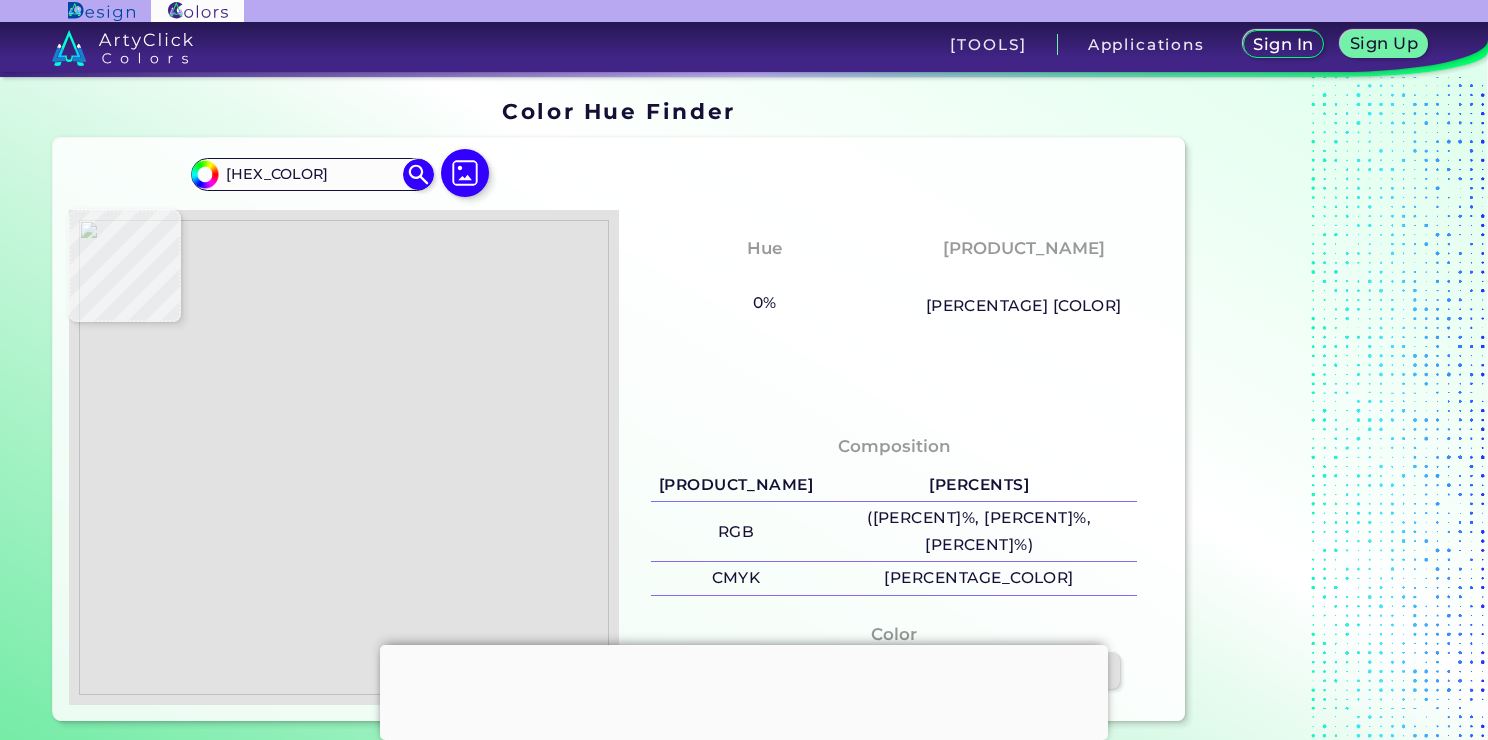 type on "[HEX_COLOR]" 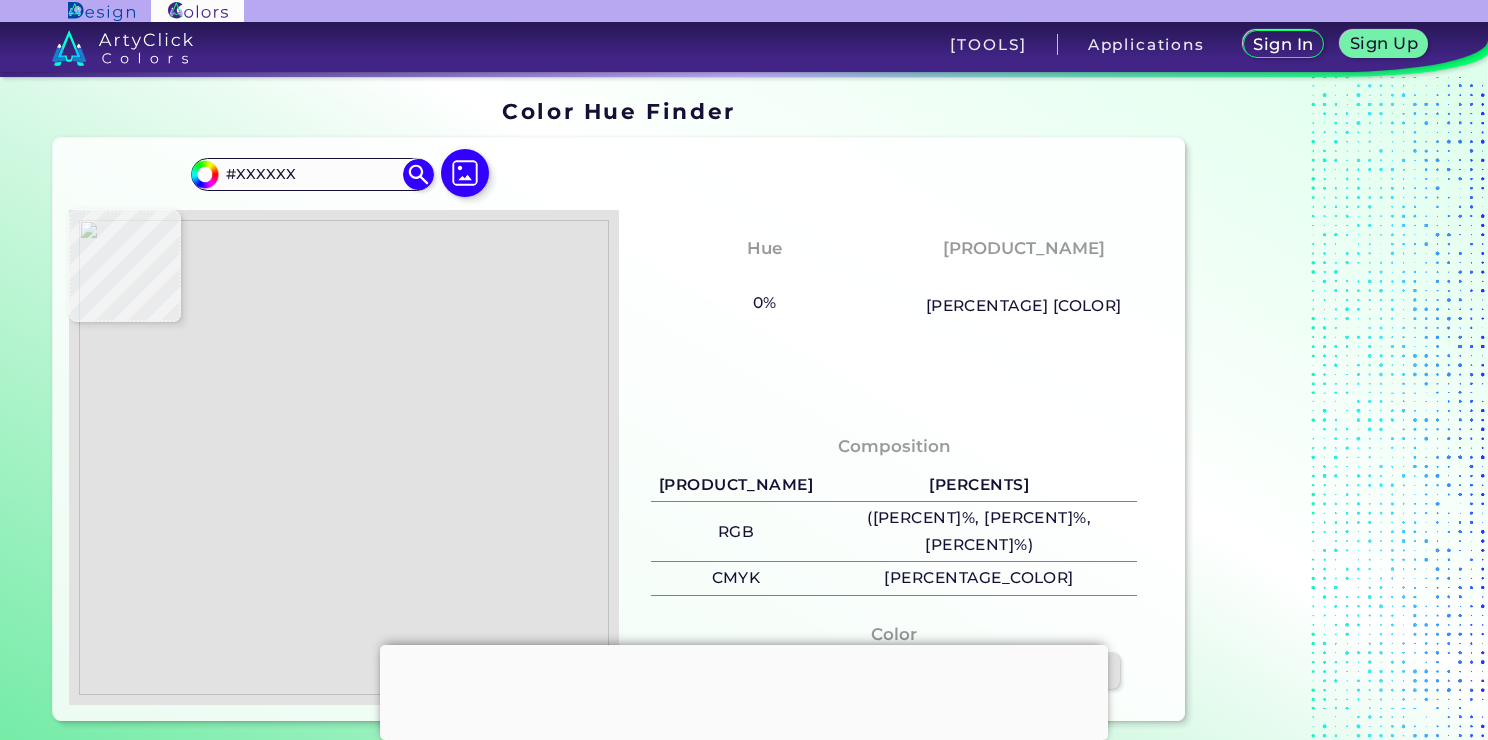 type on "#850015" 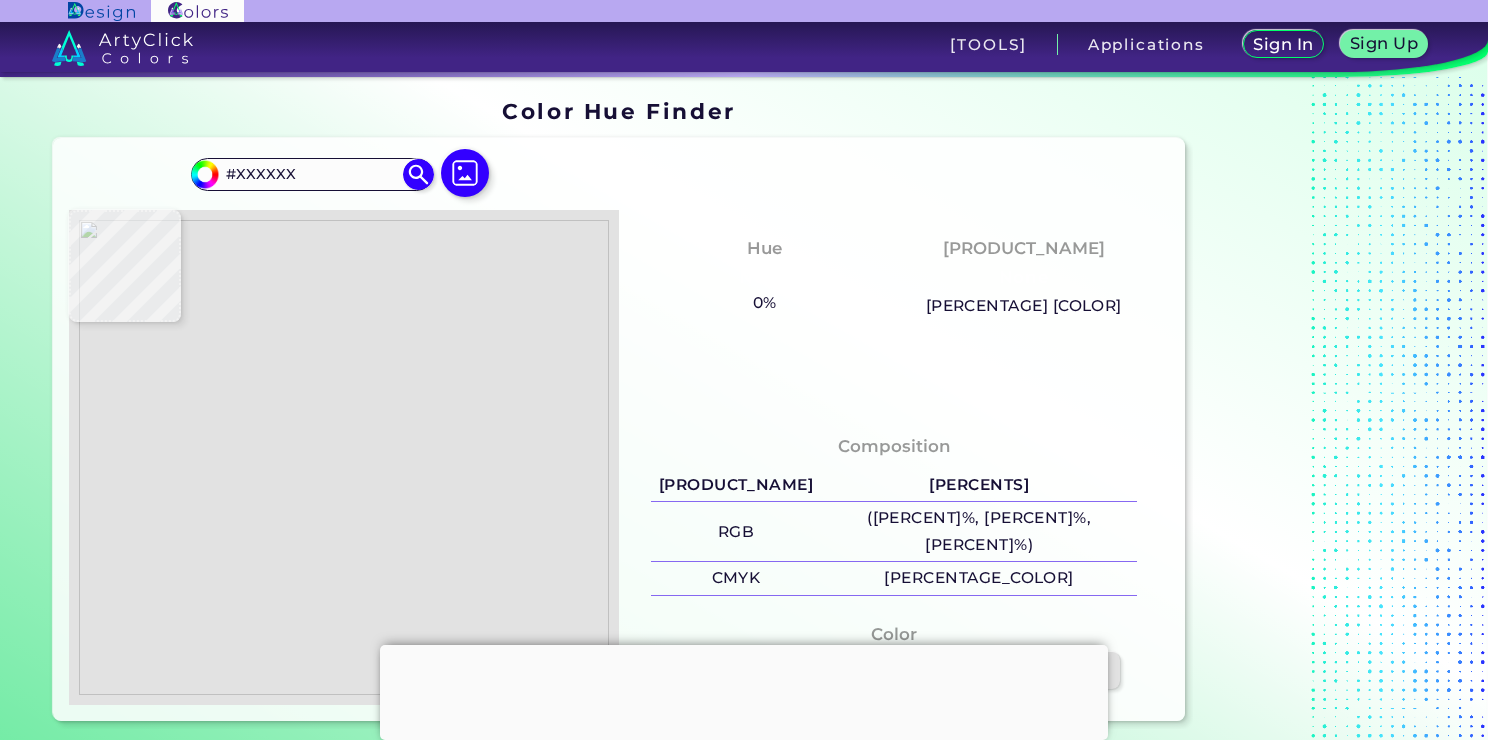 type on "#850015" 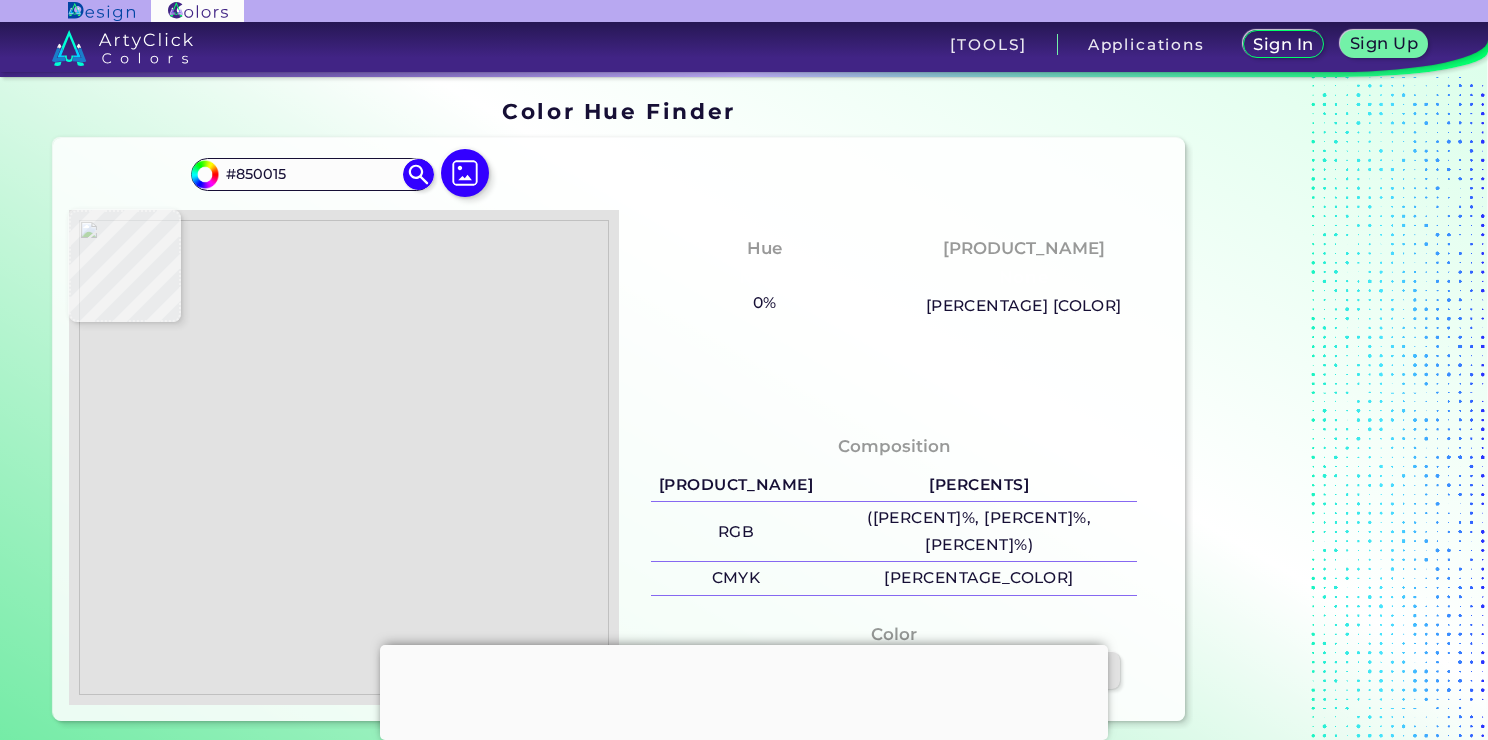 type on "#880016" 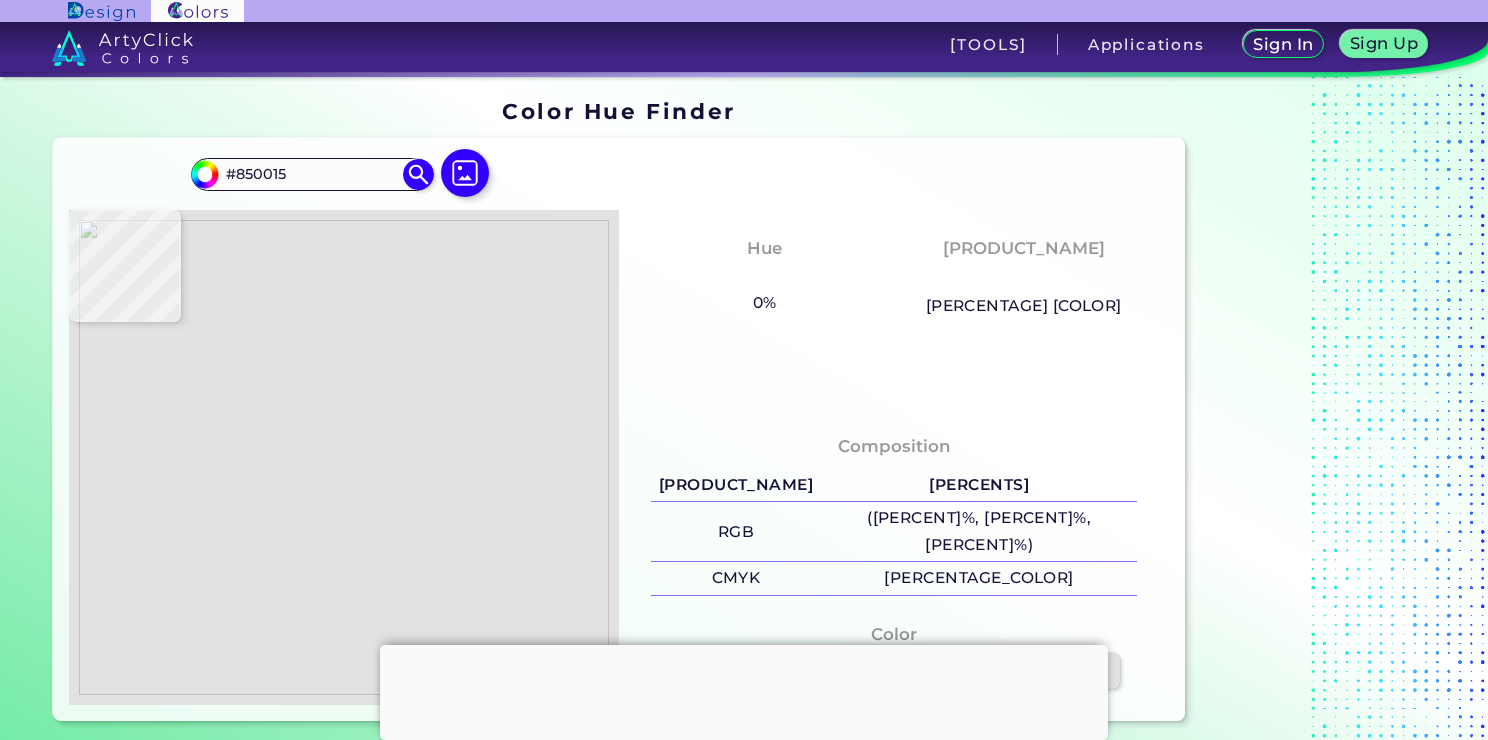 type on "#880016" 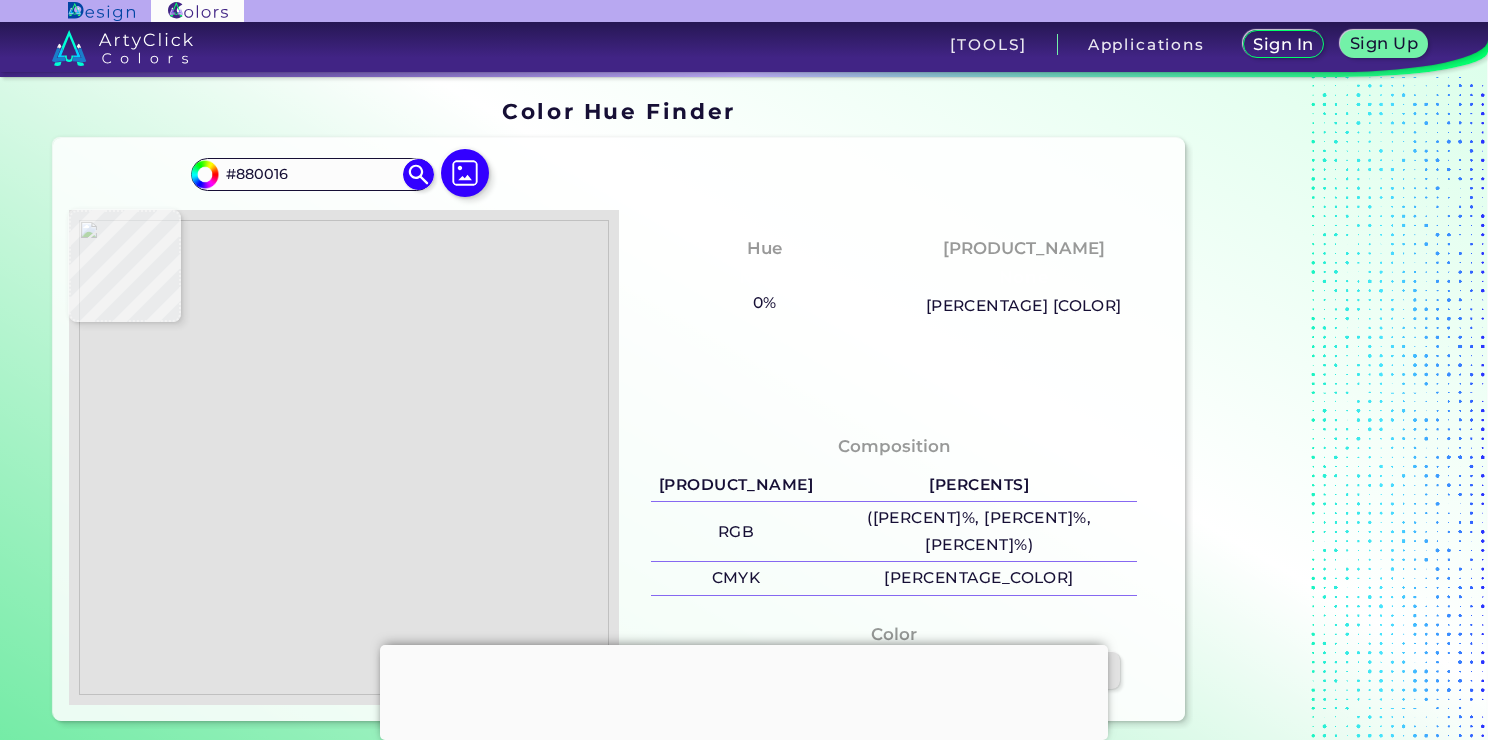 type on "[HEX_COLOR]" 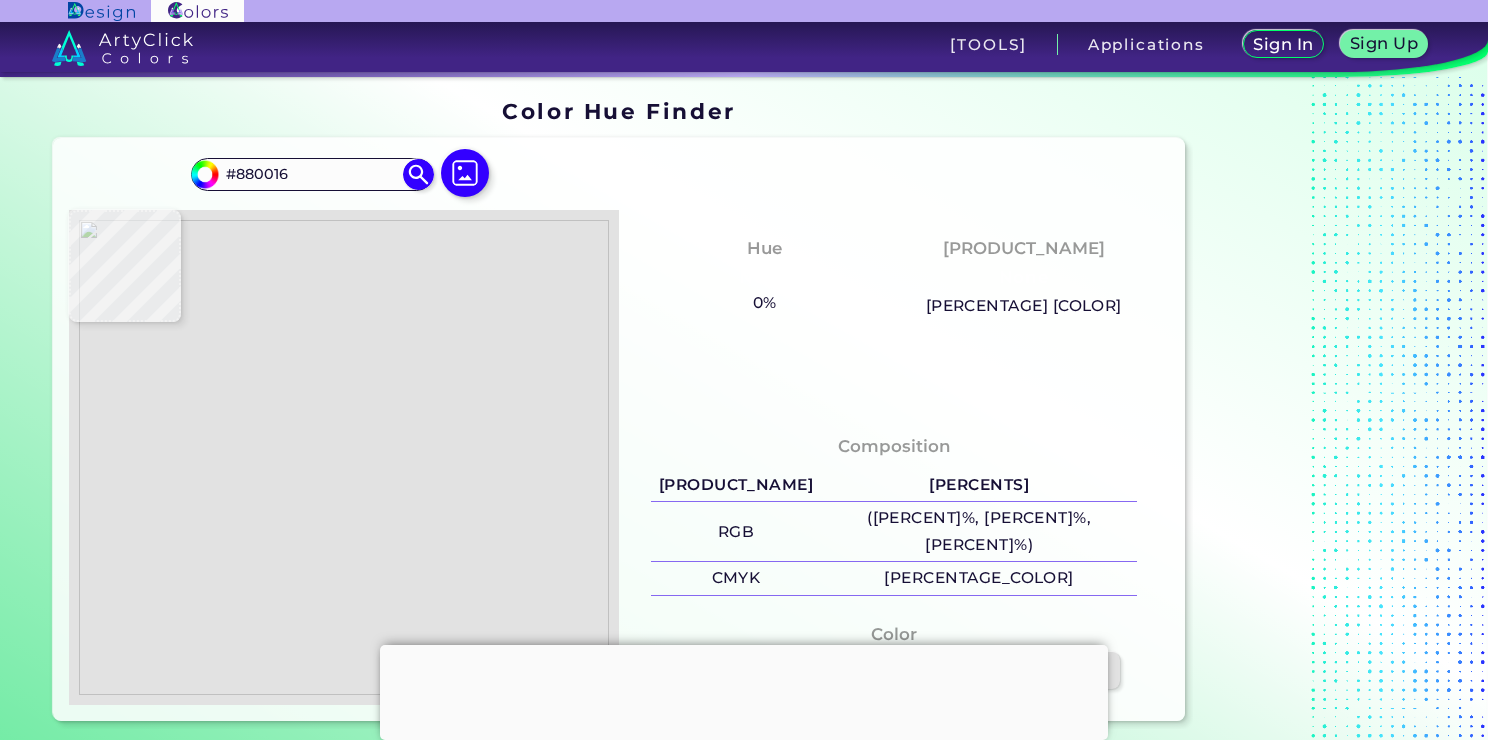 type on "#XXXXXX" 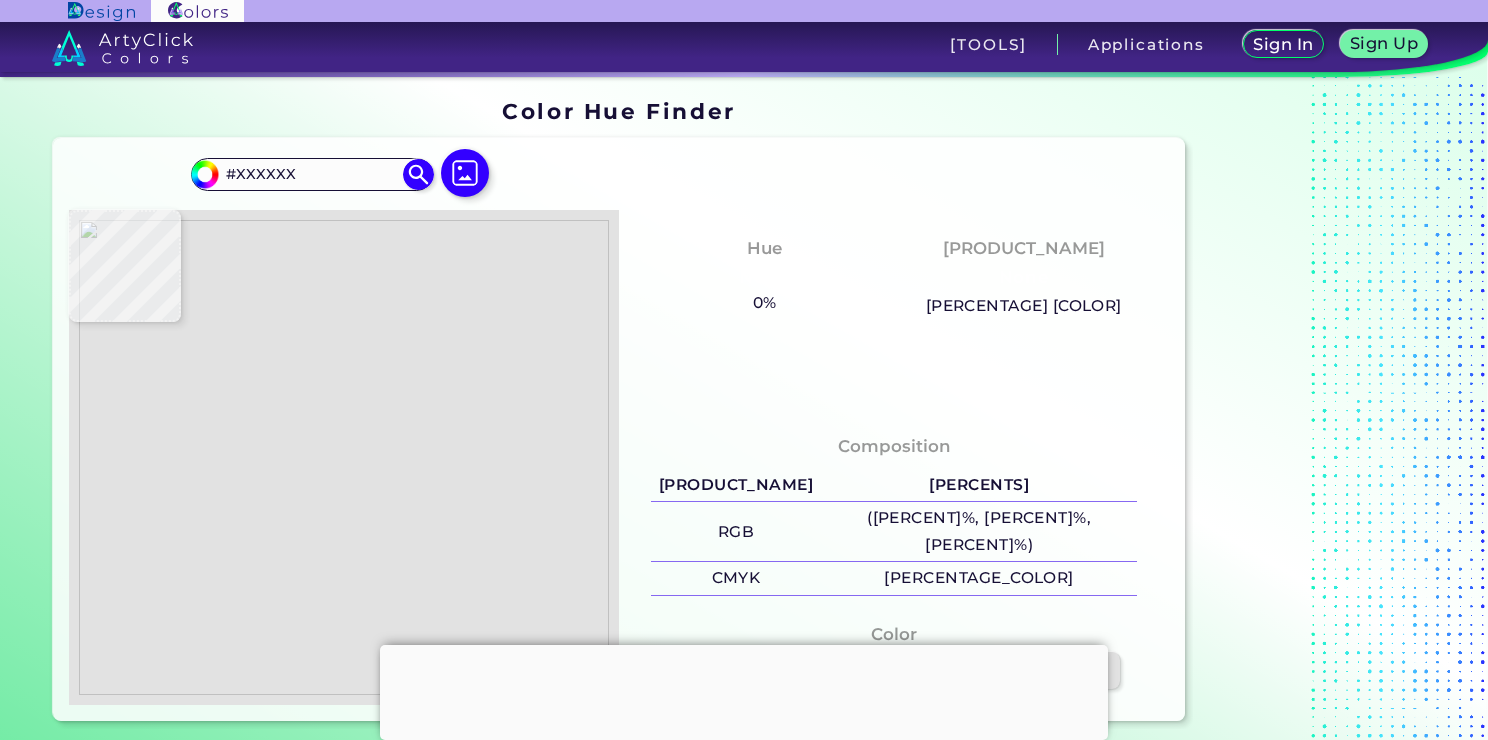 type on "[HEX_COLOR]" 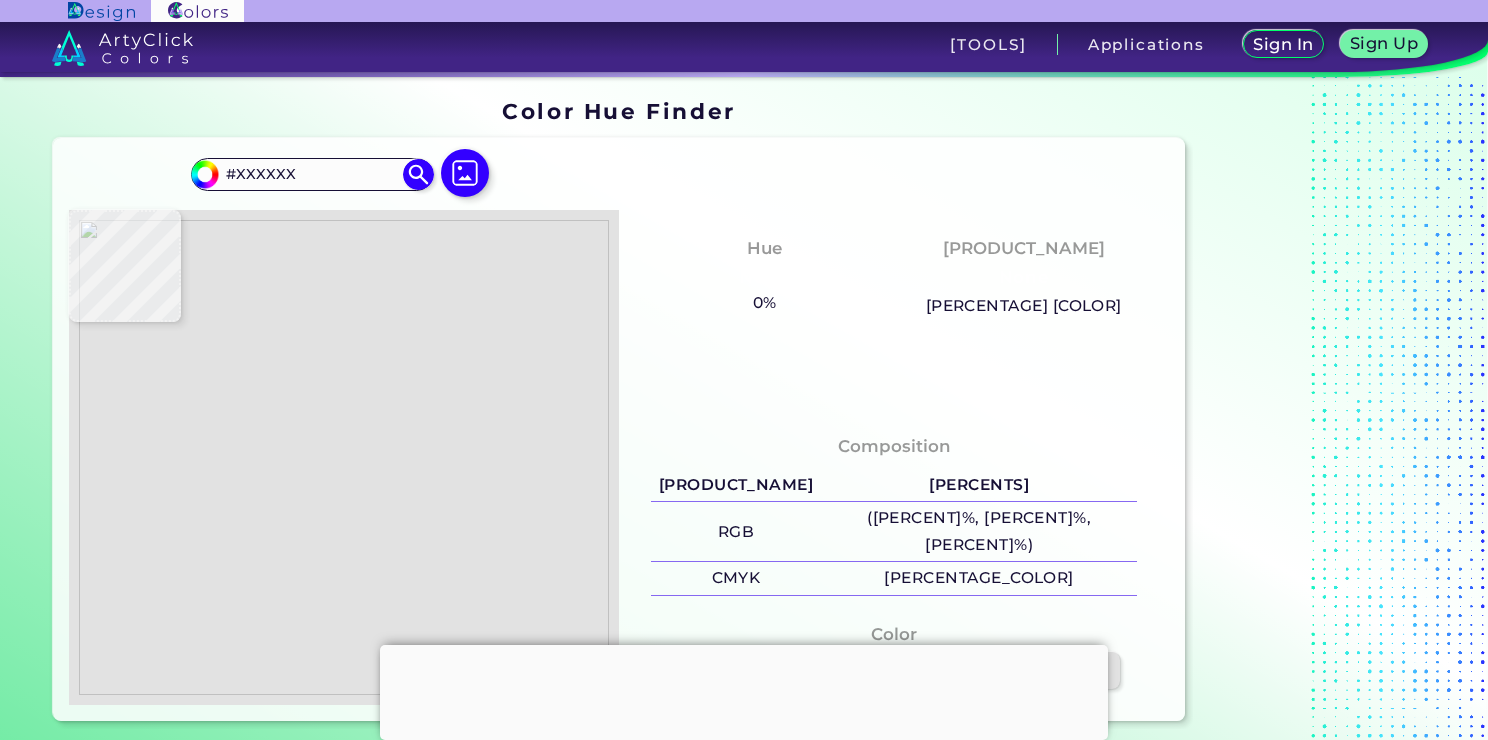 type on "[HEX_COLOR]" 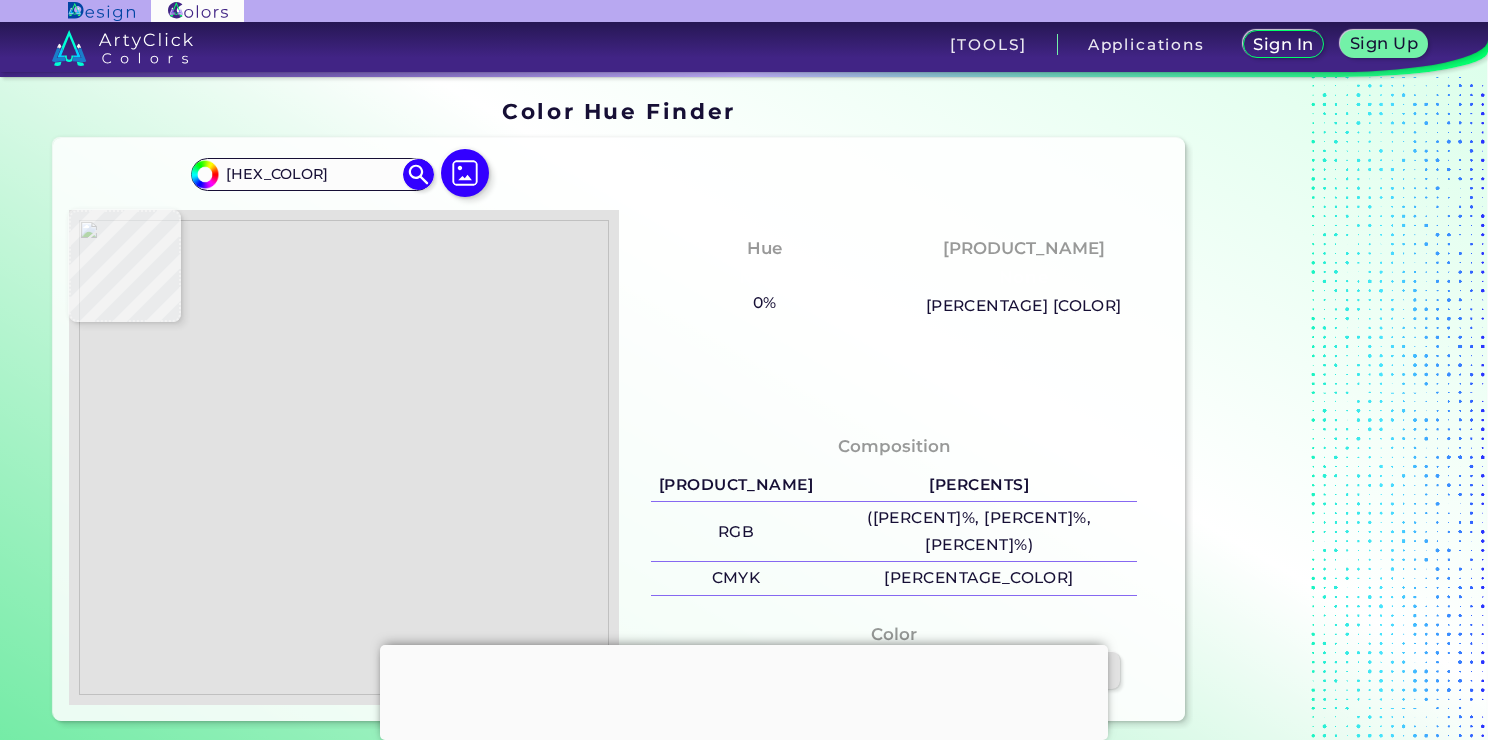 type on "[HEX_COLOR]" 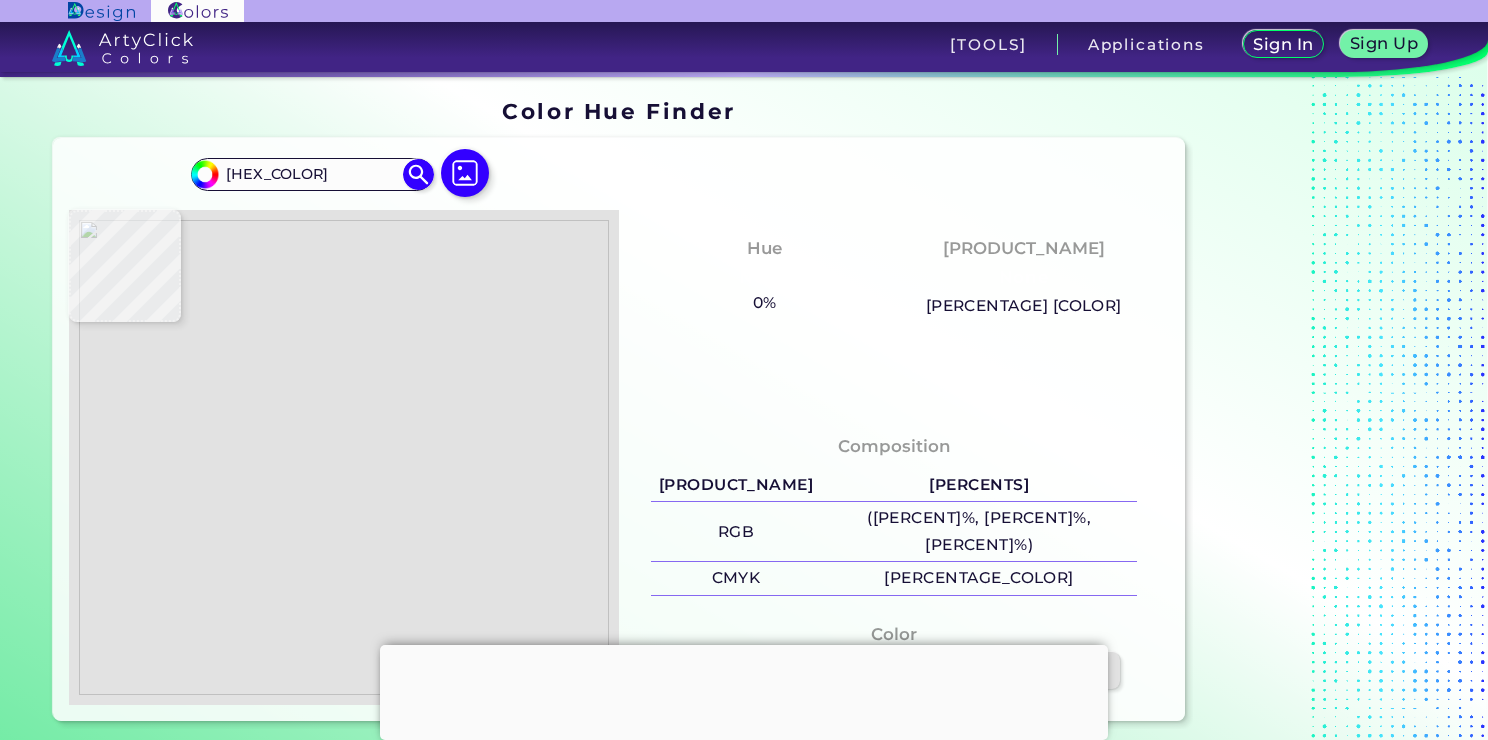 type on "#XXXXXX" 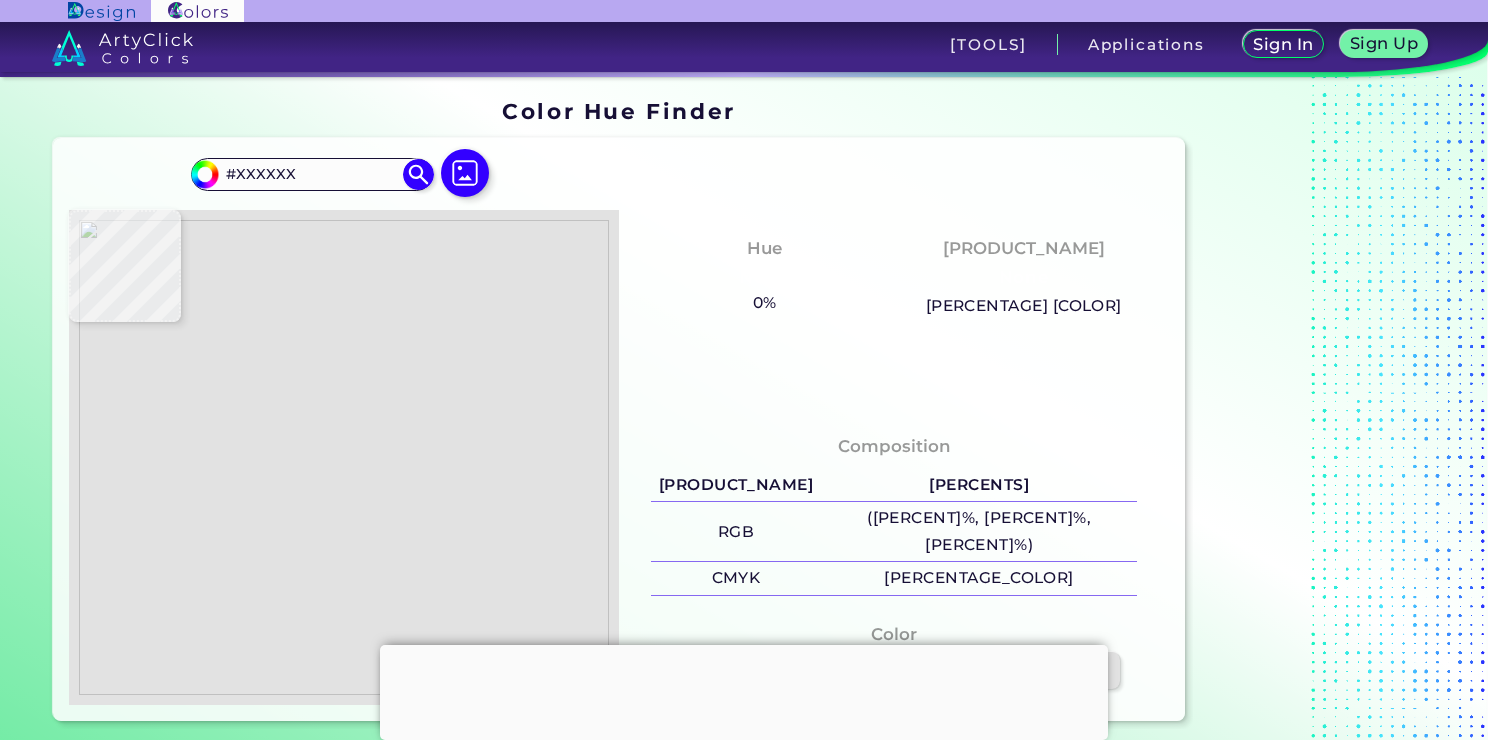 type on "#aa0216" 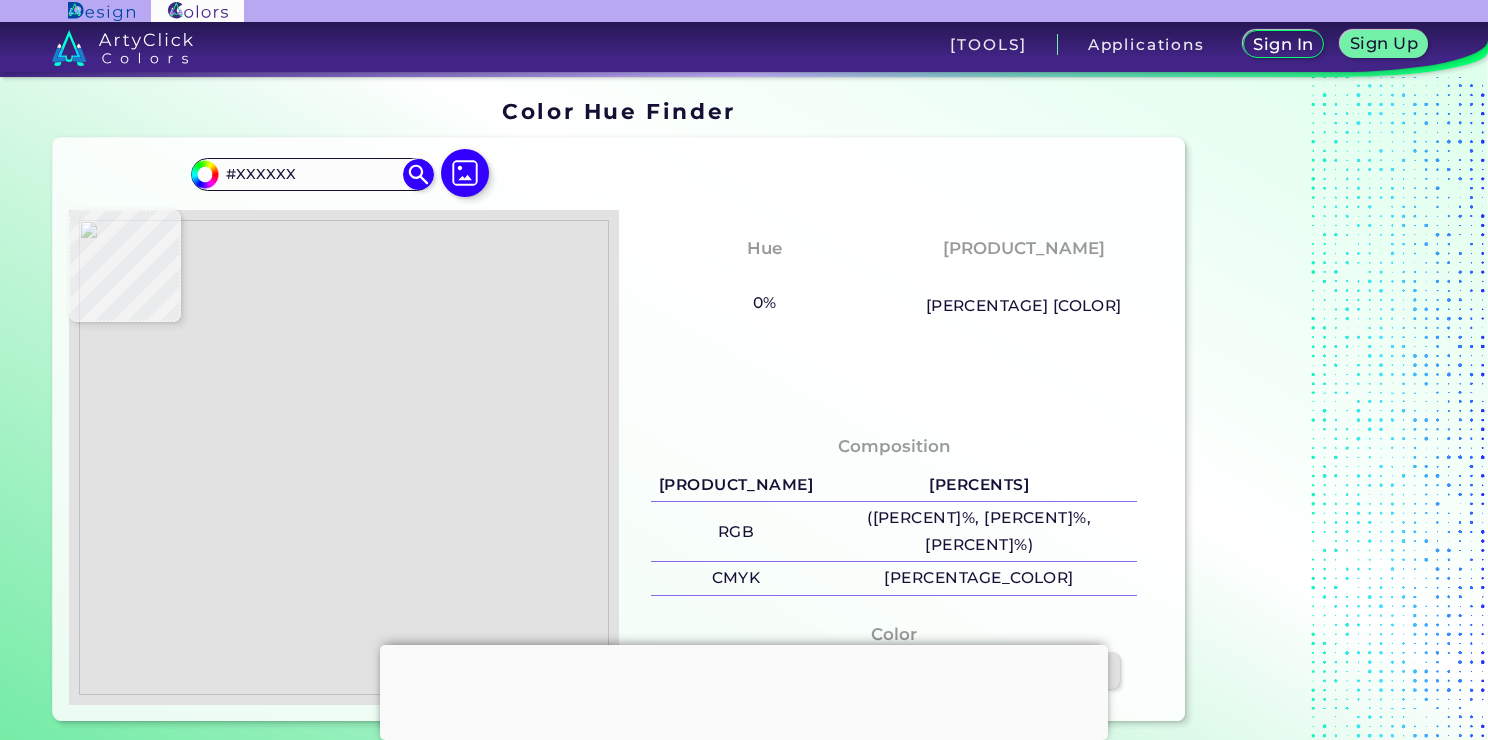 type on "[HEX_COLOR]" 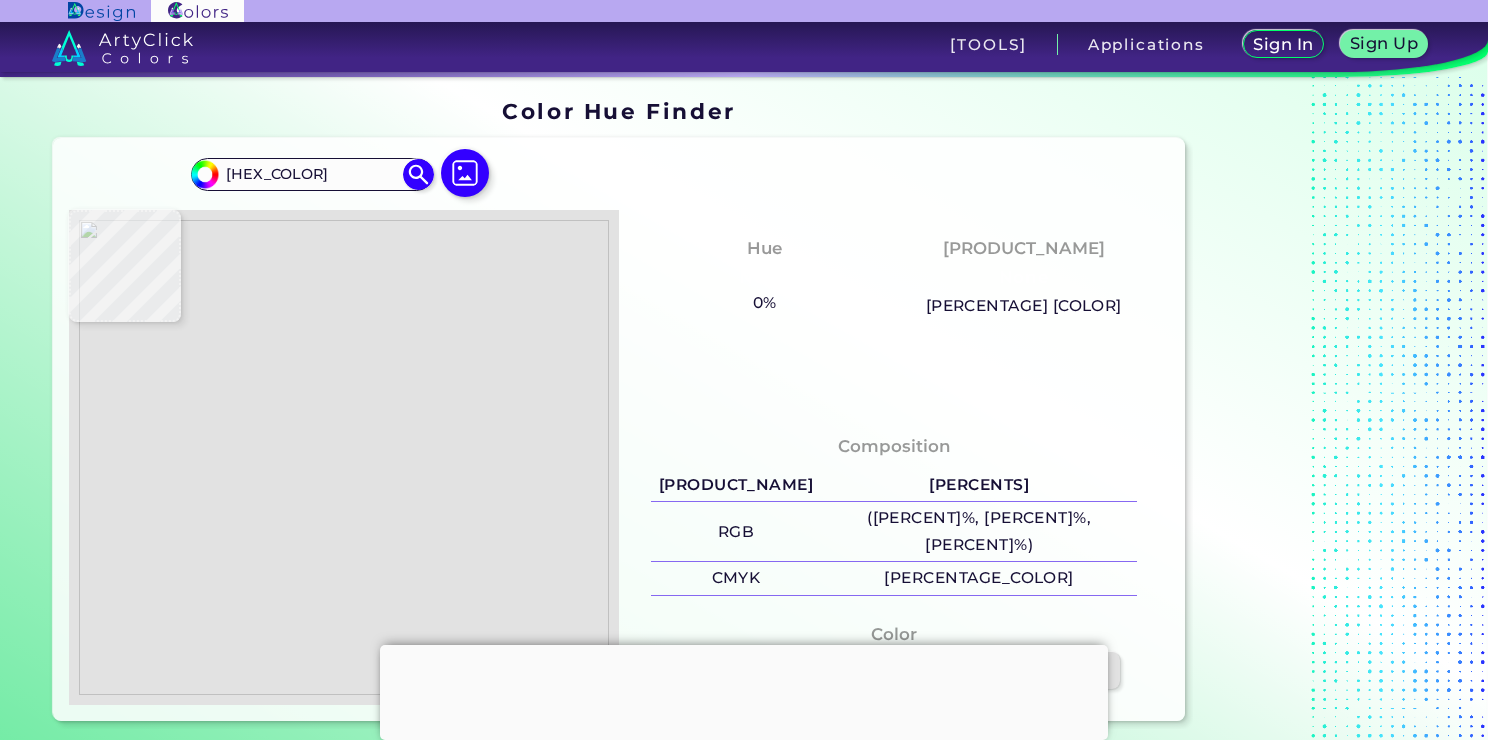 type on "#b10014" 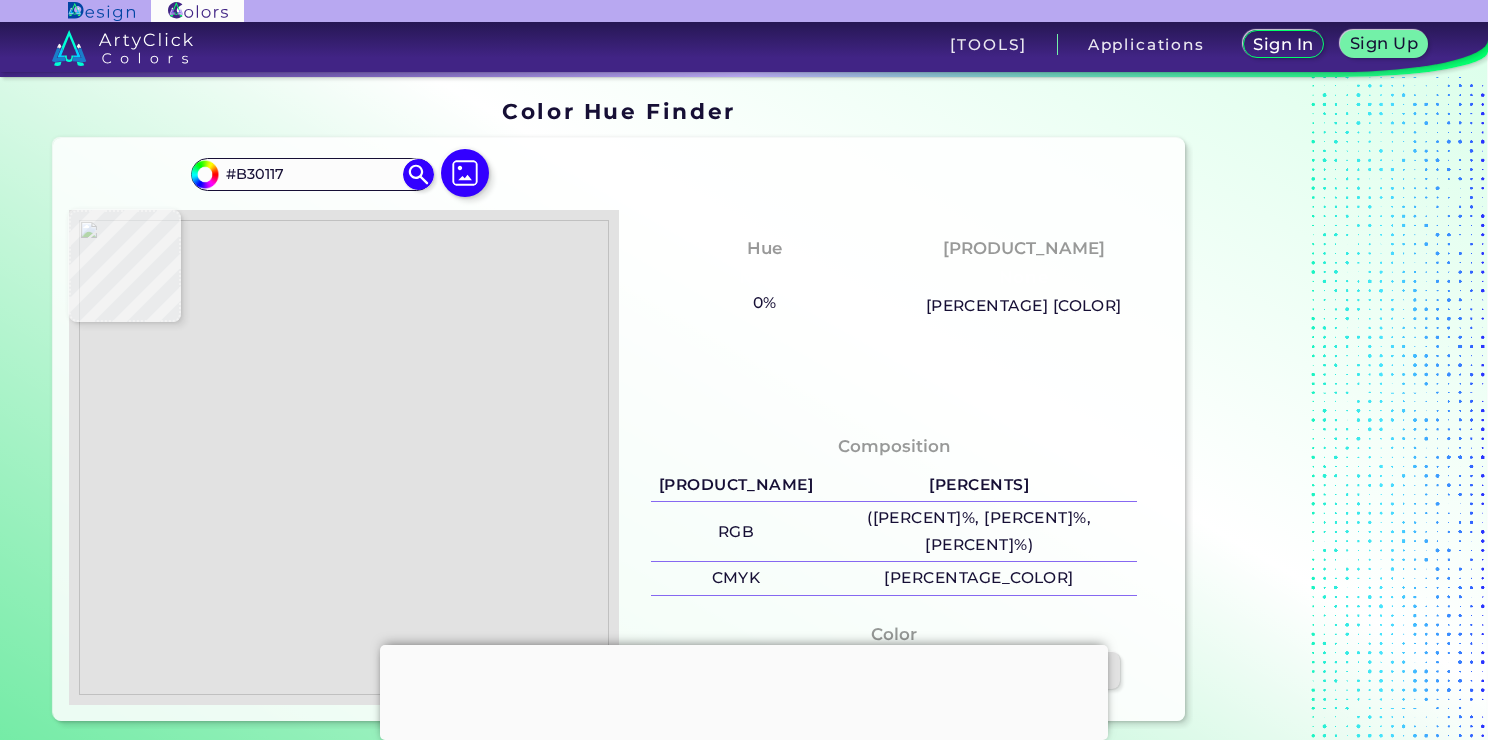 type on "#aa0315" 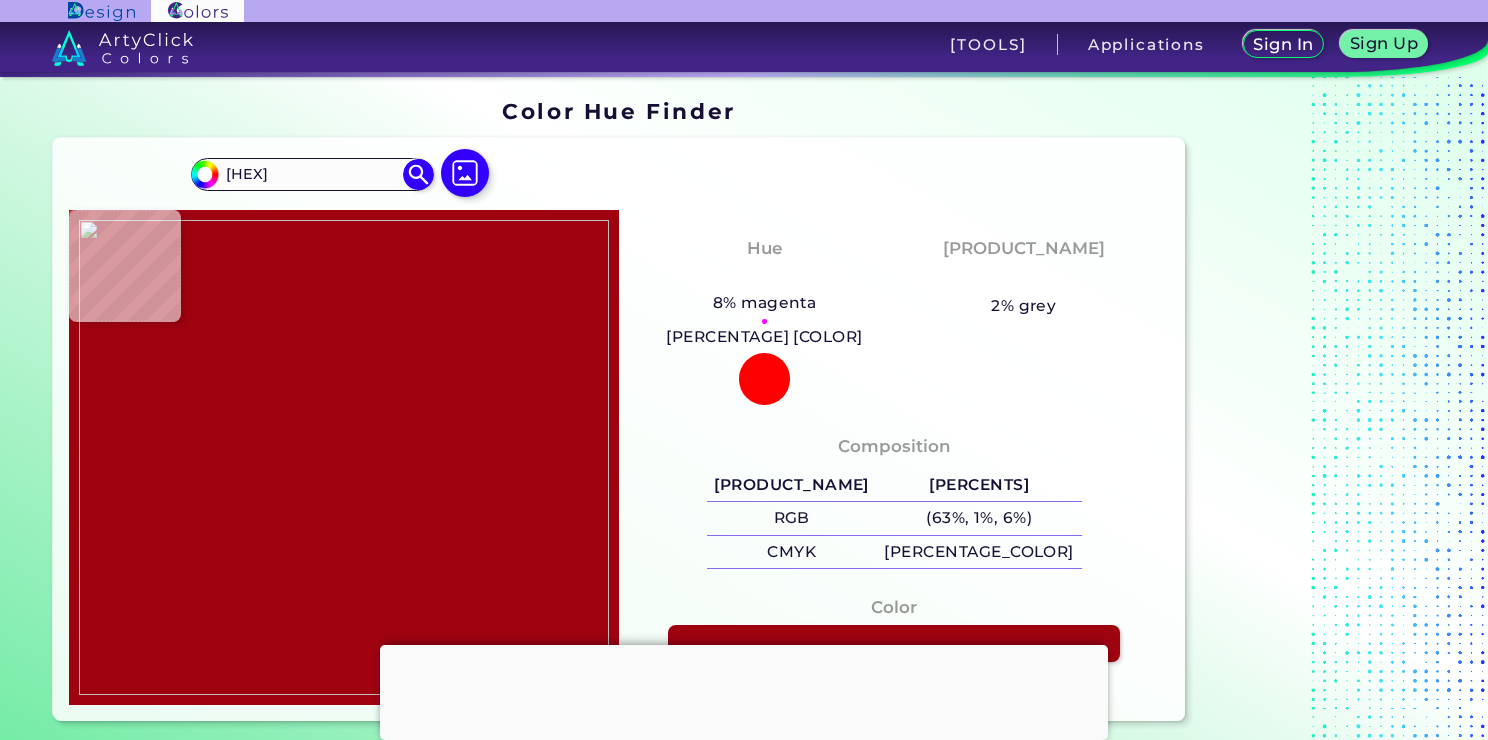type on "#a00310" 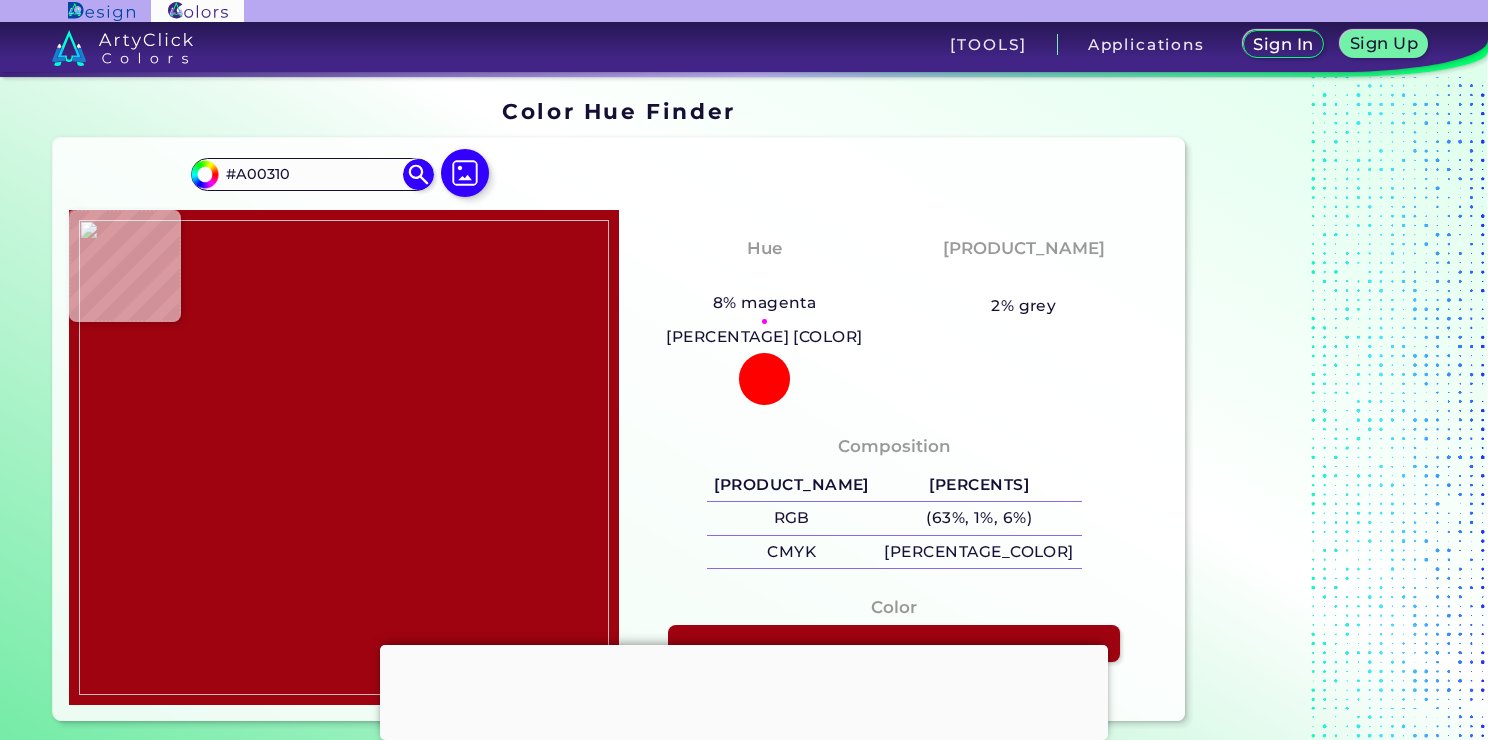 type on "#9e030e" 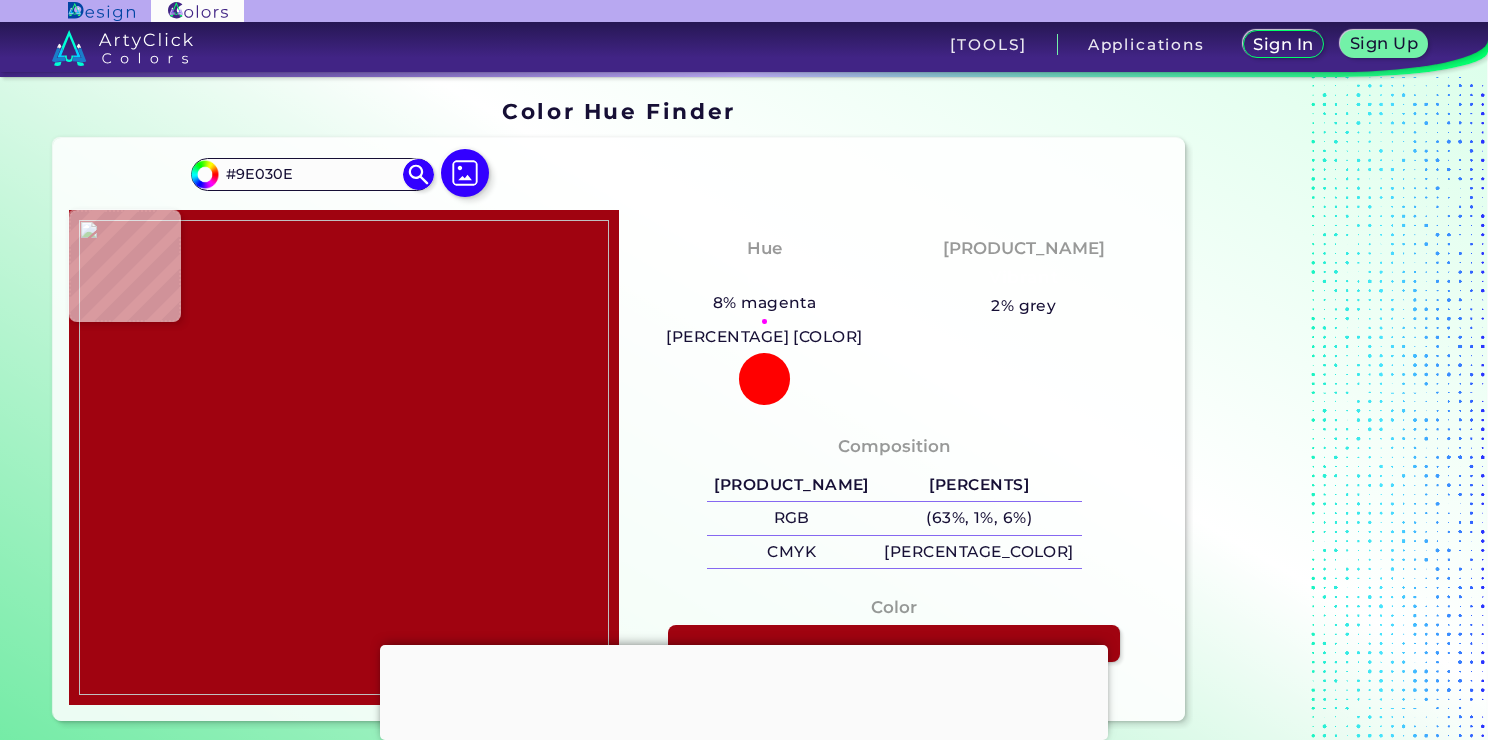 type on "#9e020c" 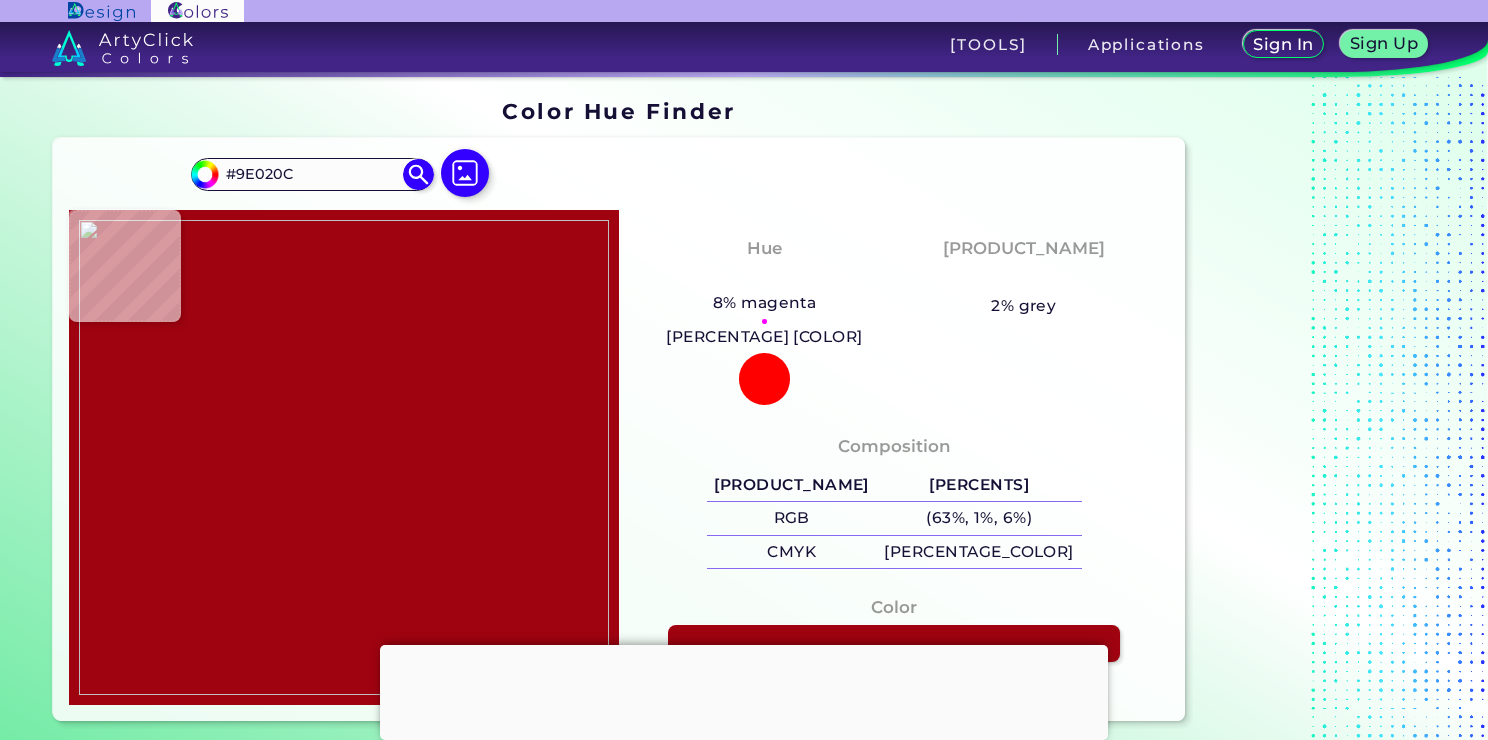 type on "#XXXXXX" 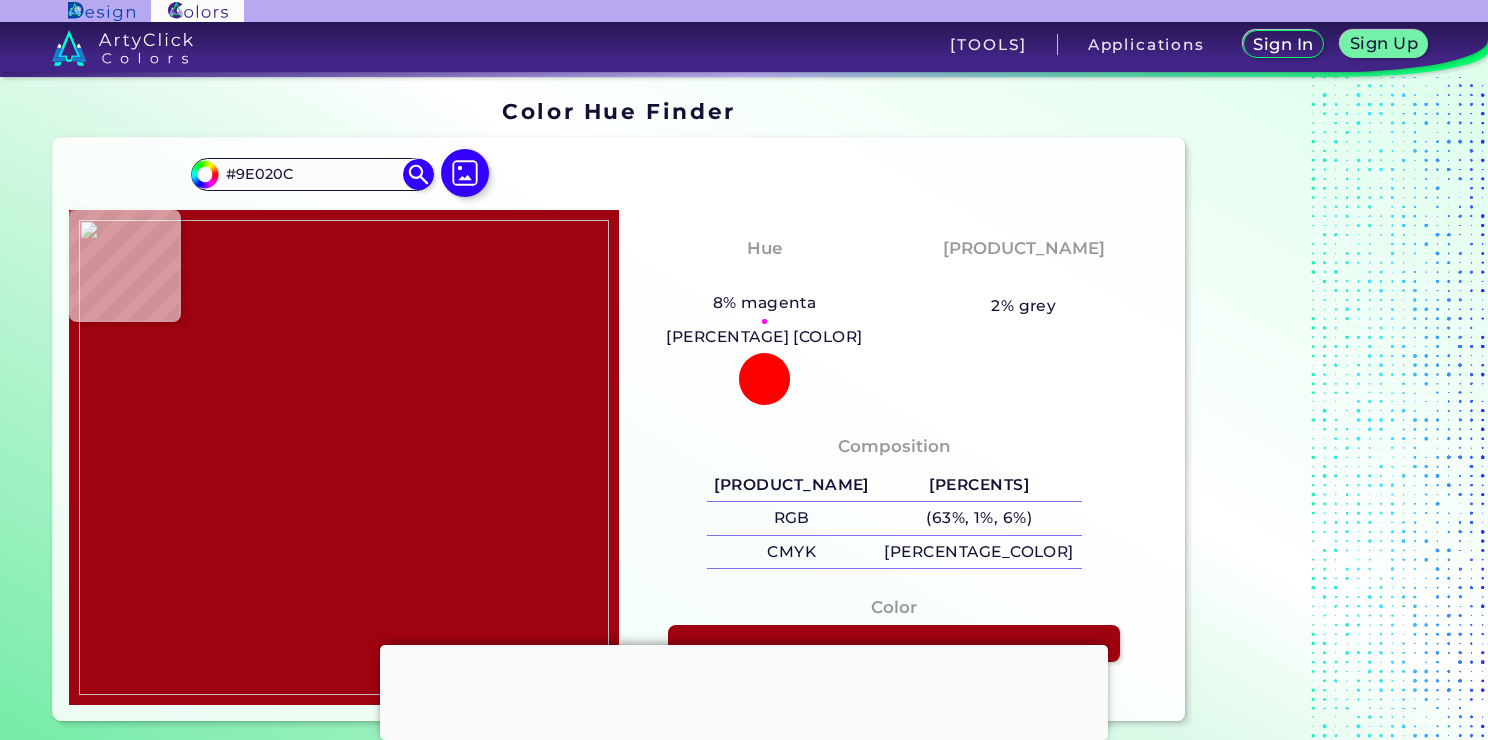 type on "[HEX]" 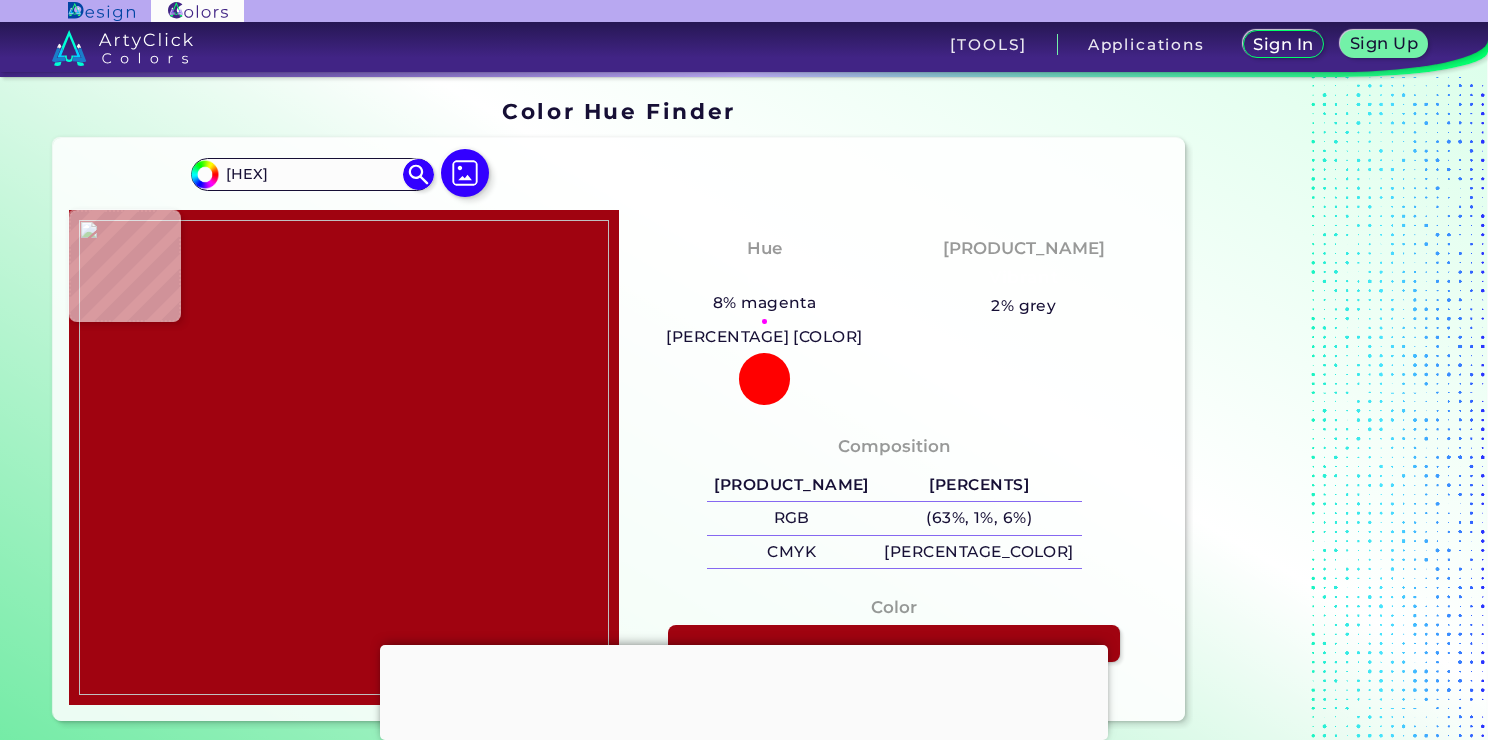 type on "#c2011c" 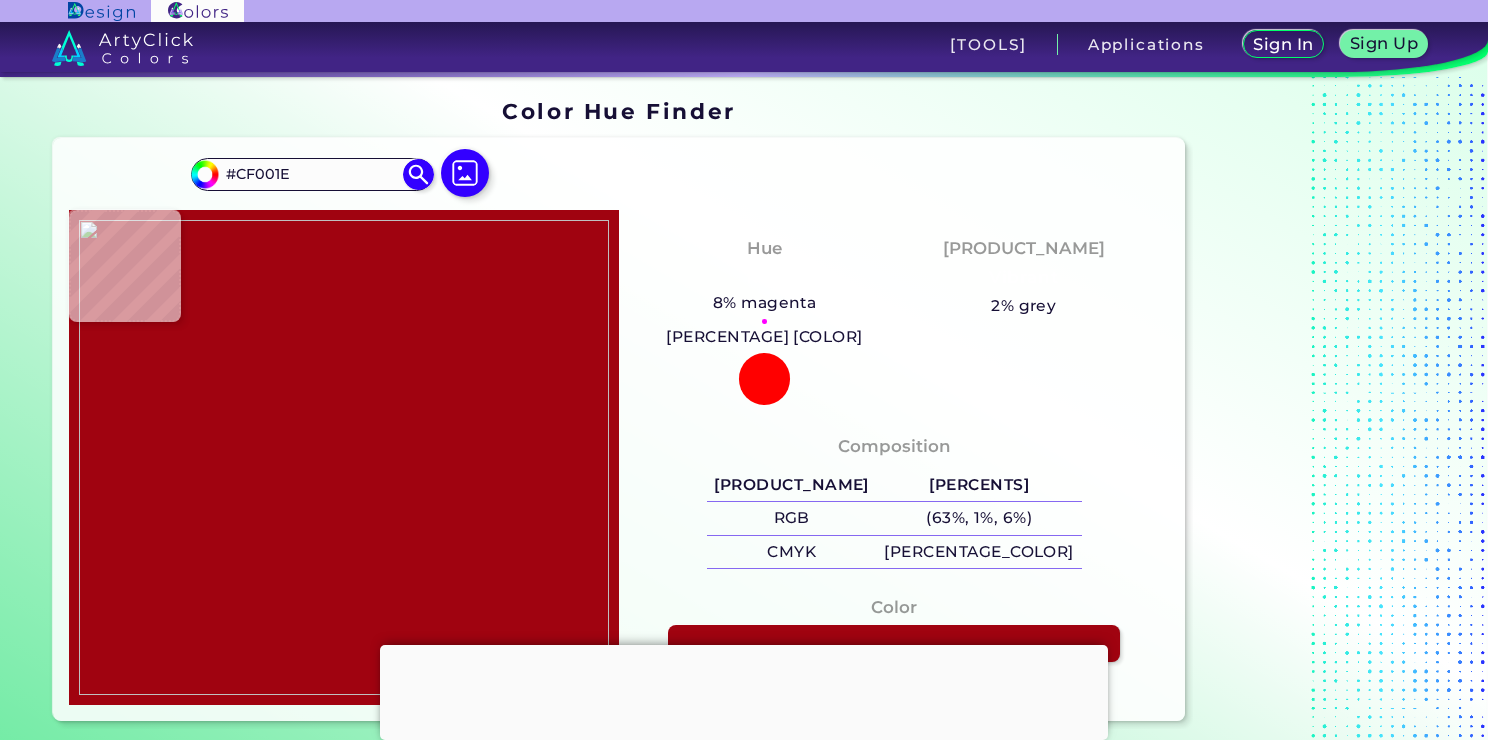 type on "#ba1125" 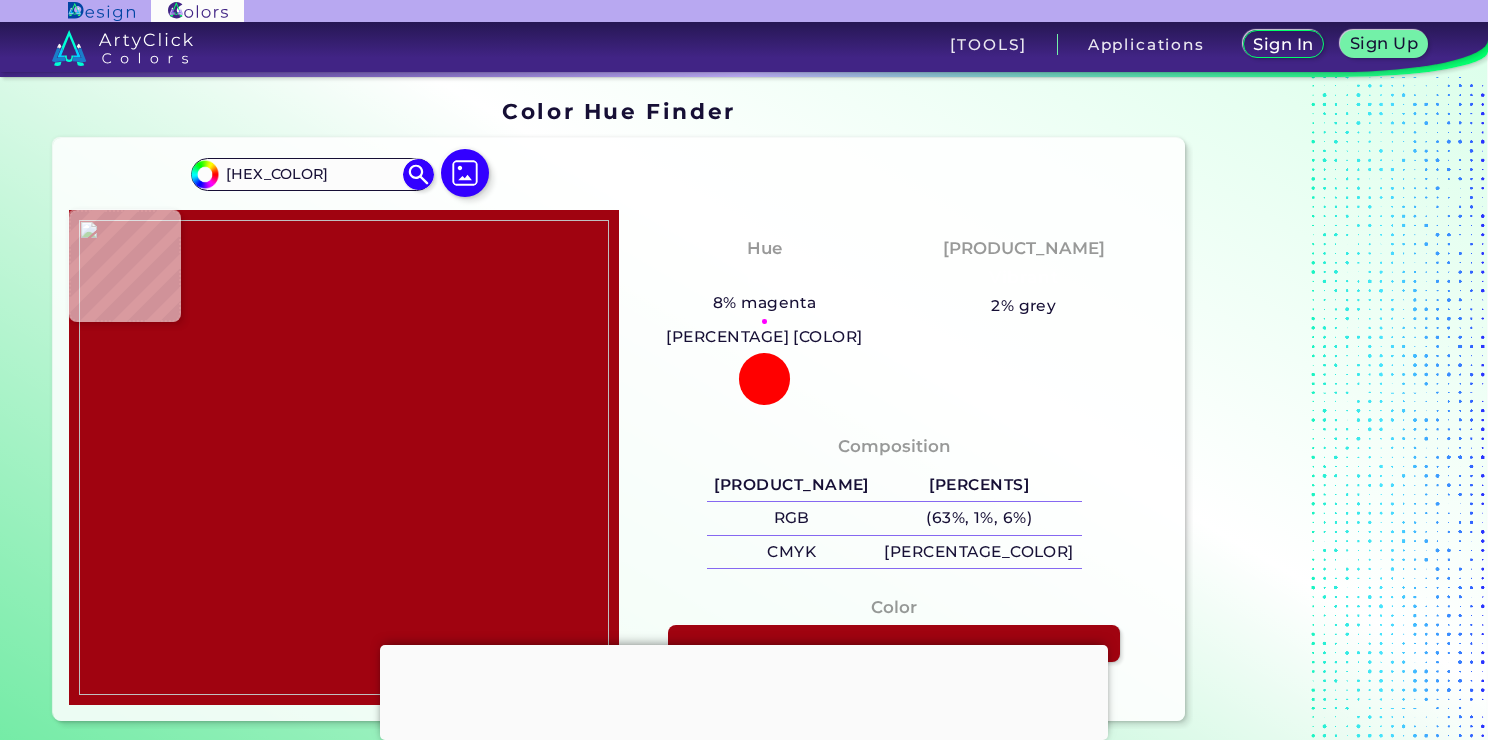 type on "[HEX_COLOR]" 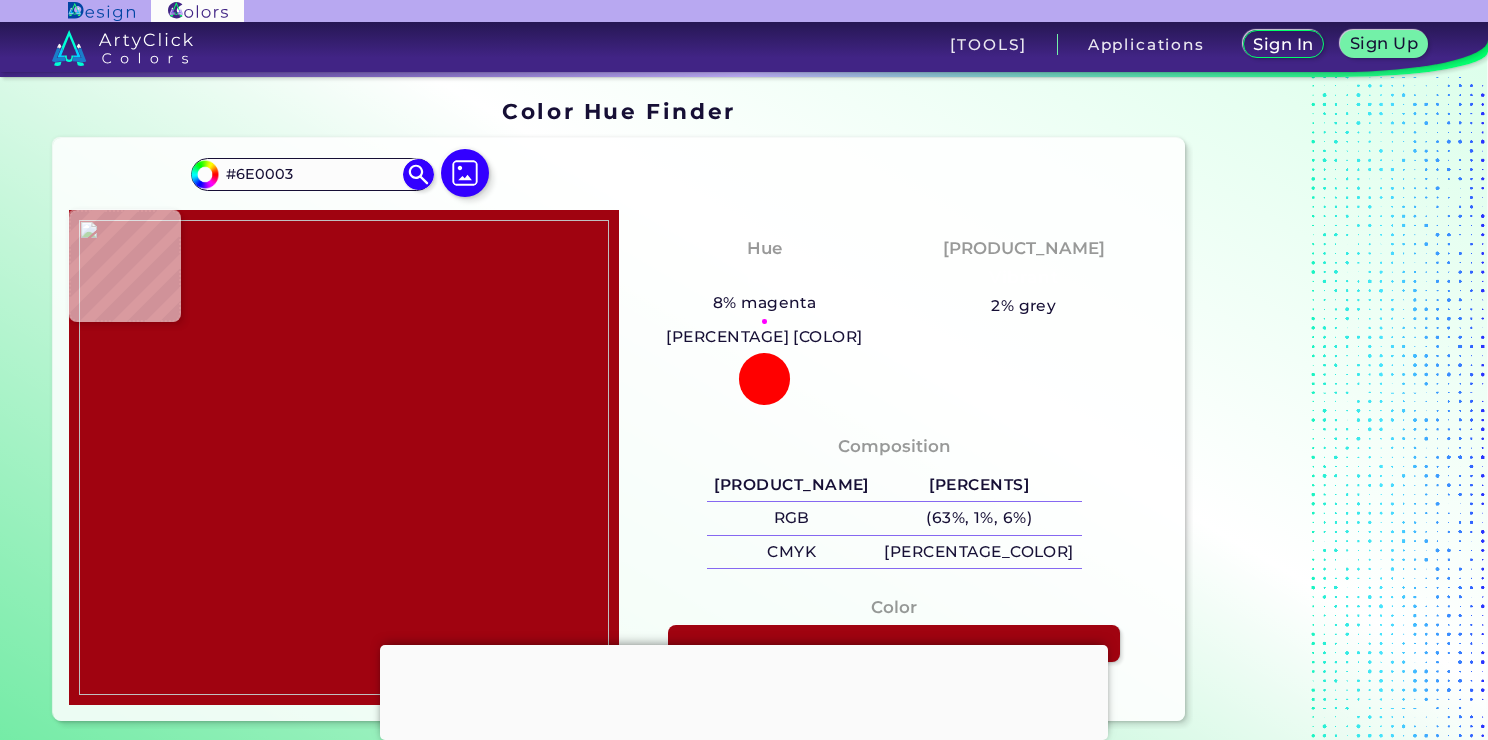 type on "[HEX_COLOR]" 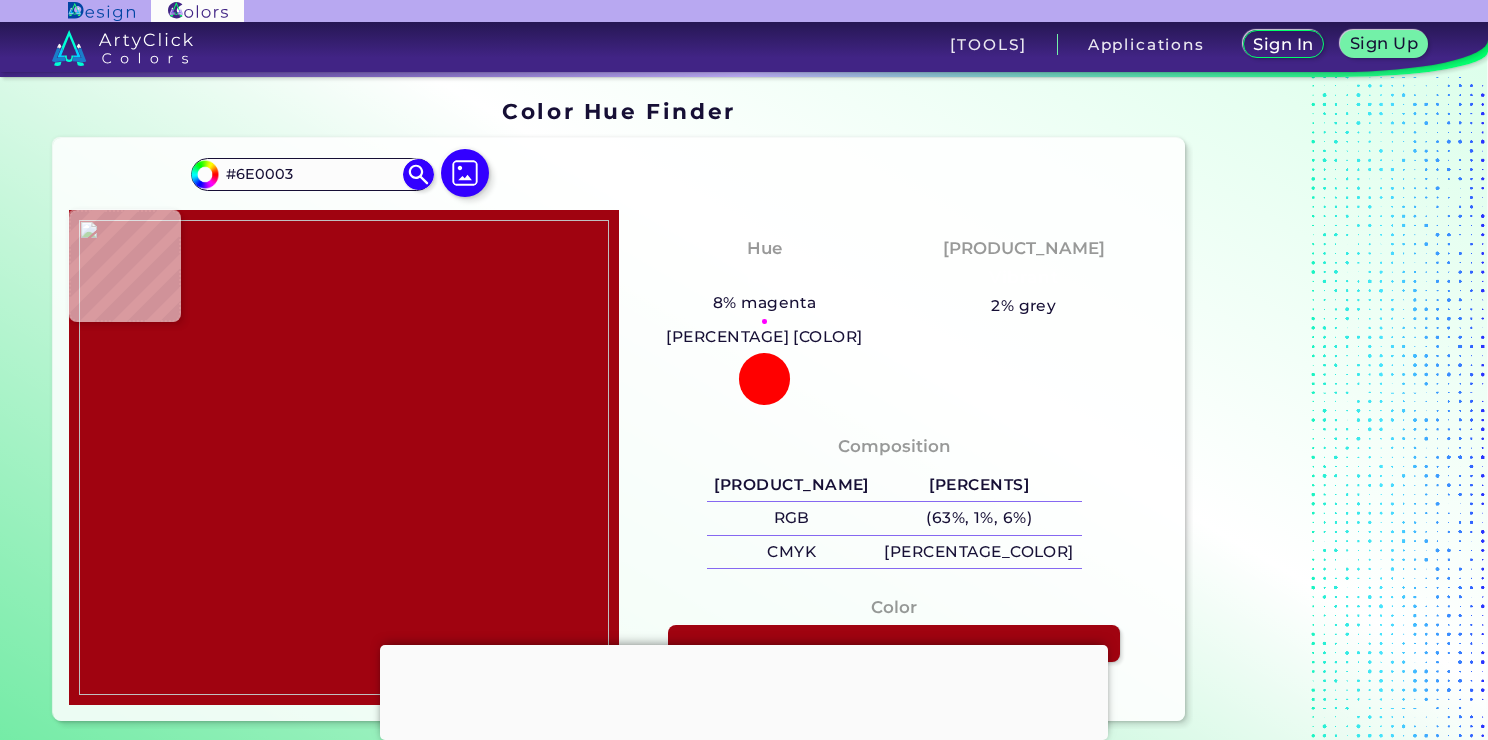 type on "#6C0206" 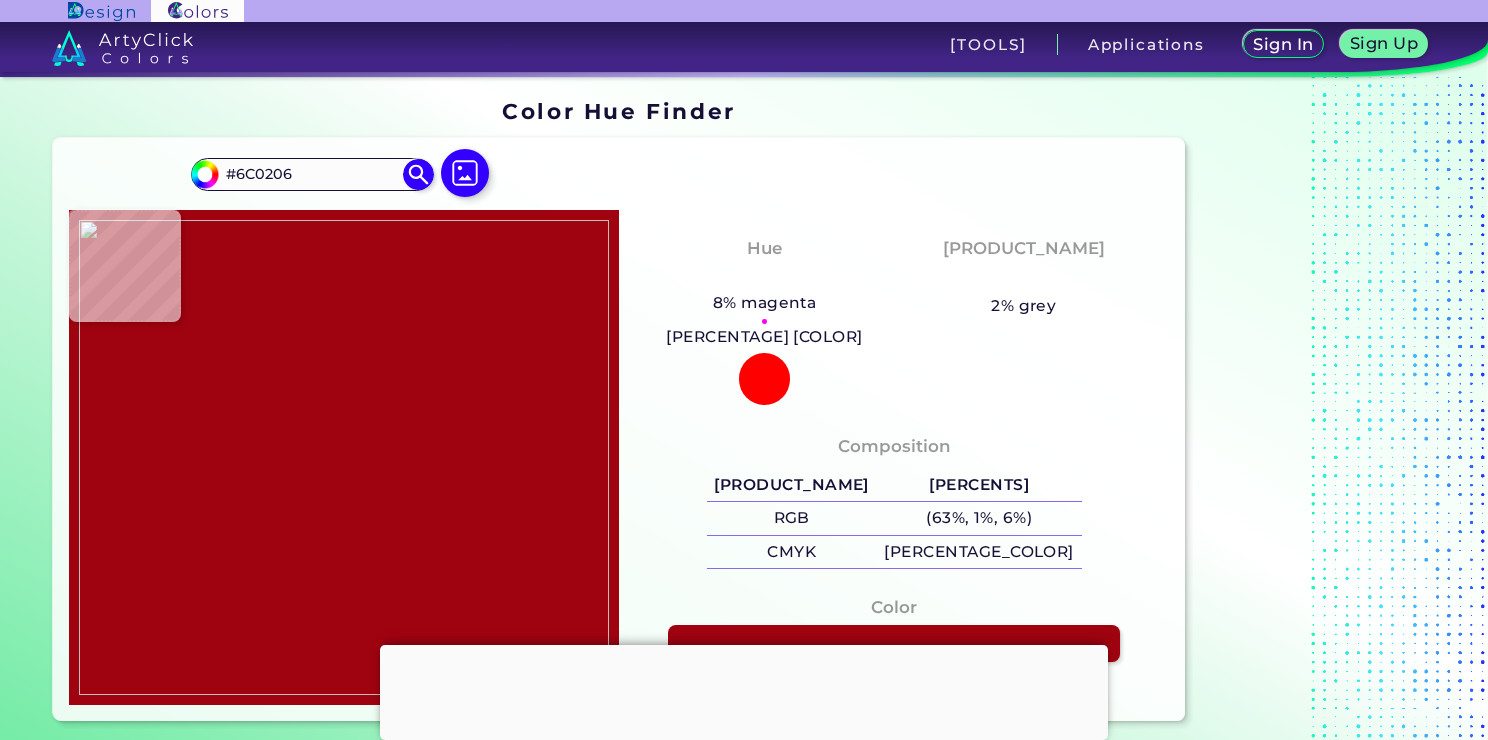 type on "#XXXXXX" 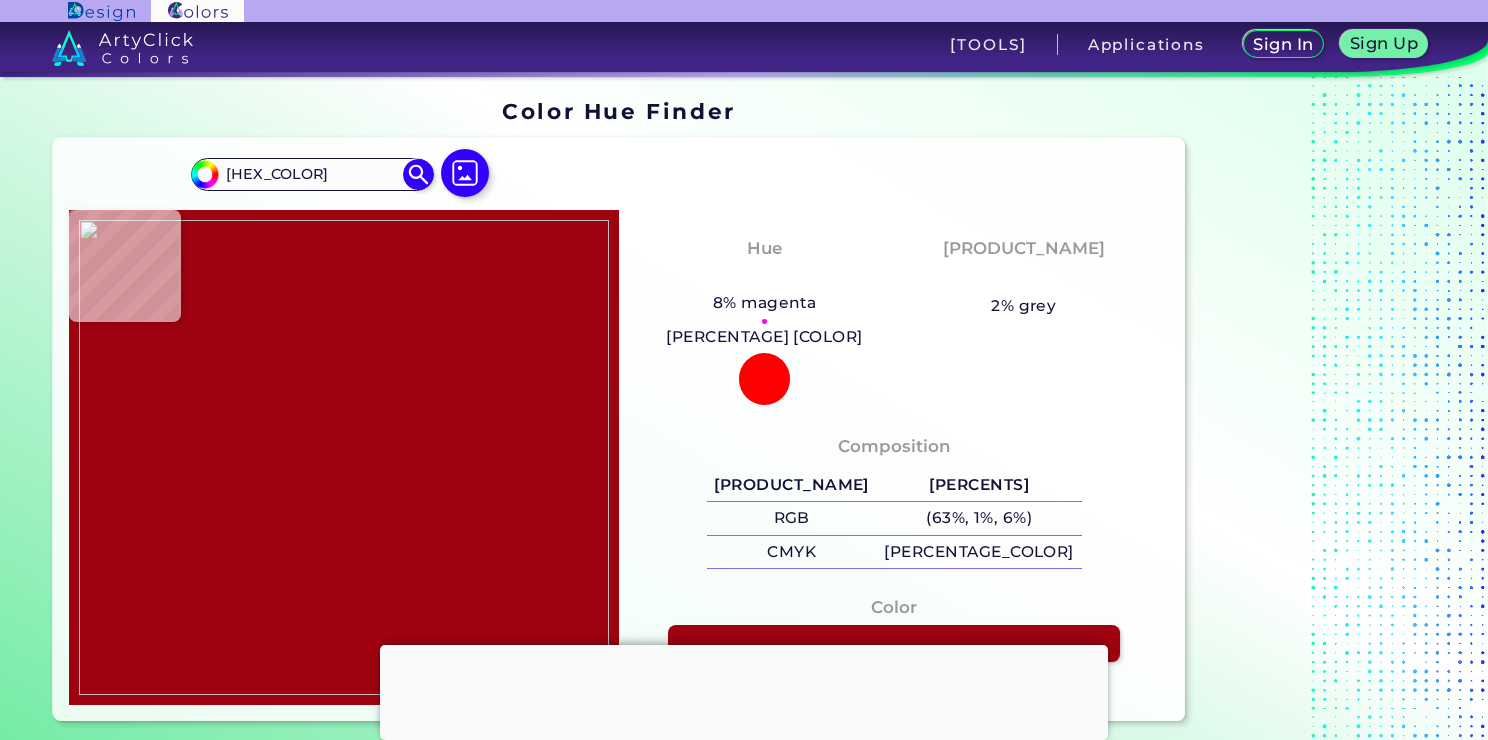 type on "[HEX_COLOR]" 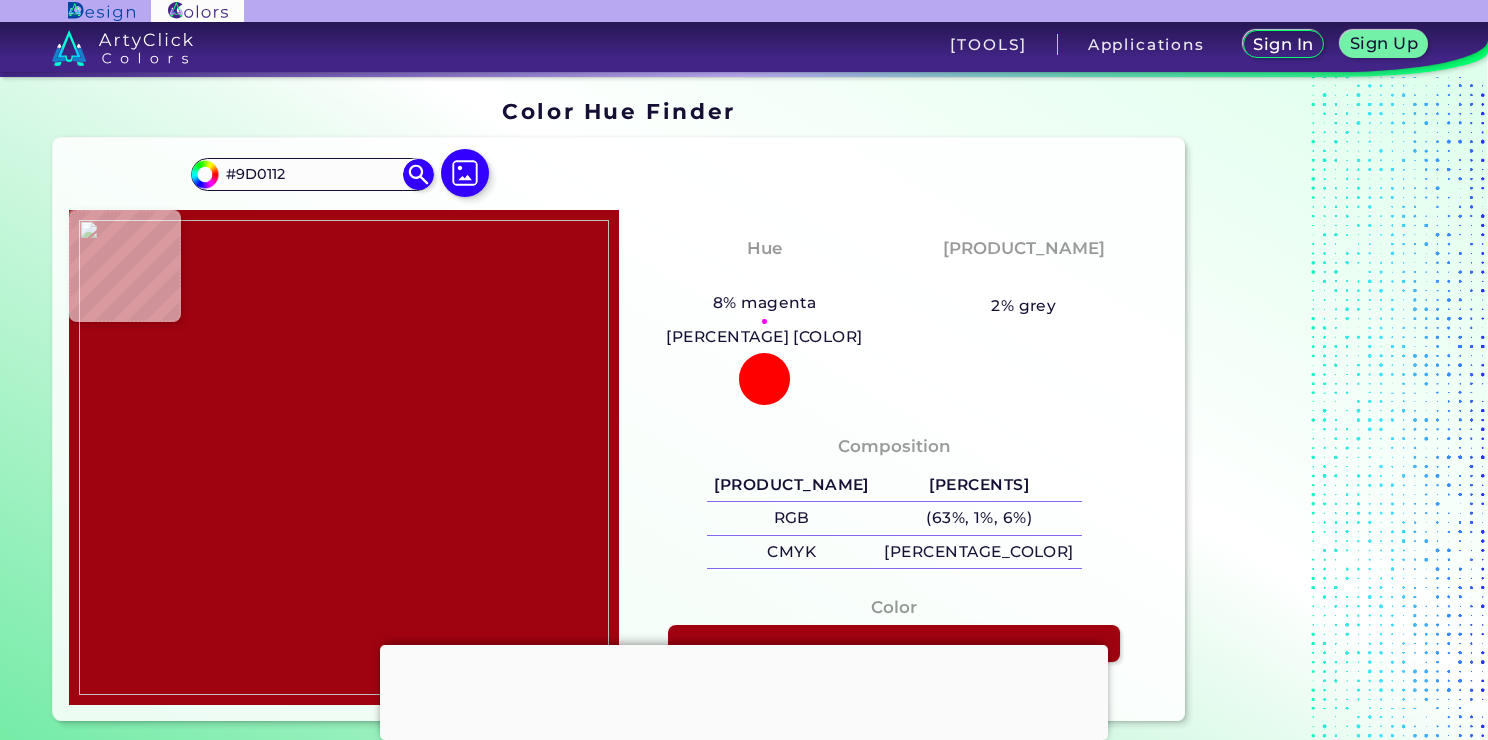 type on "#a70115" 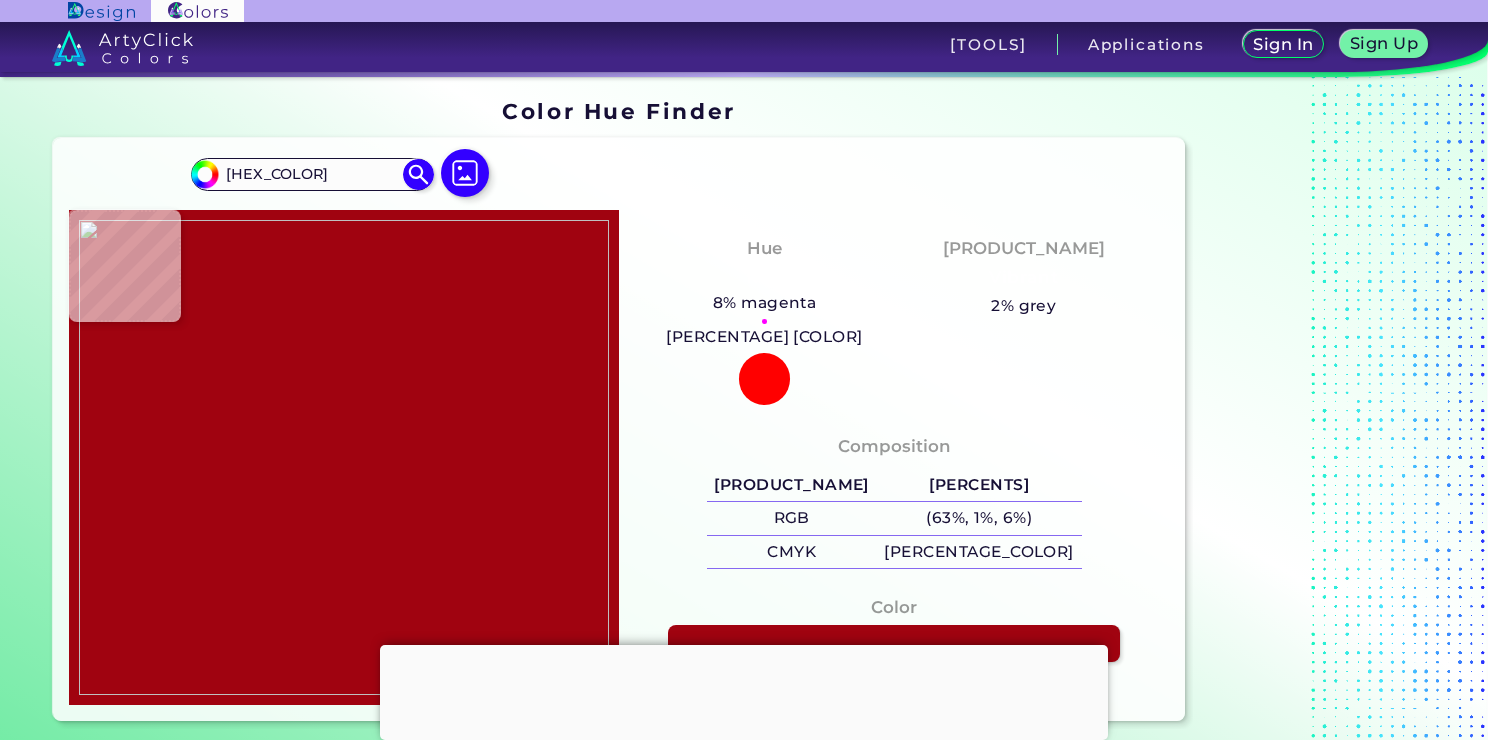 type on "#a40114" 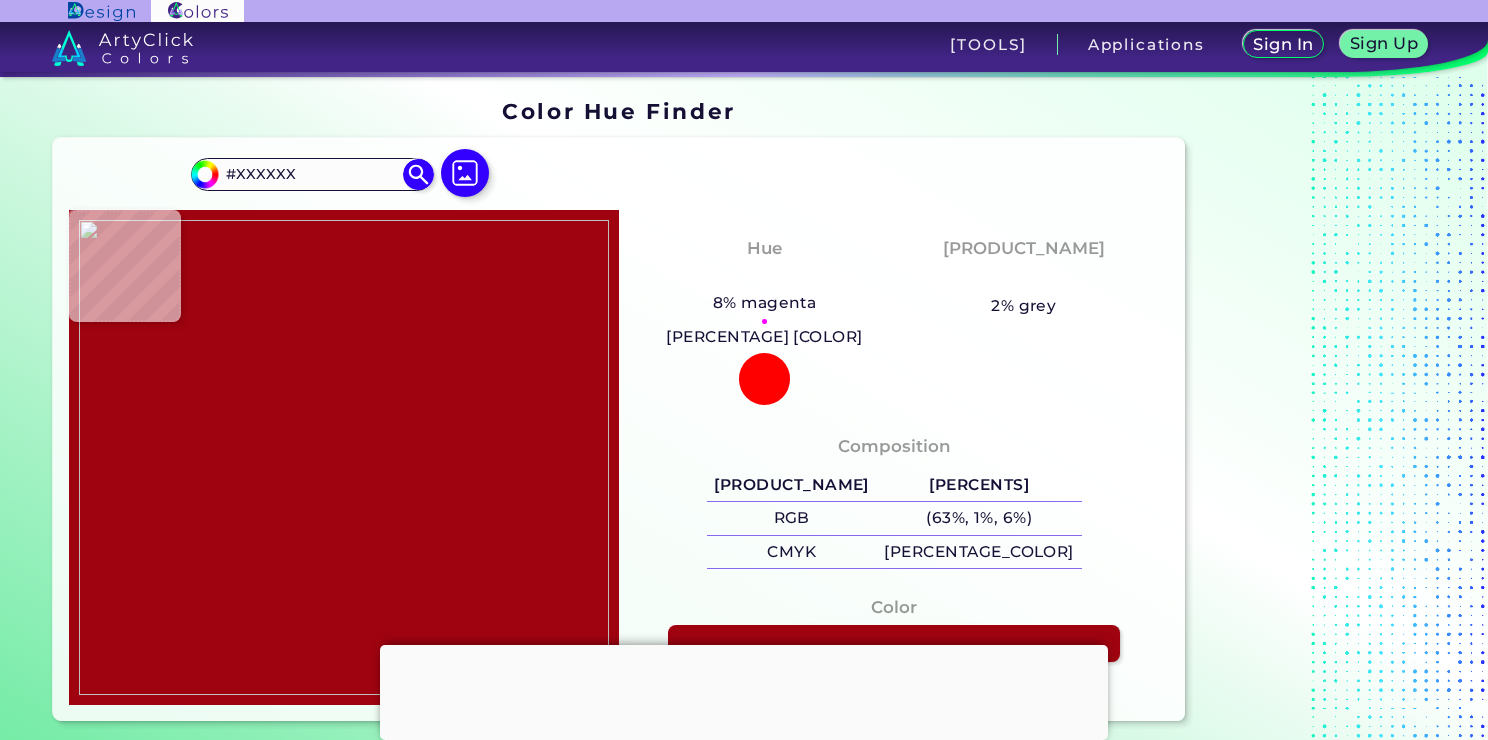 type on "[HEX]" 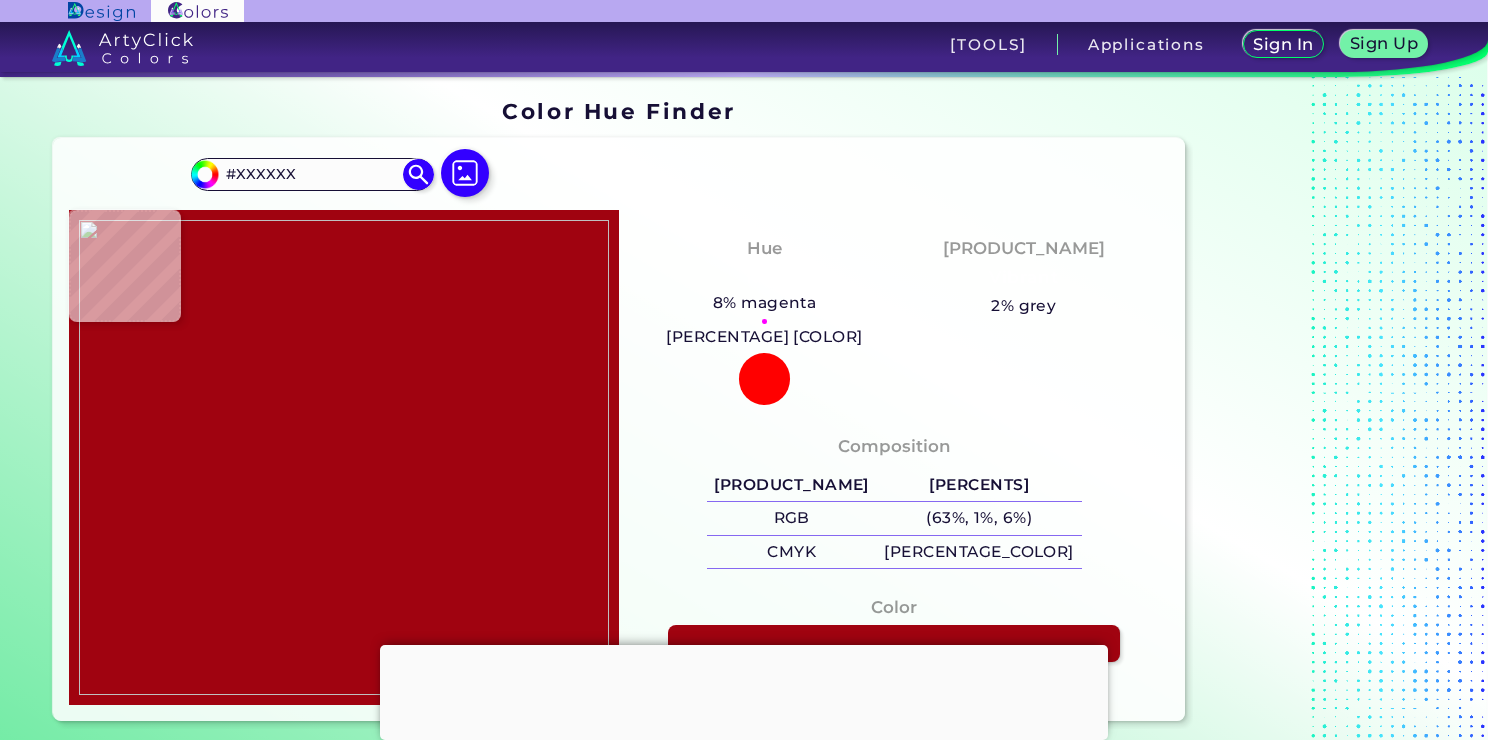 type on "[HEX_COLOR]" 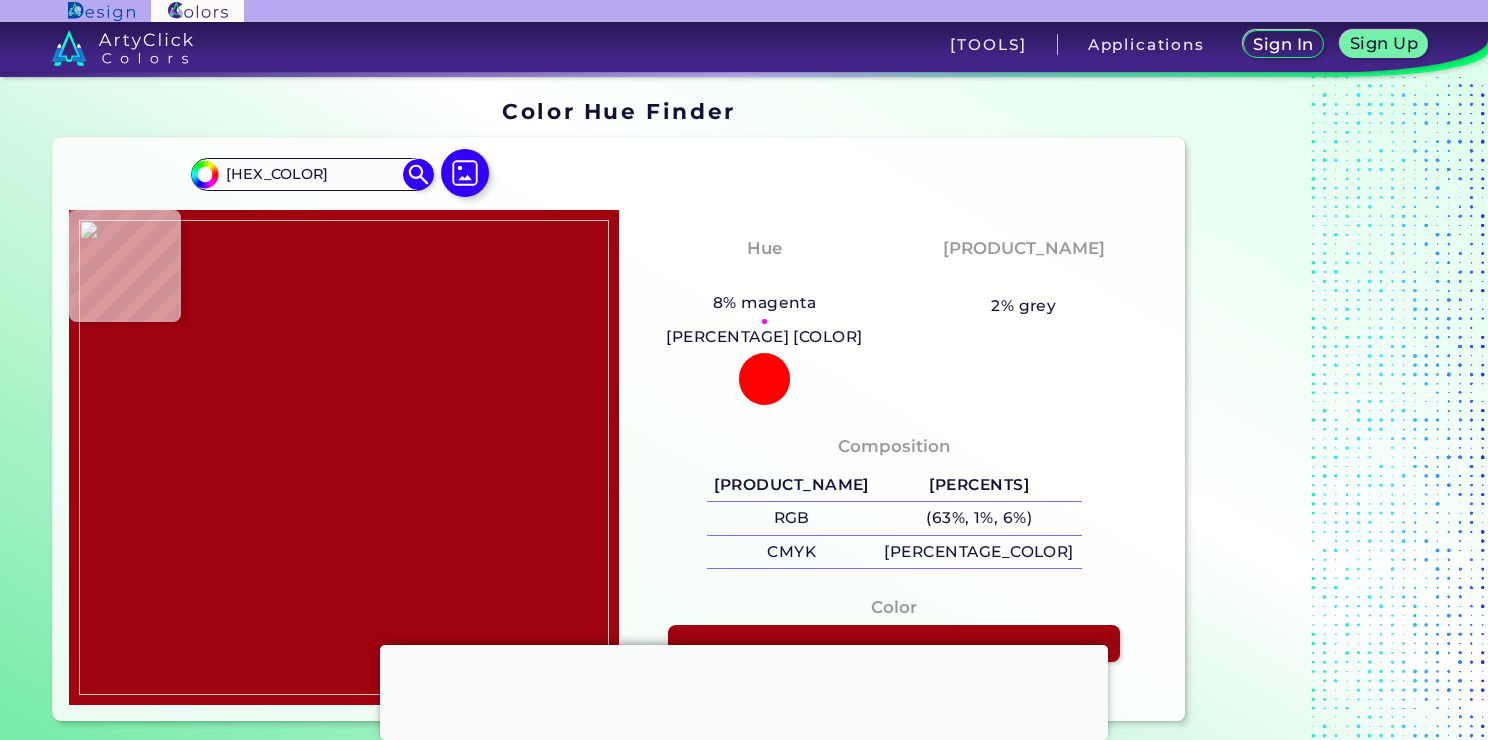 type on "#a80214" 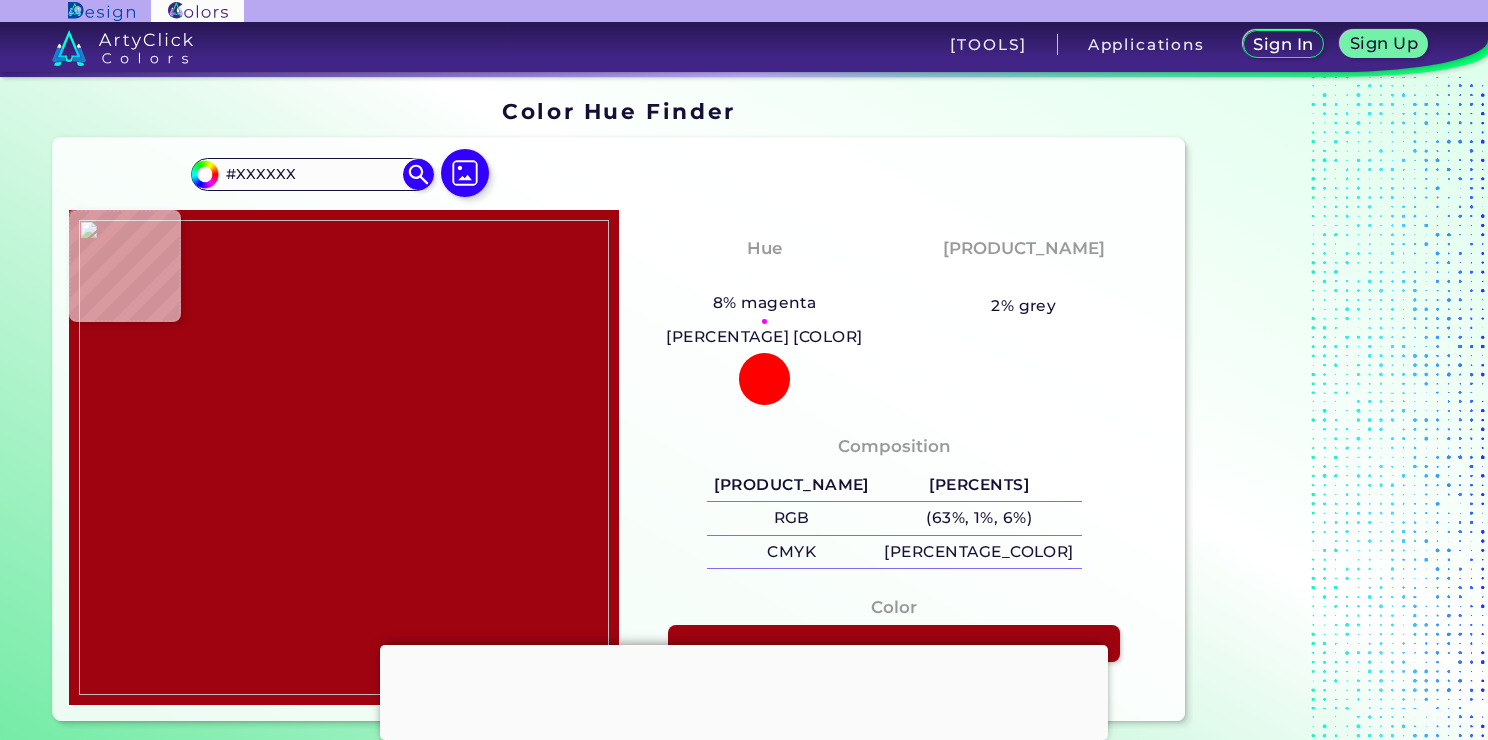 type on "#aa0114" 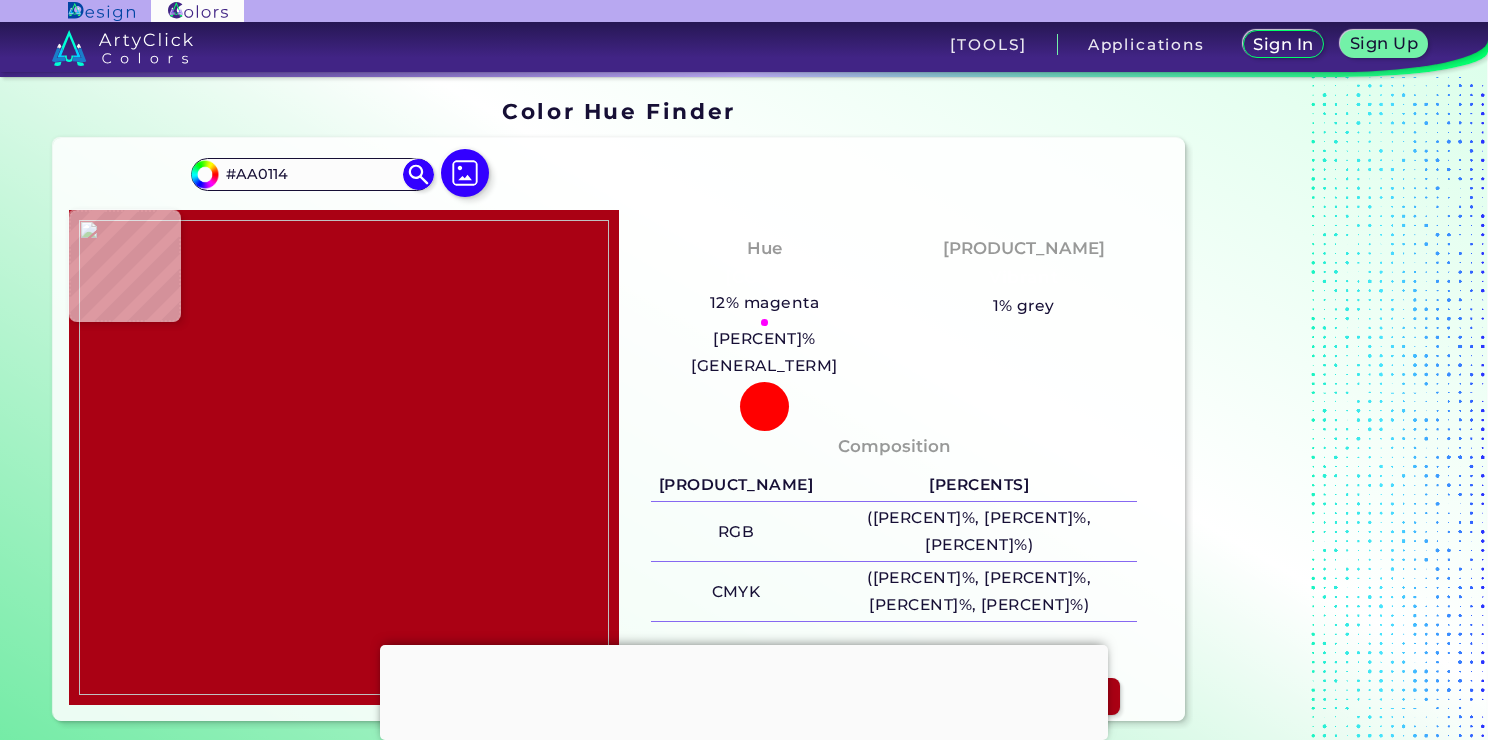 type on "#ae0017" 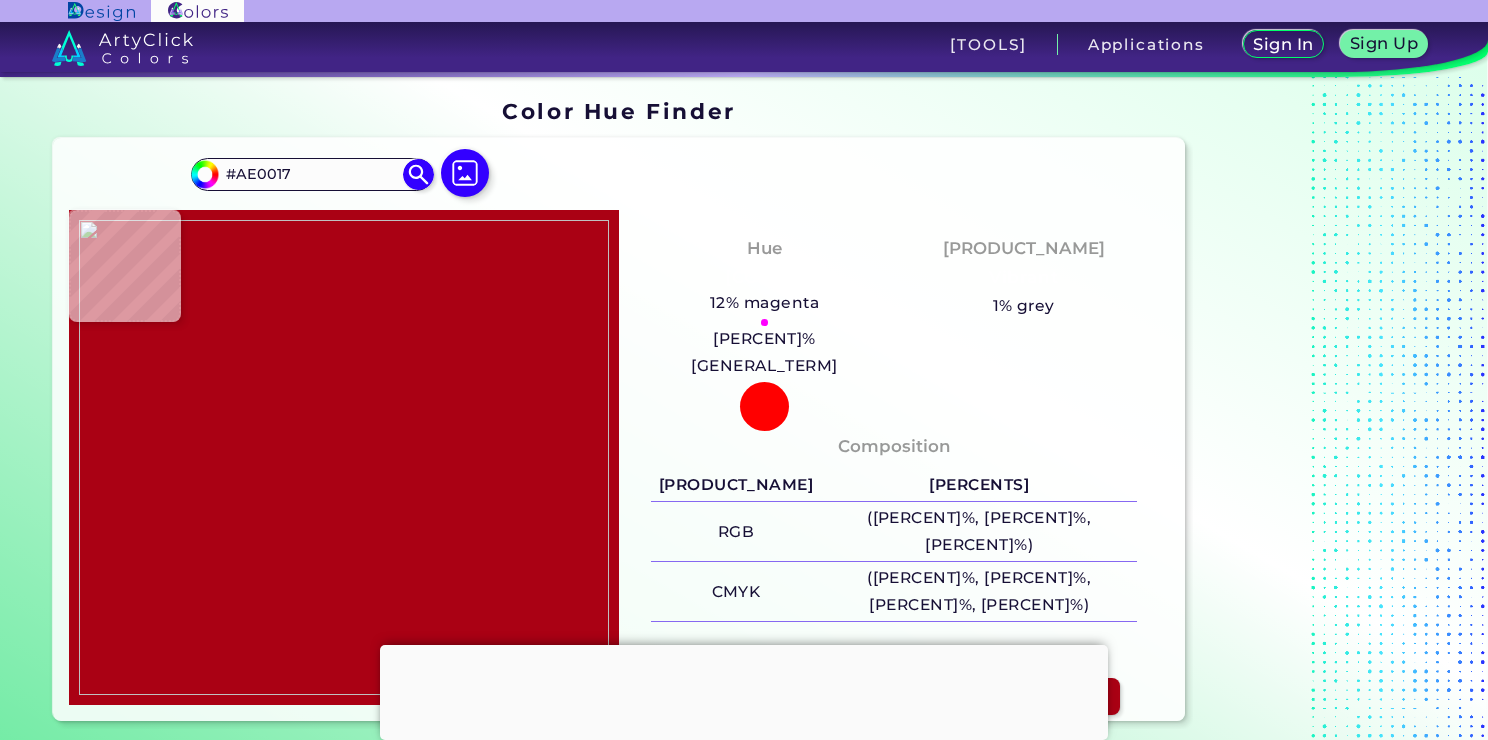 type on "[HEX_COLOR]" 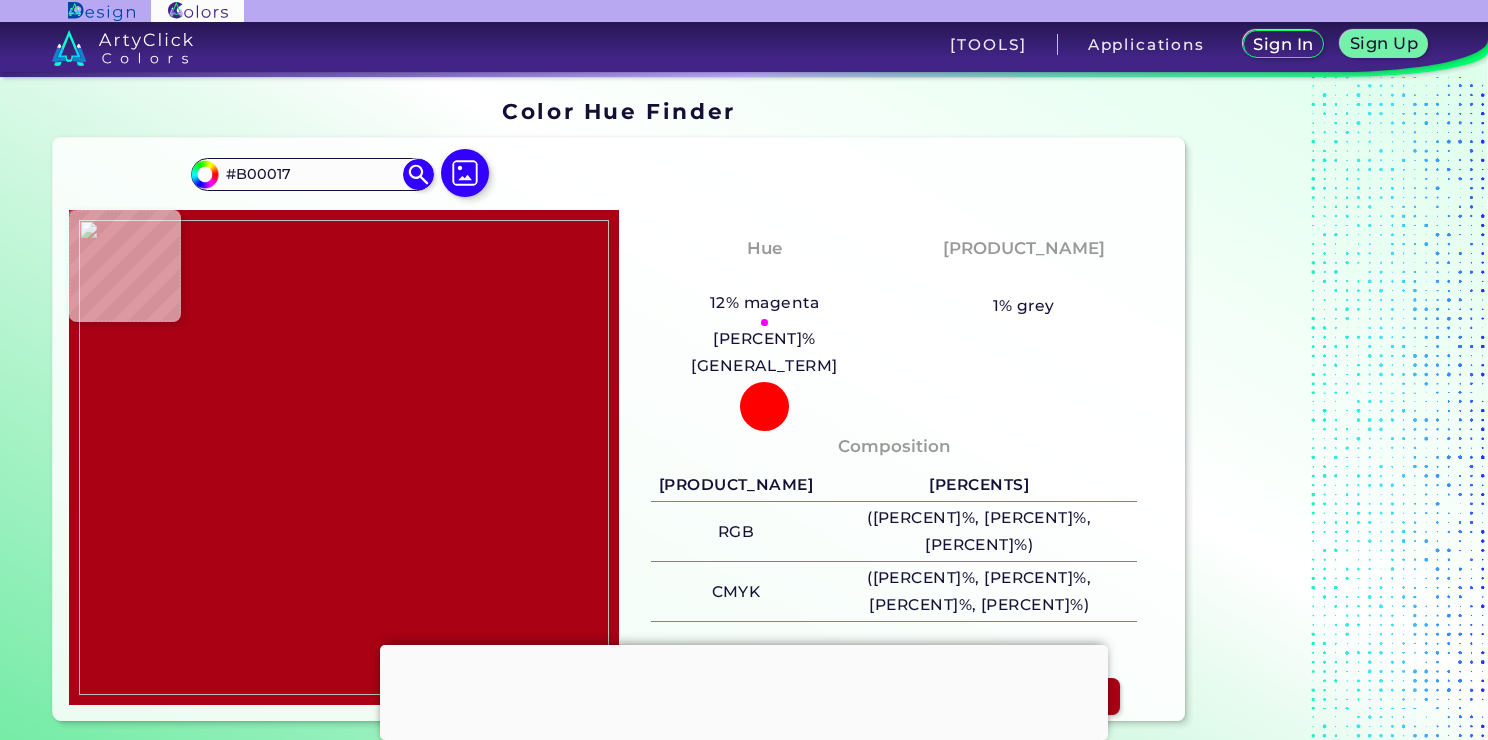 type on "#ac0016" 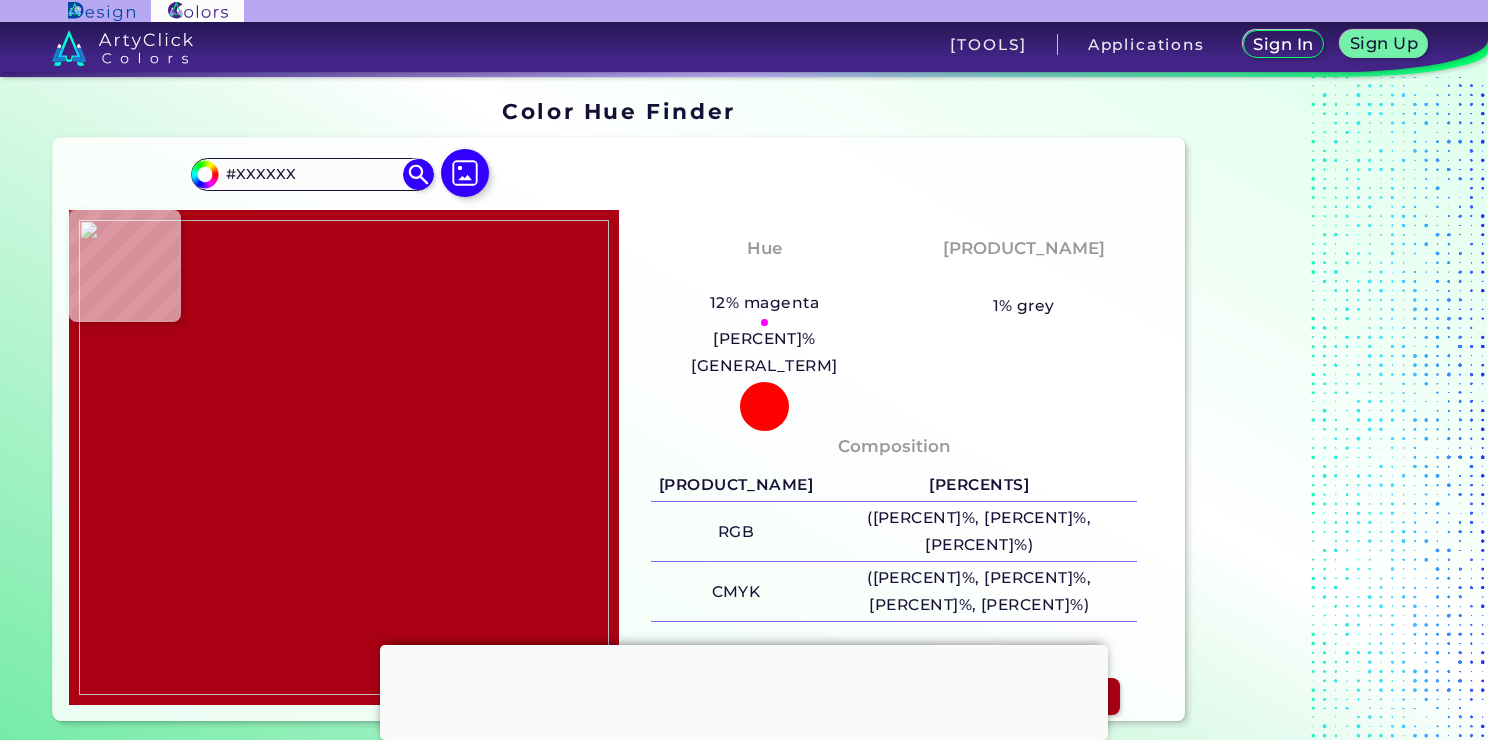 type on "#XXXXXX" 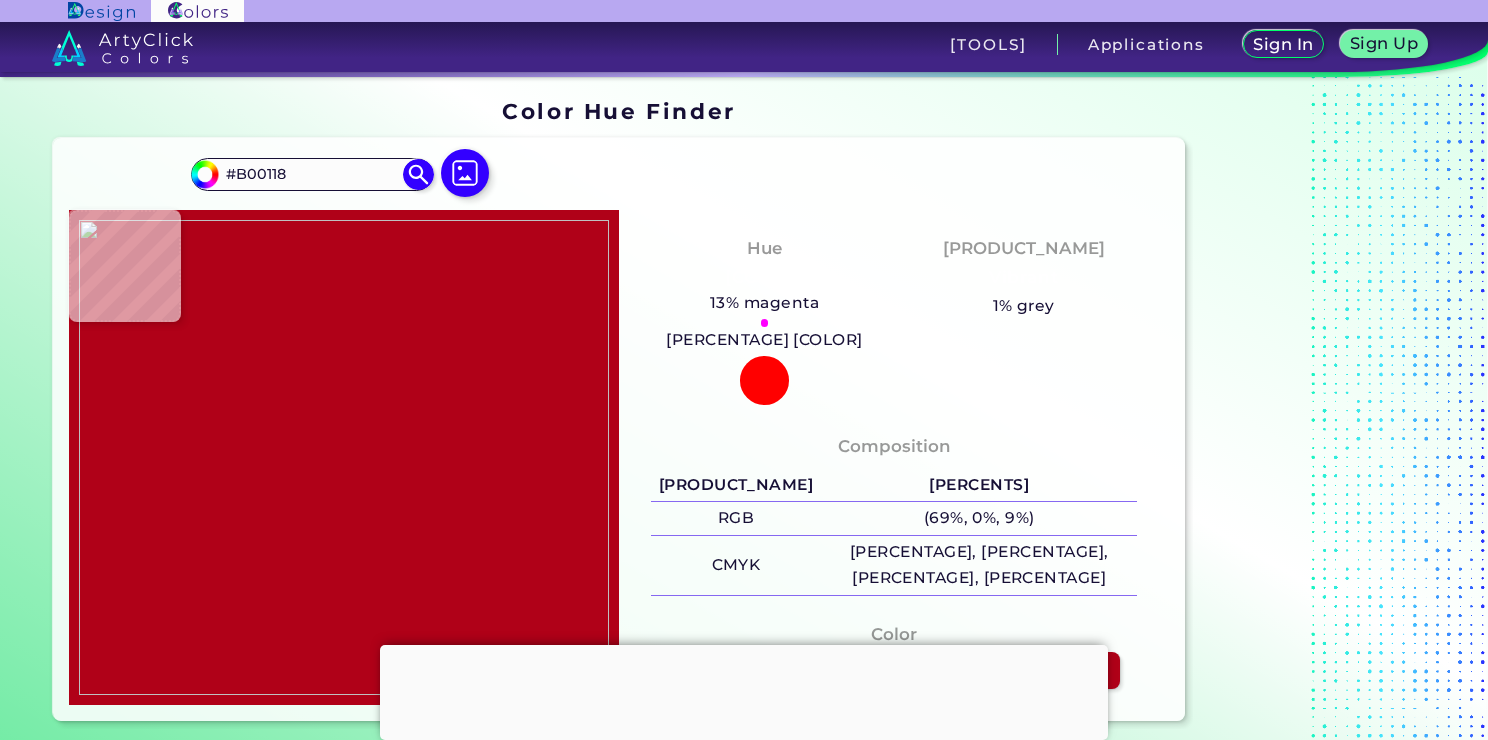 type on "#XXXXXX" 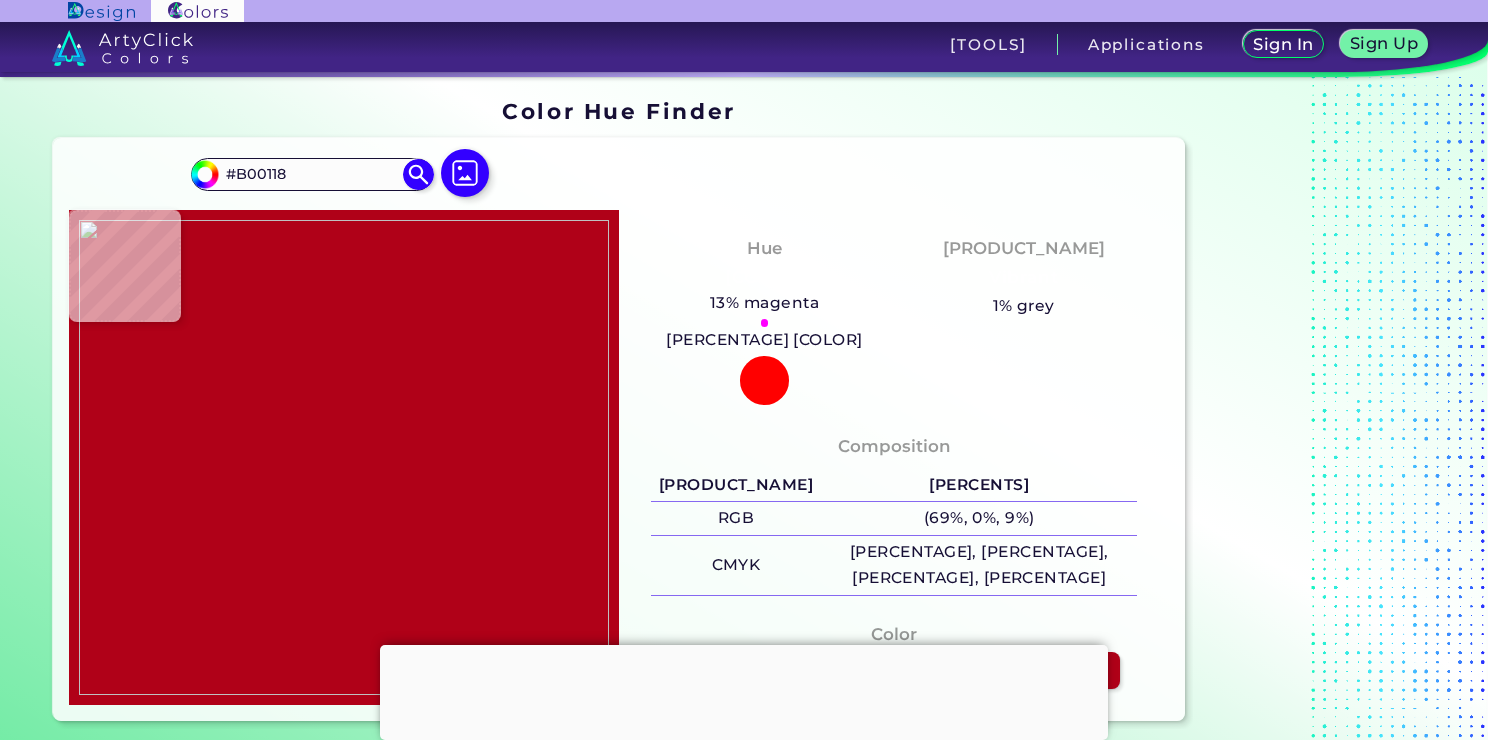 type on "[HEX_COLOR]" 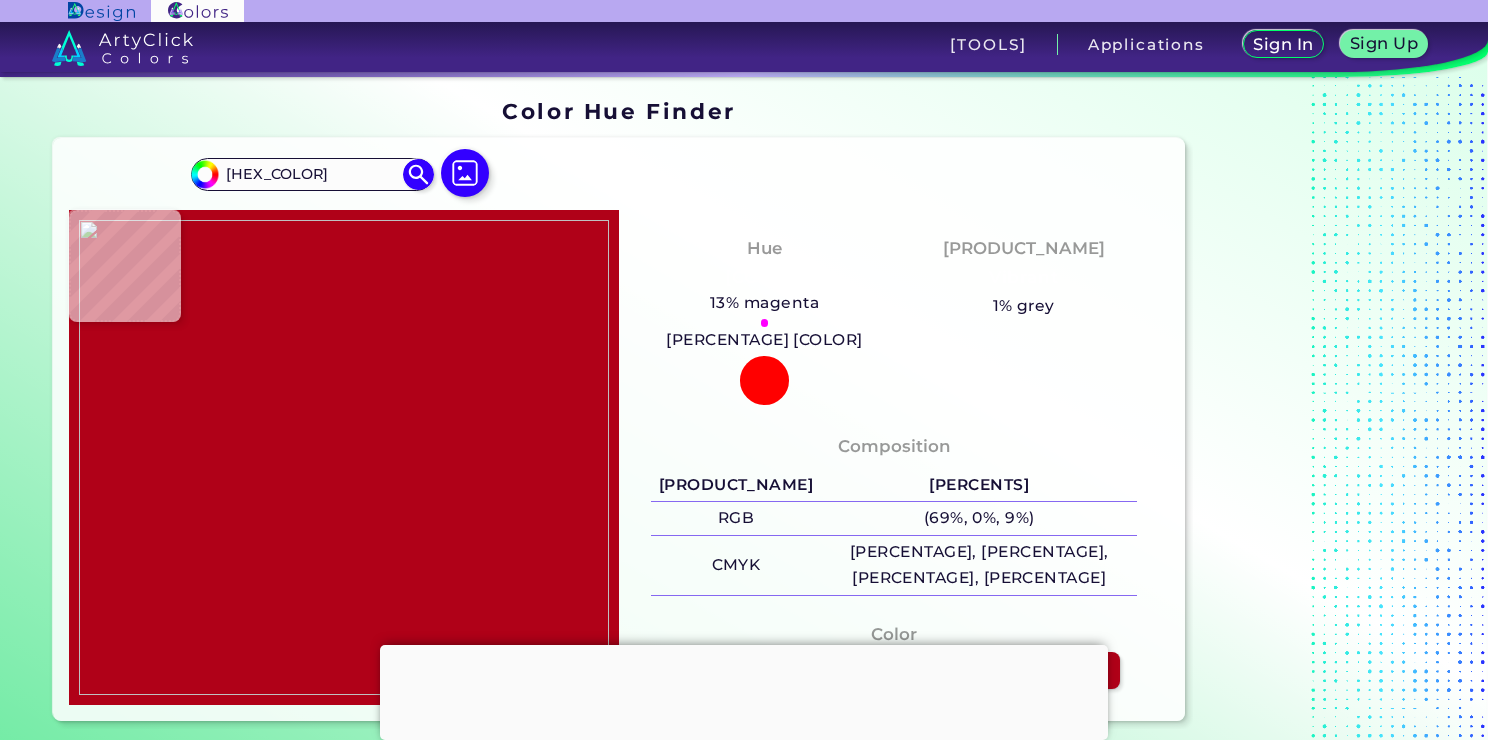 type on "[HEX_COLOR]" 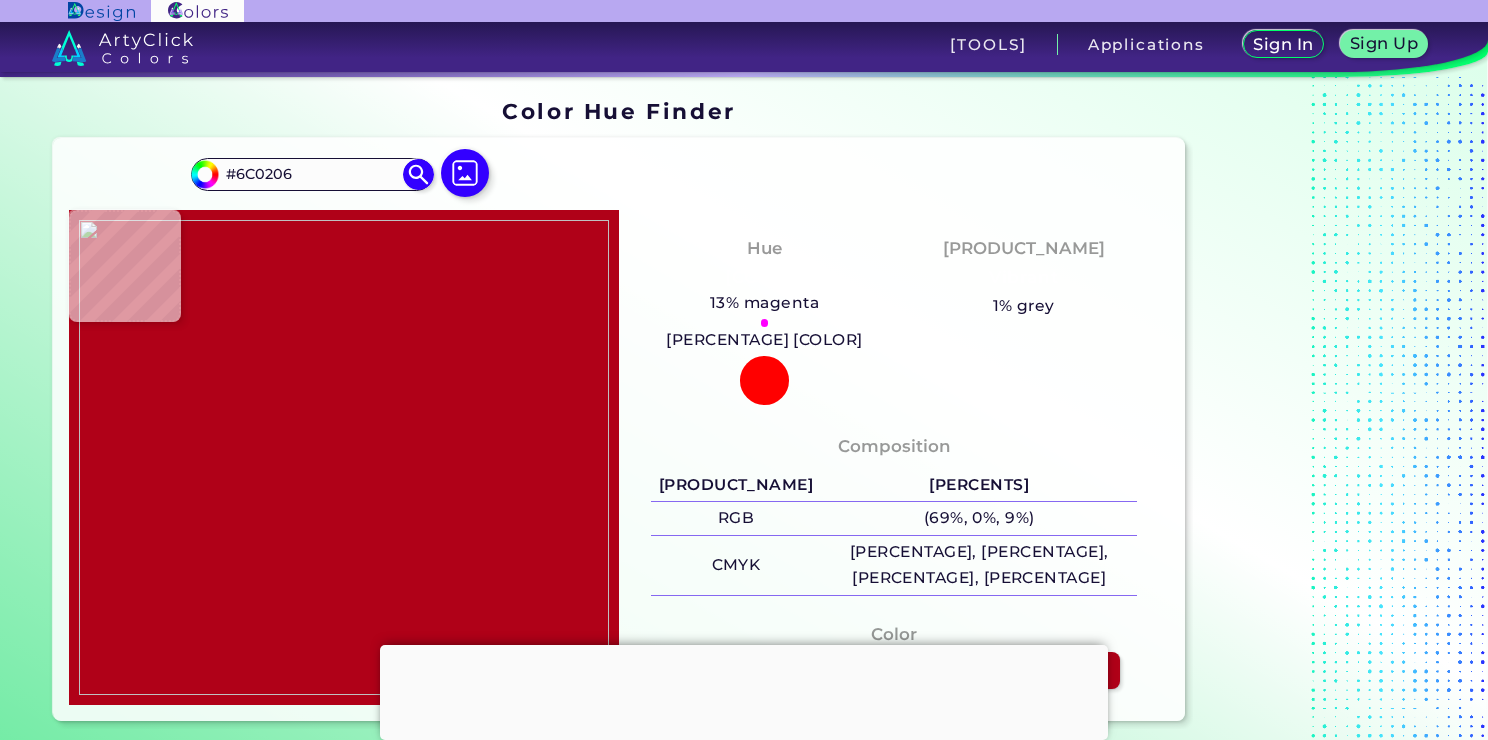 type on "[HEX]" 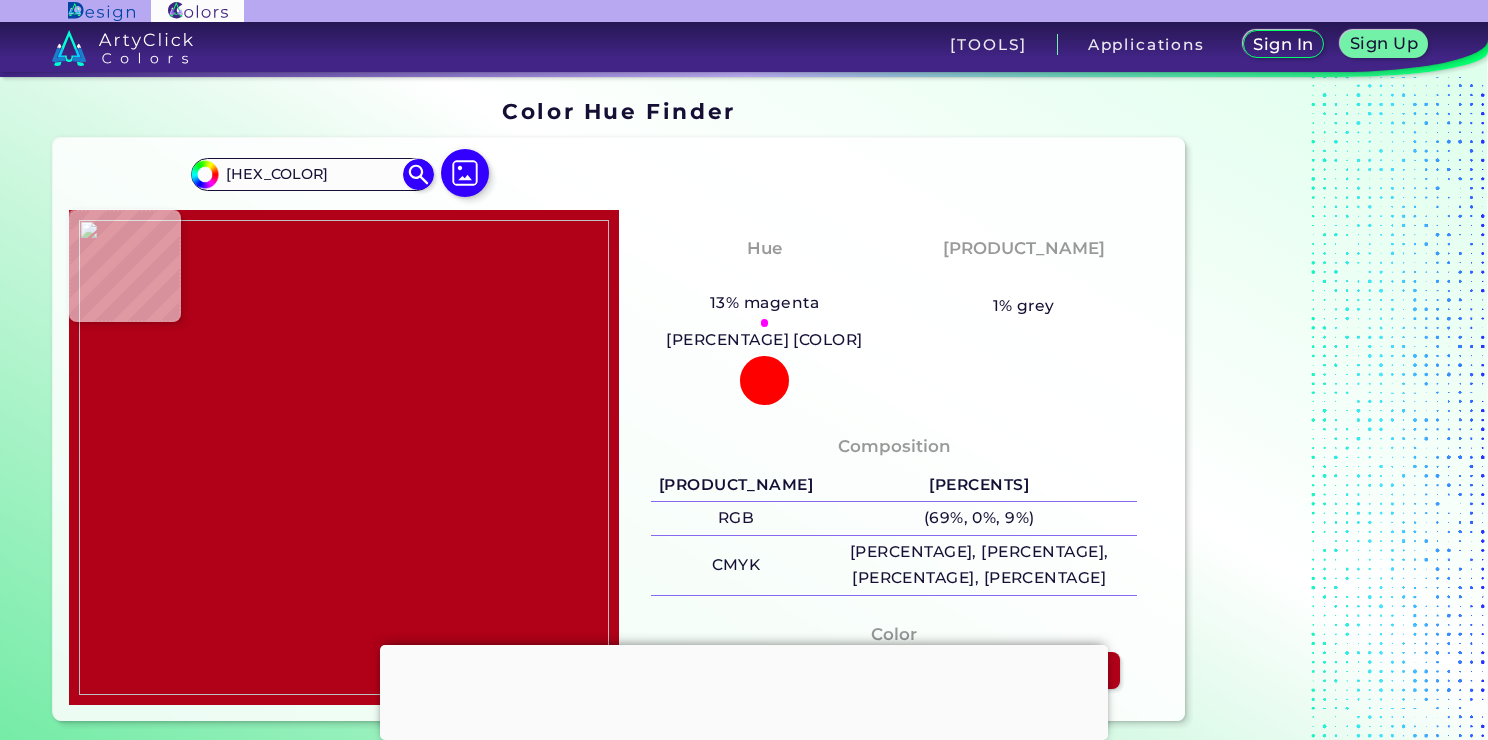 type on "#bf021e" 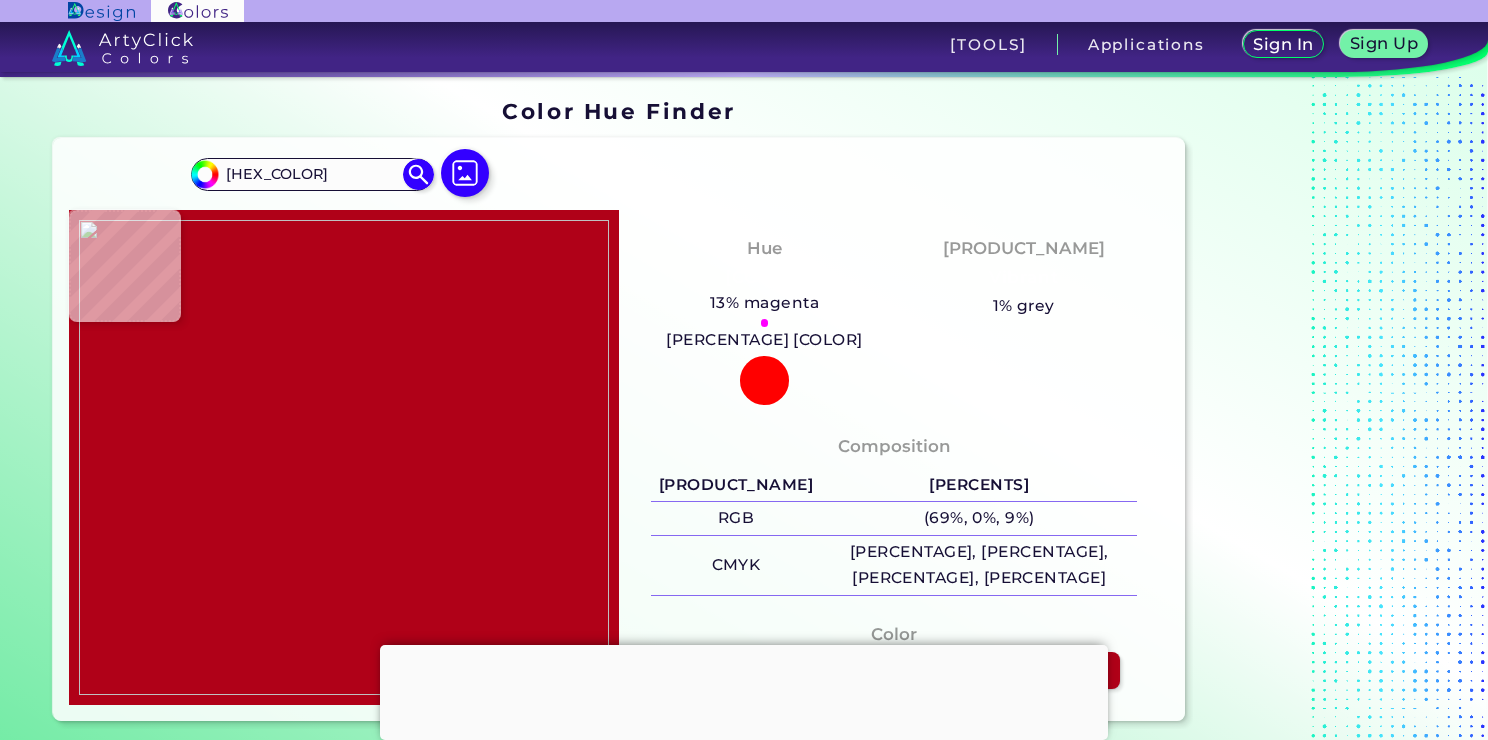 type on "#BF021E" 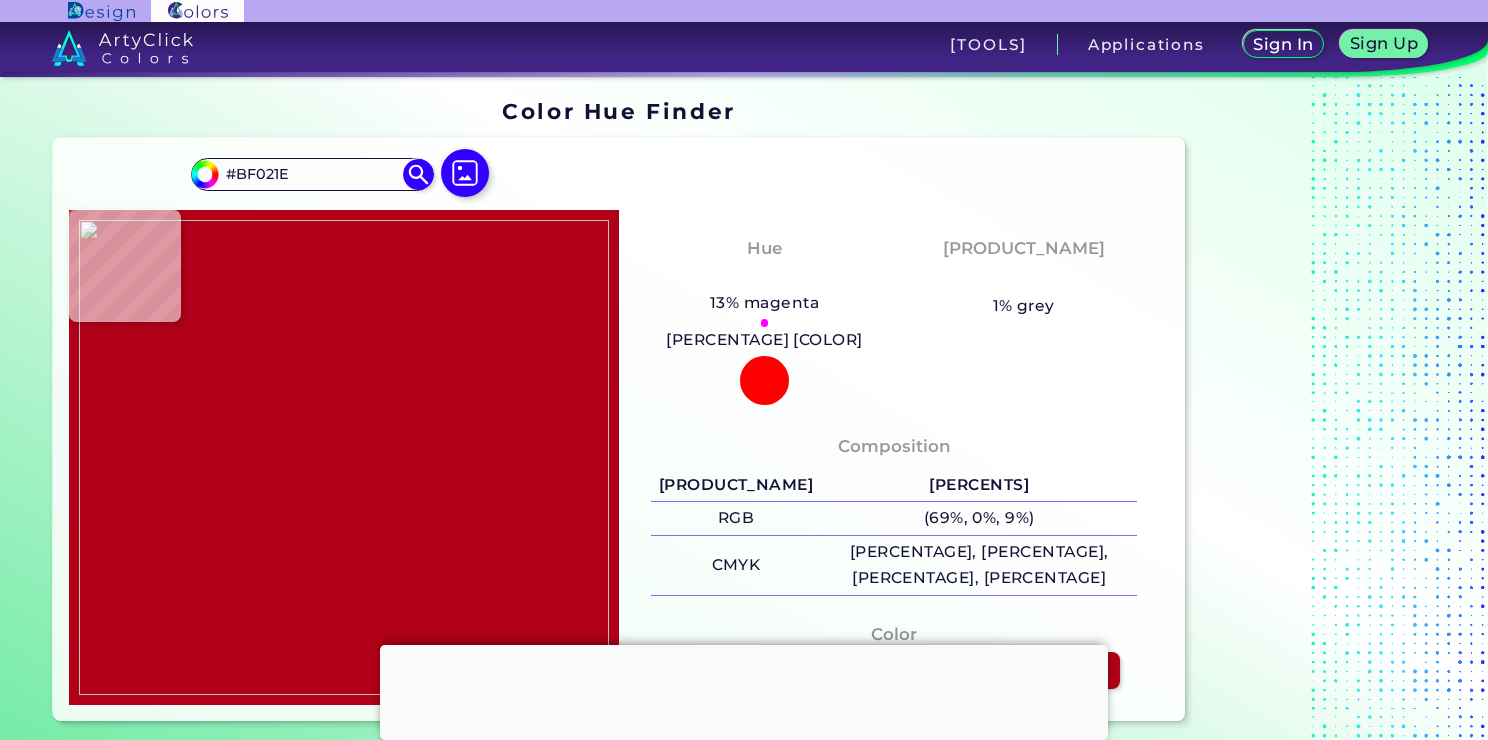 type on "#b30421" 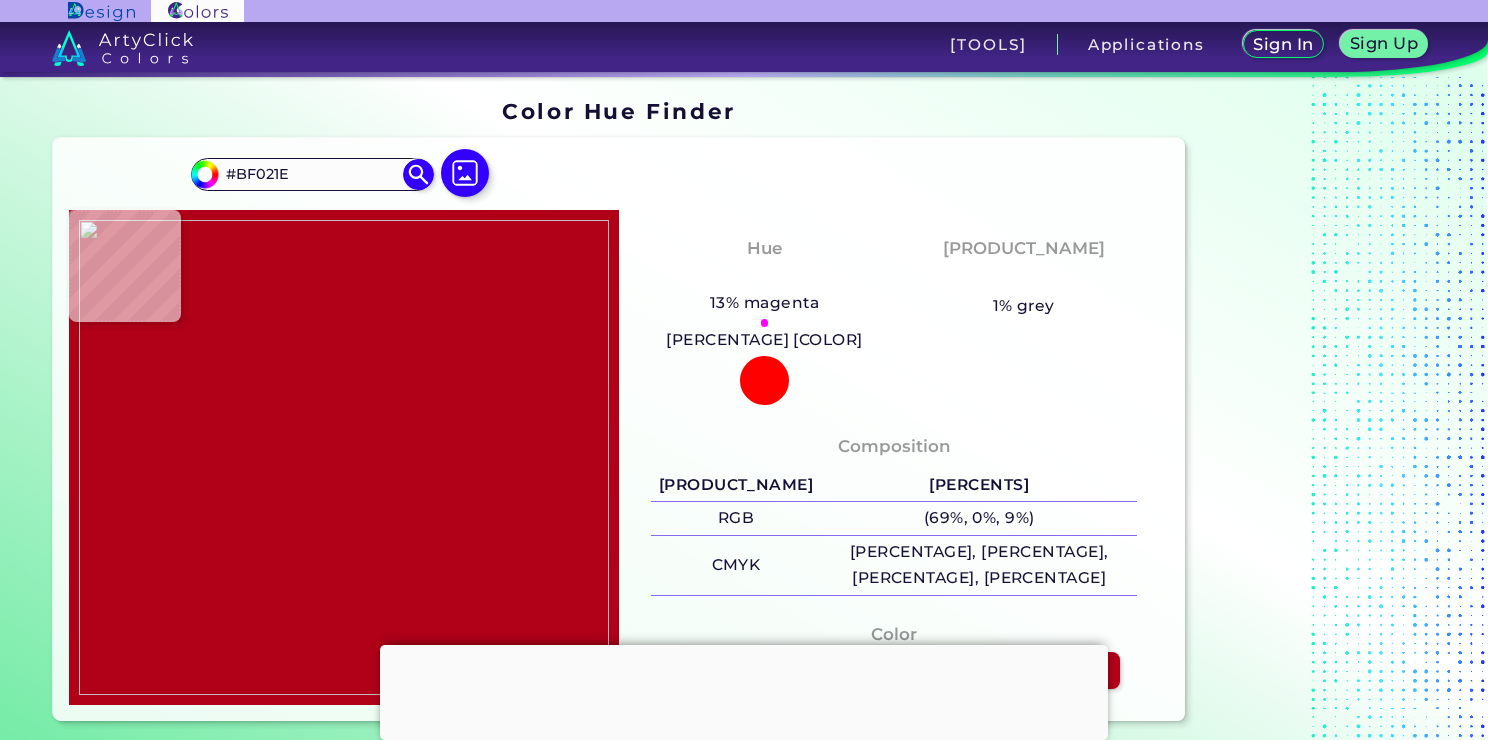 type on "[HEX_COLOR]" 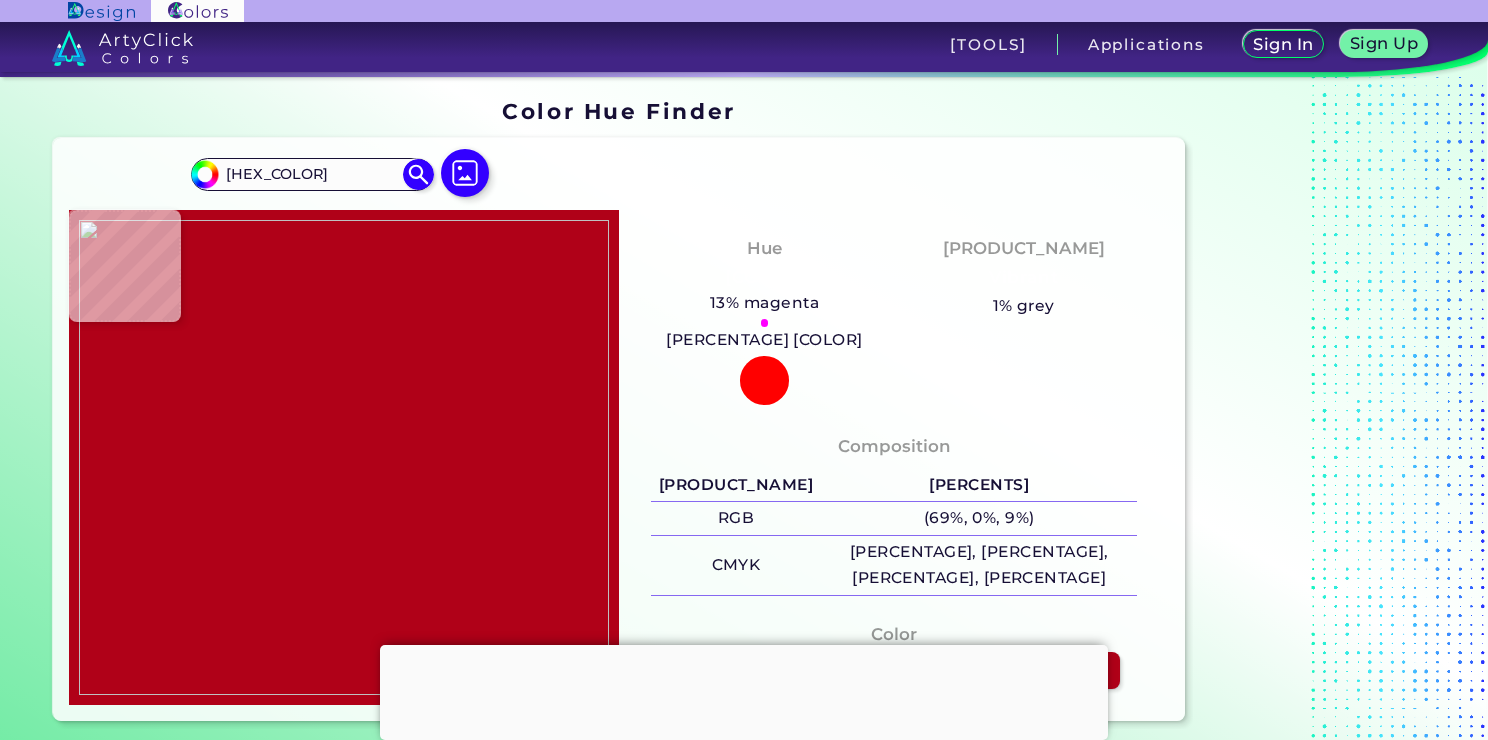 type on "#e0e5e3" 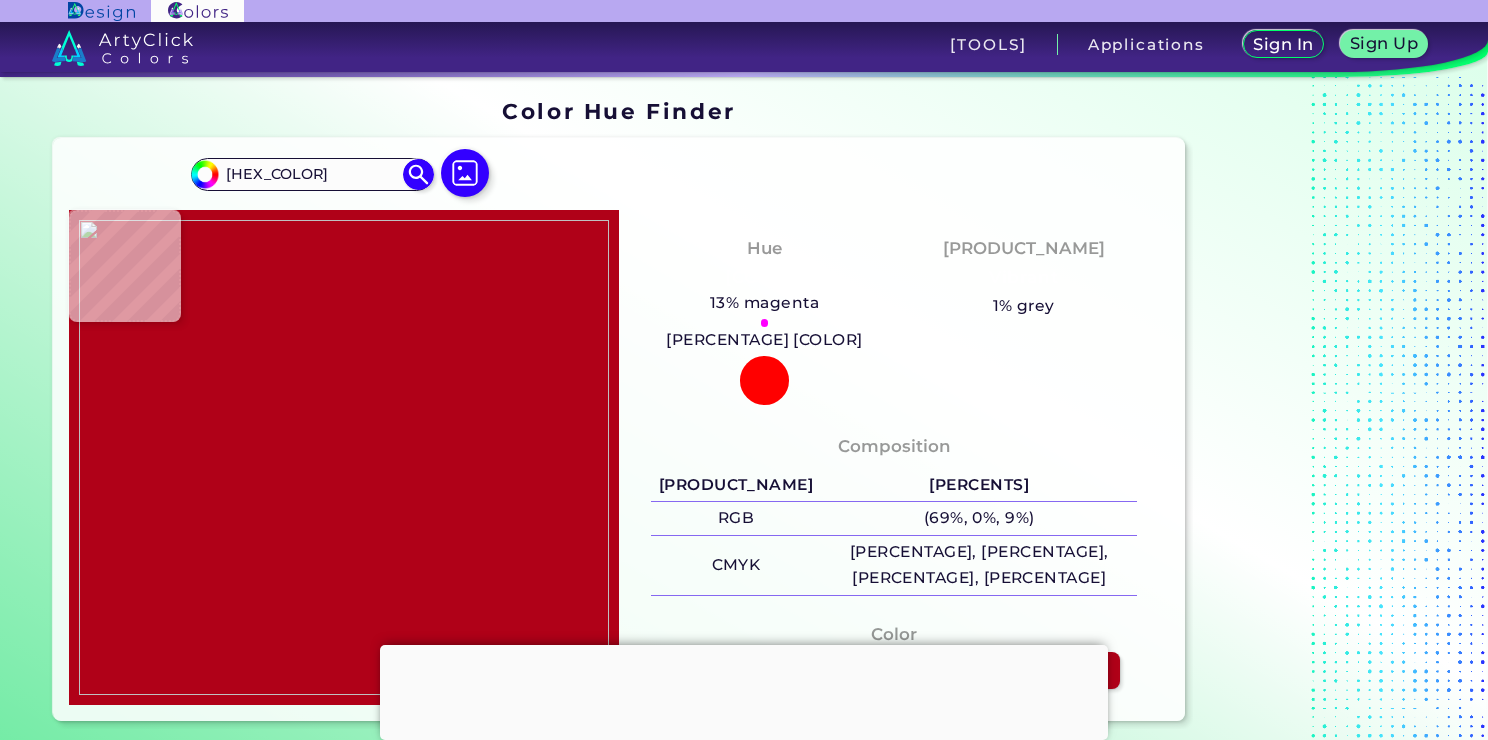type on "#e4e4e4" 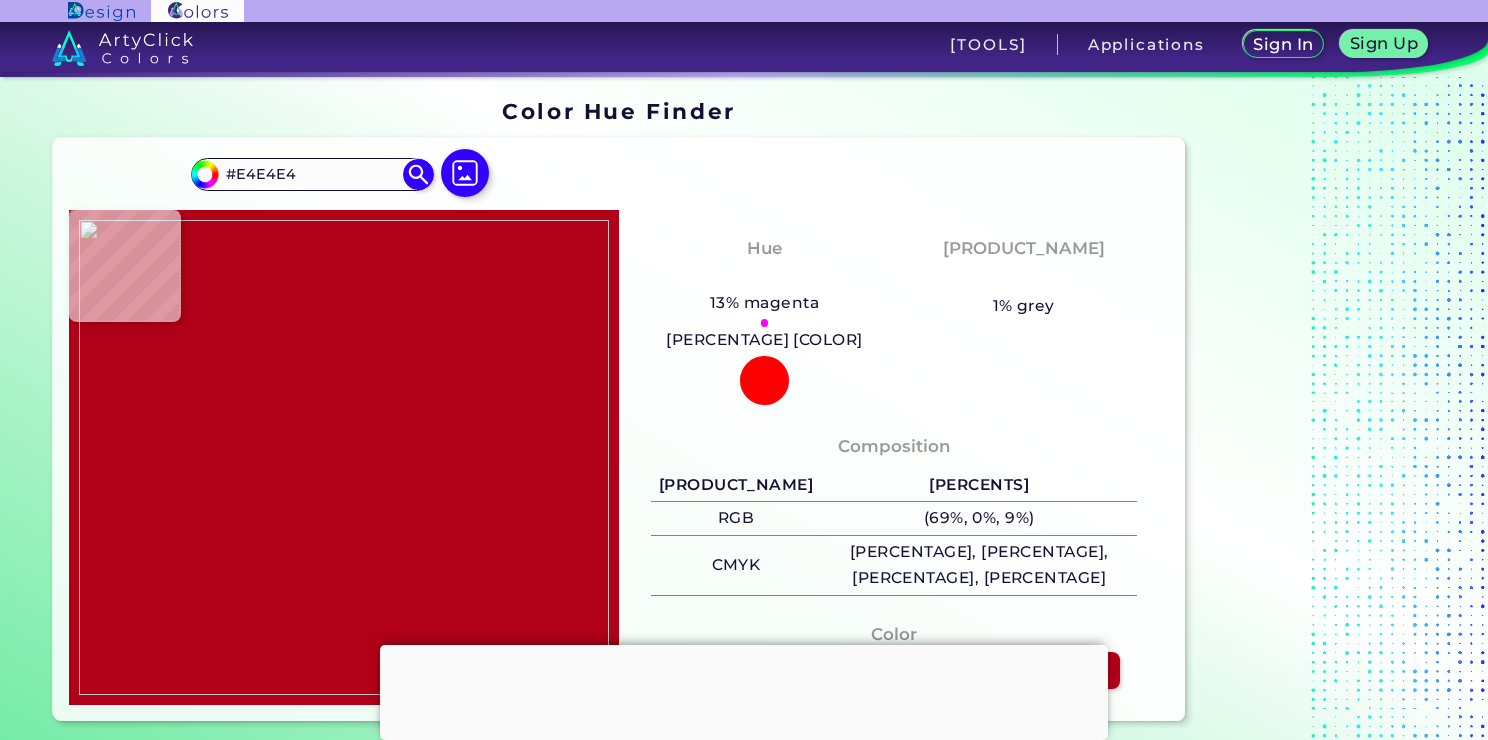 type on "#e3e3e3" 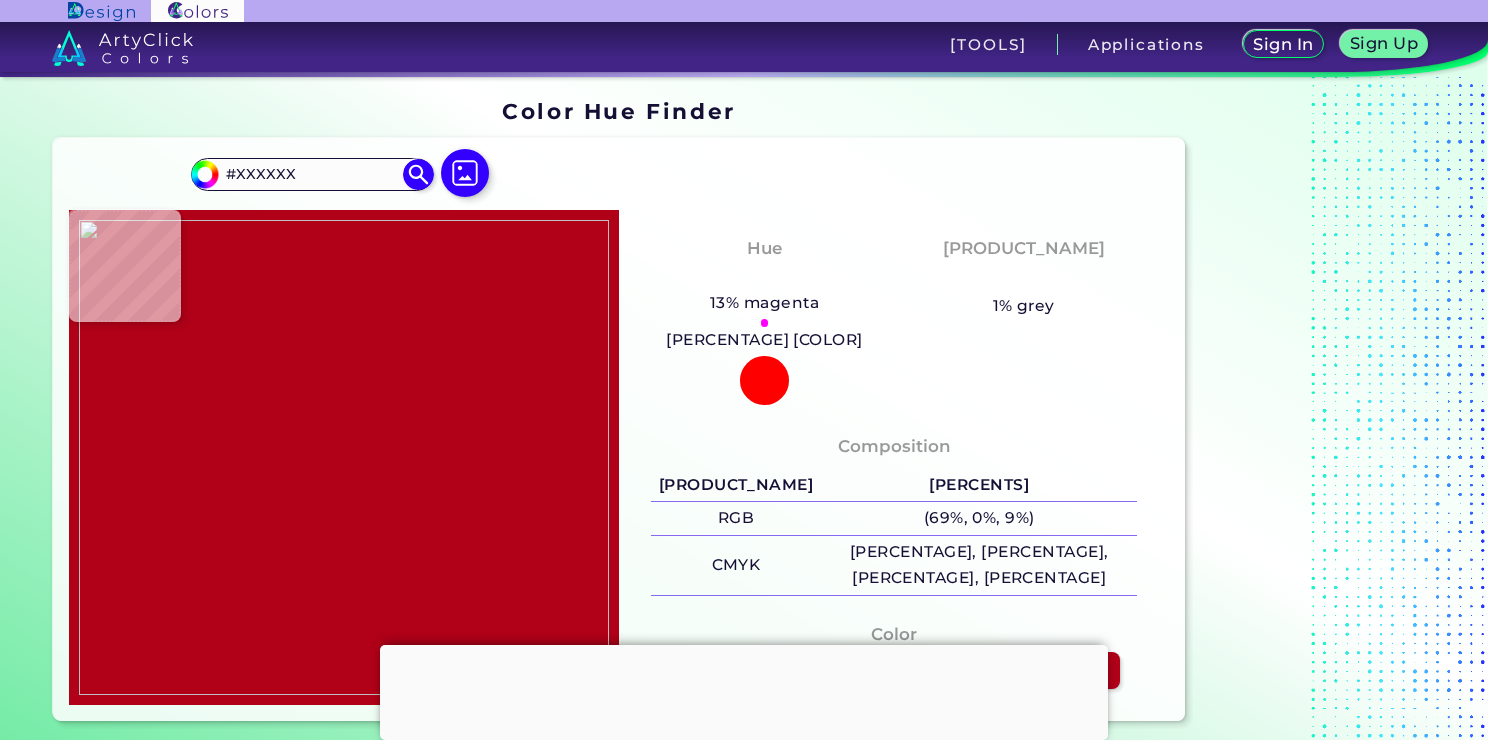 type on "[HEX_COLOR]" 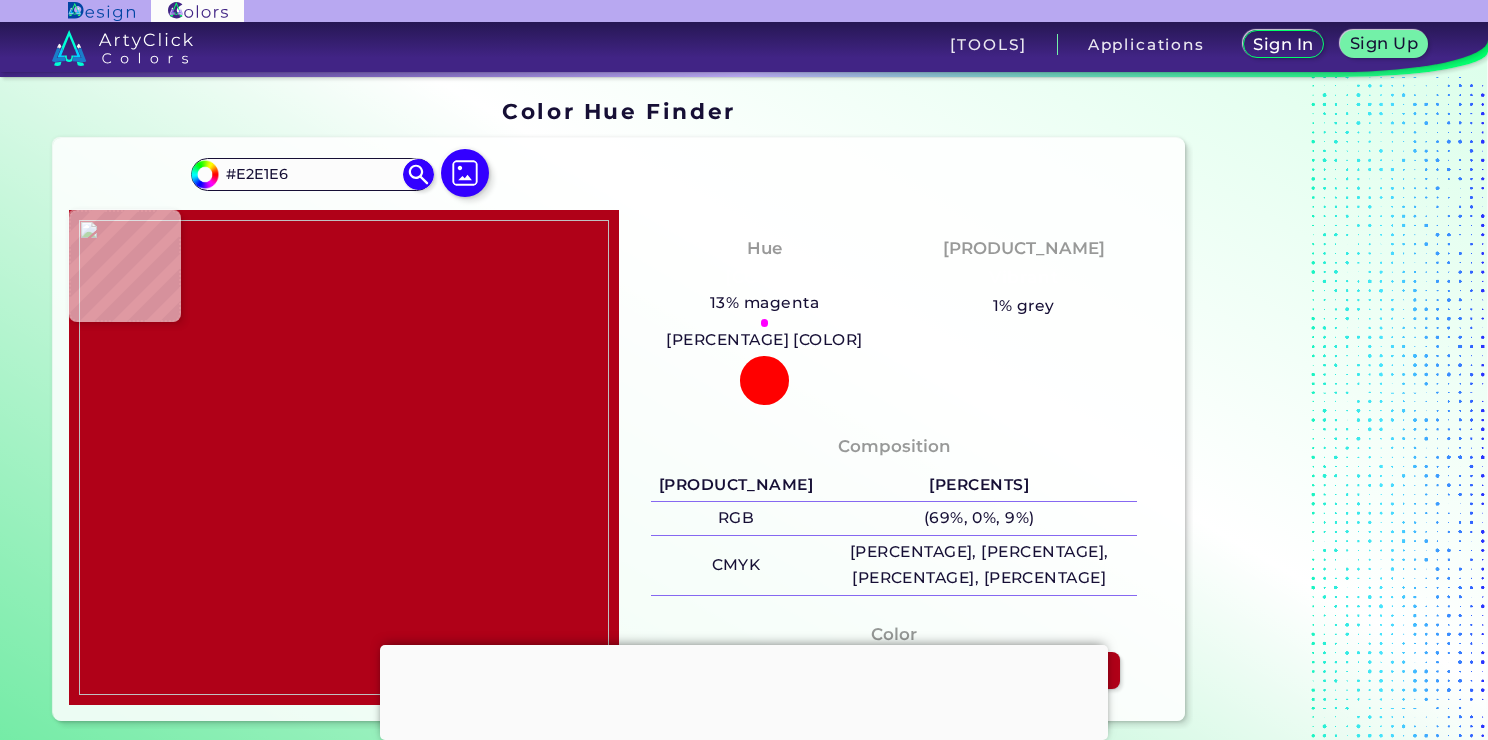 type on "[HEX]" 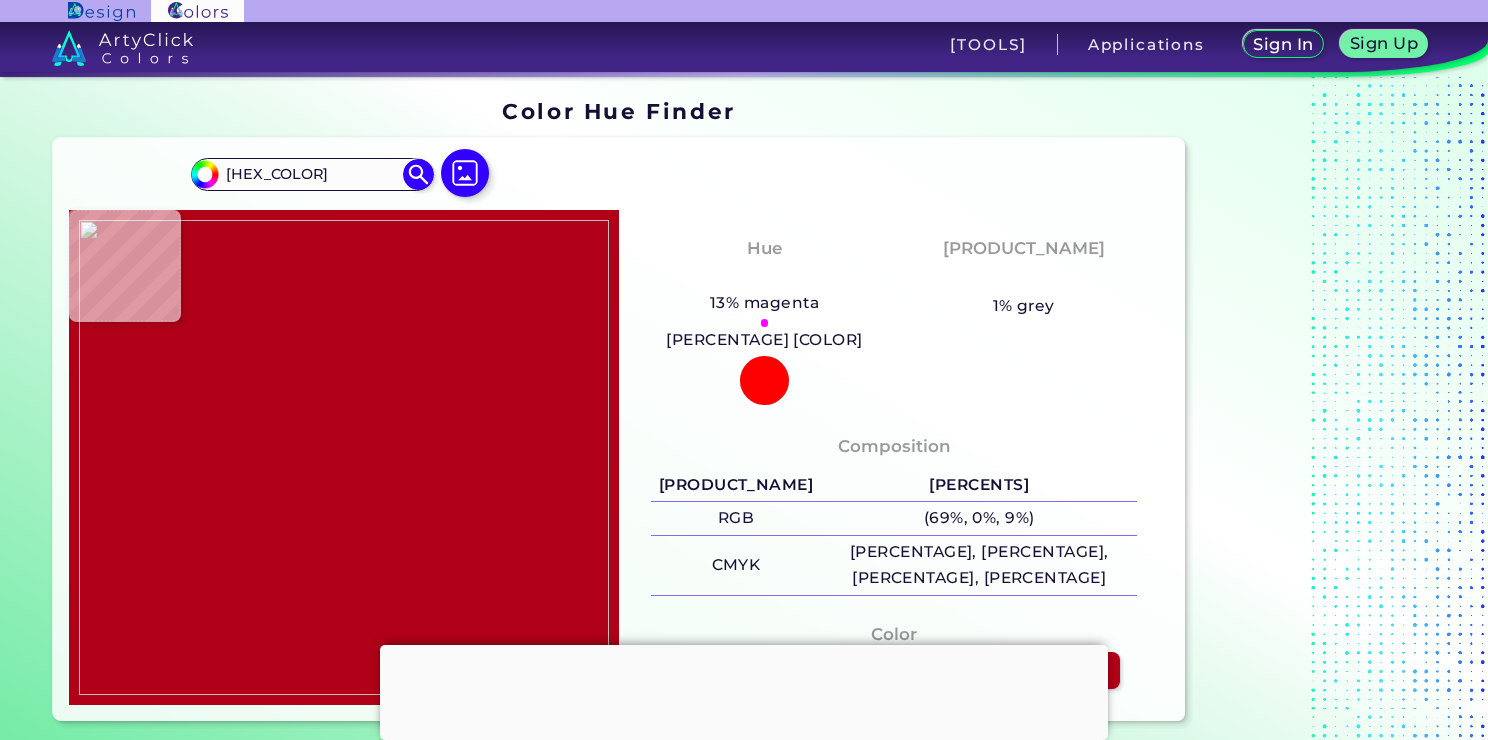 type on "[HEX_COLOR]" 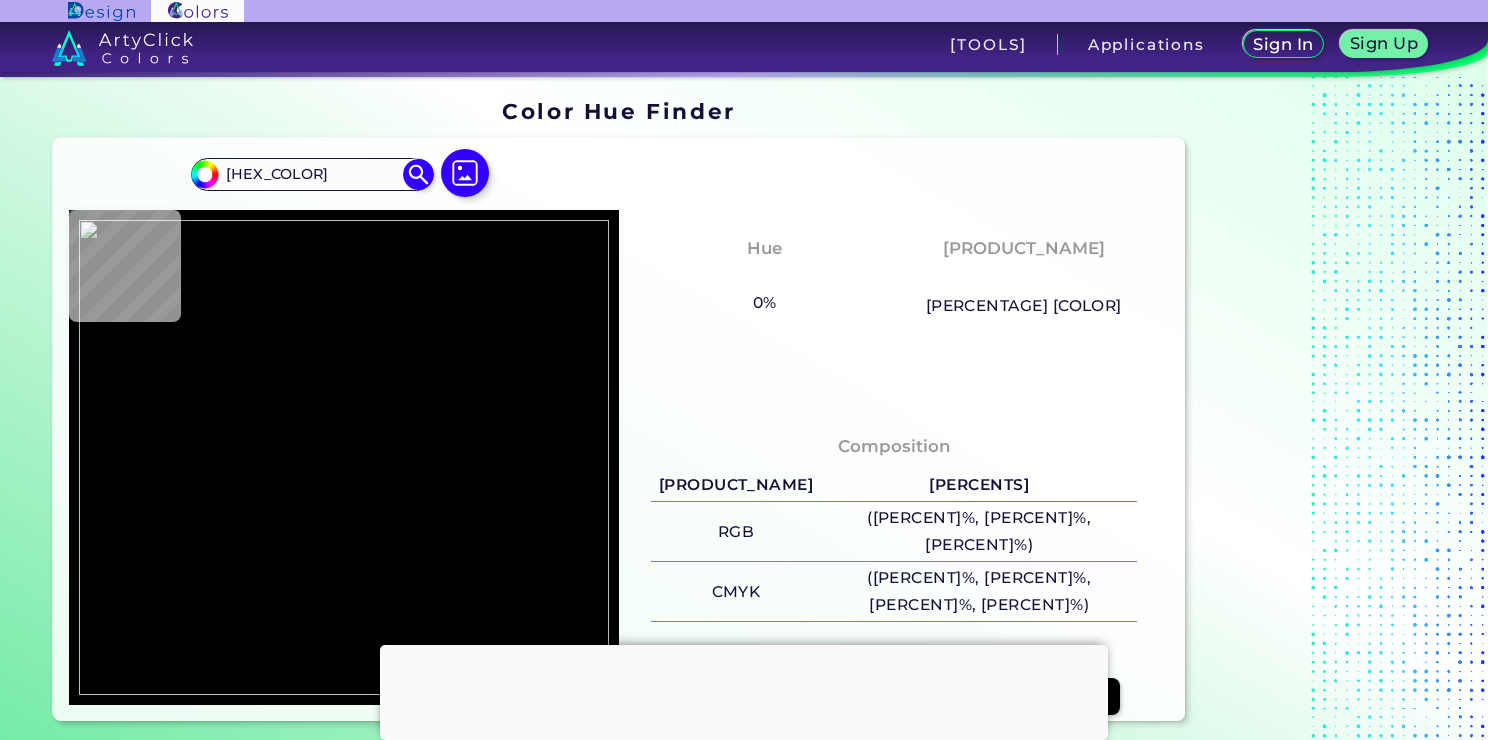 type on "#XXXXXX" 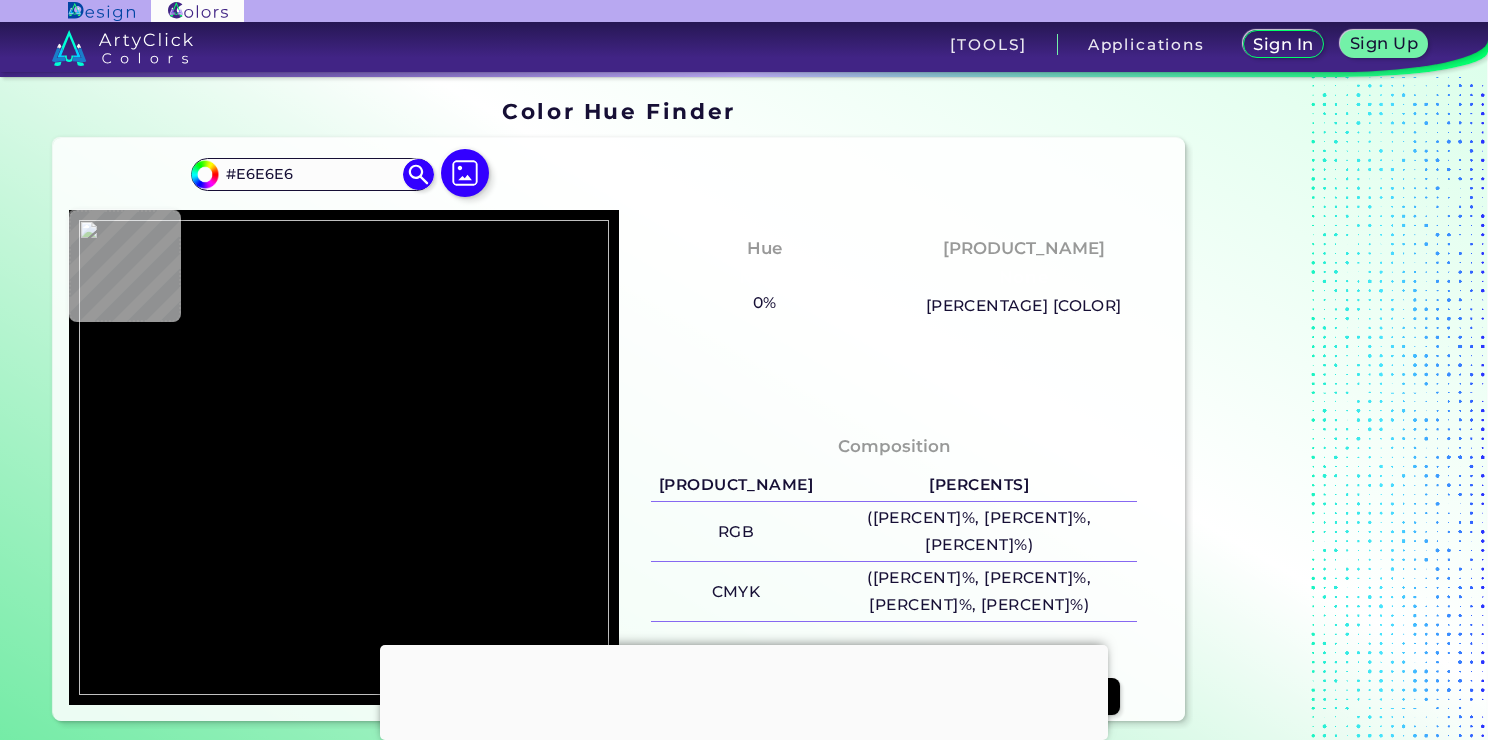 type on "#e4e4e4" 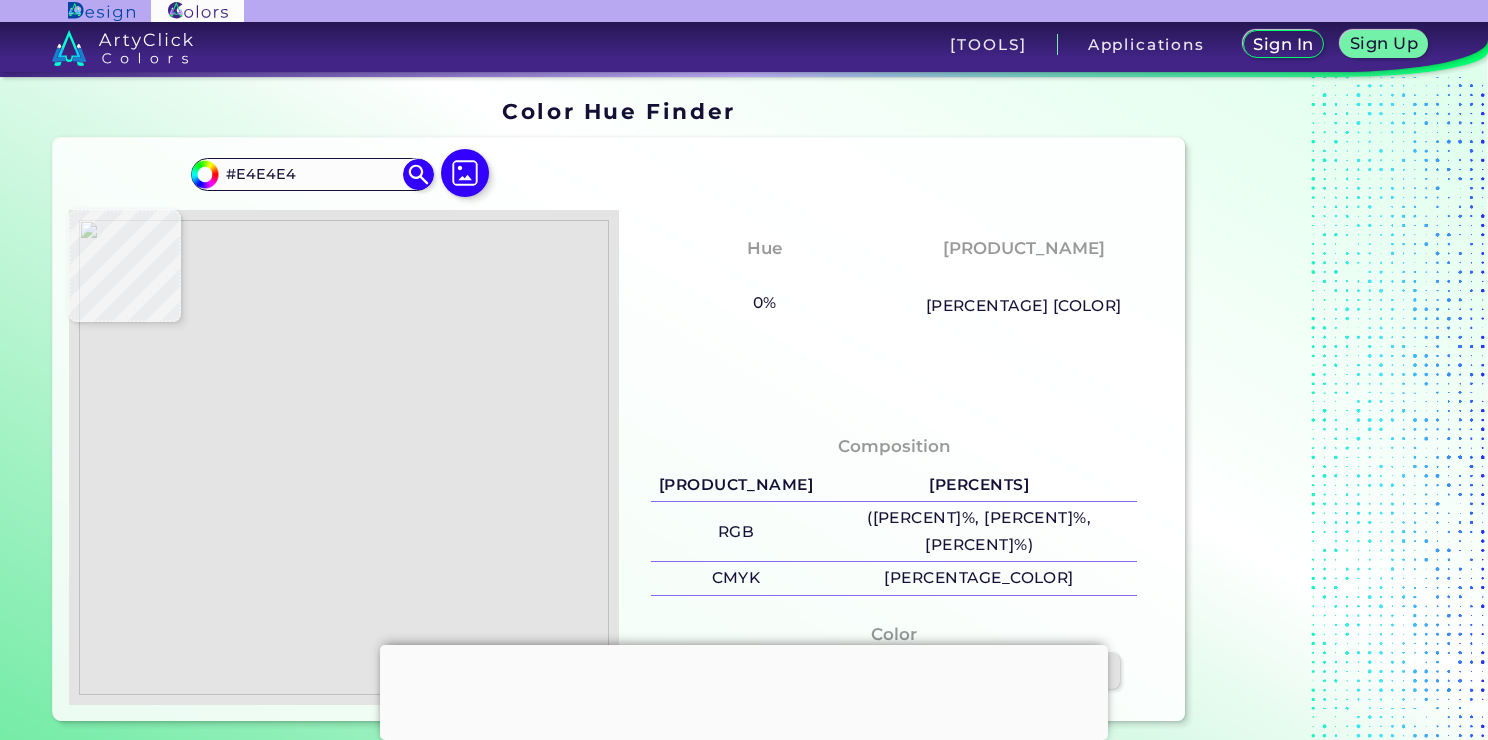 type on "#e3e3e3" 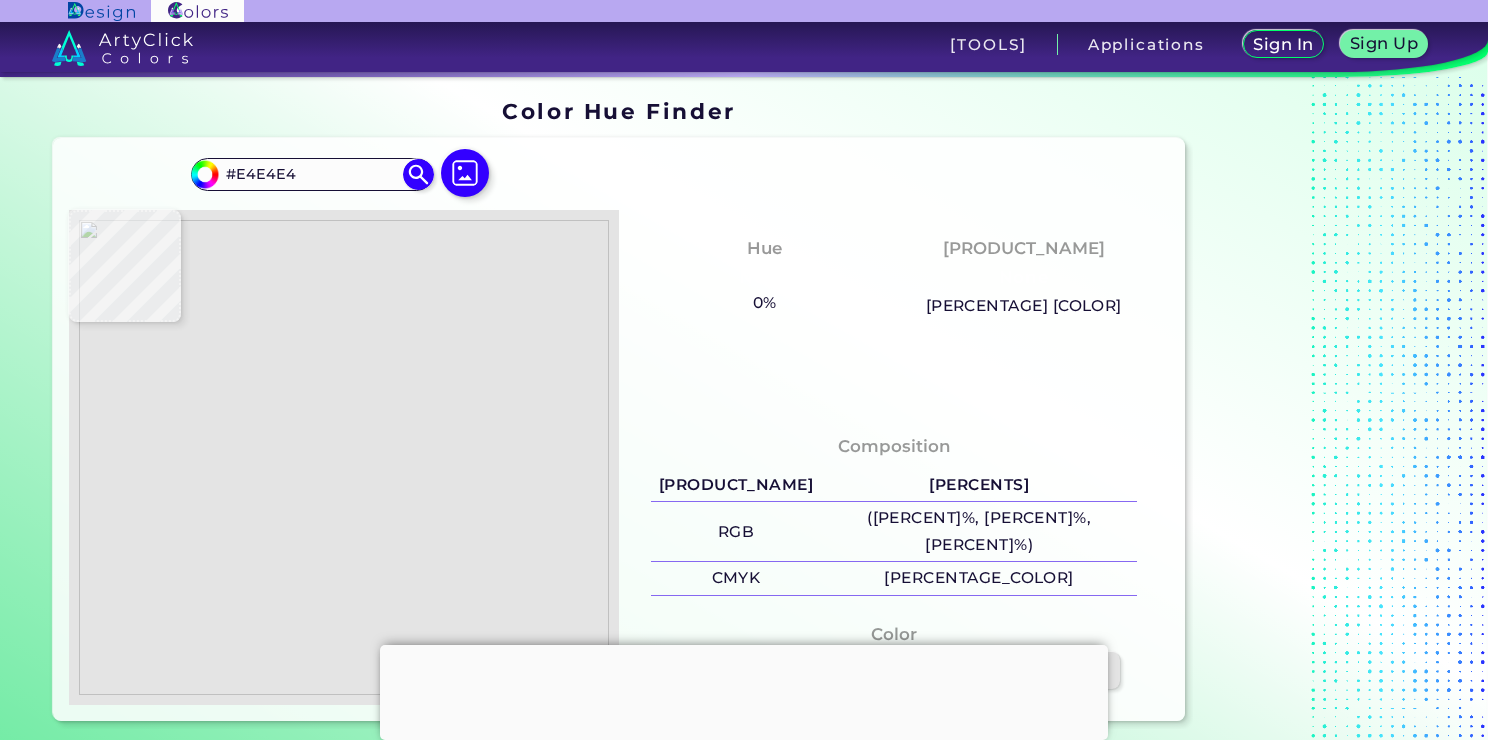 type on "#XXXXXX" 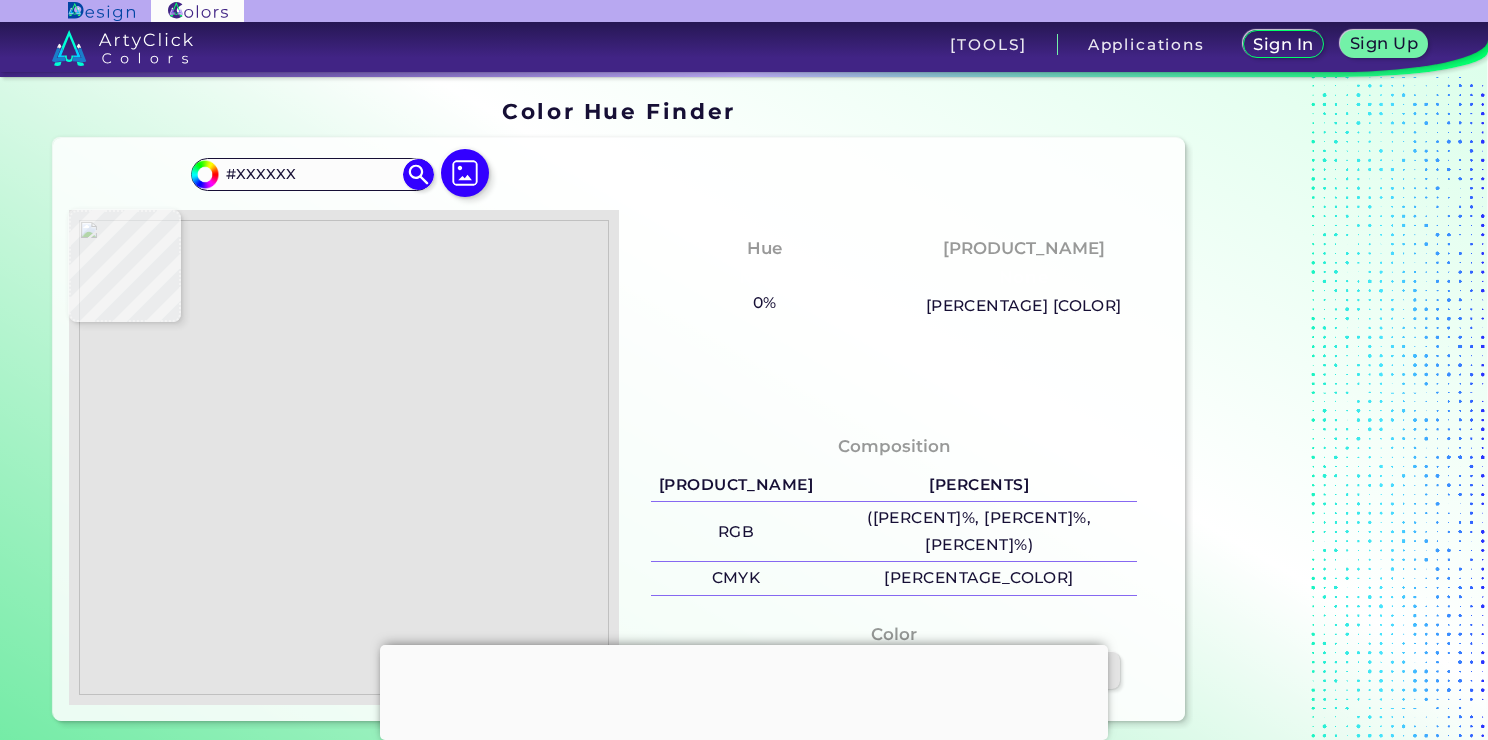 type on "#e4e4e4" 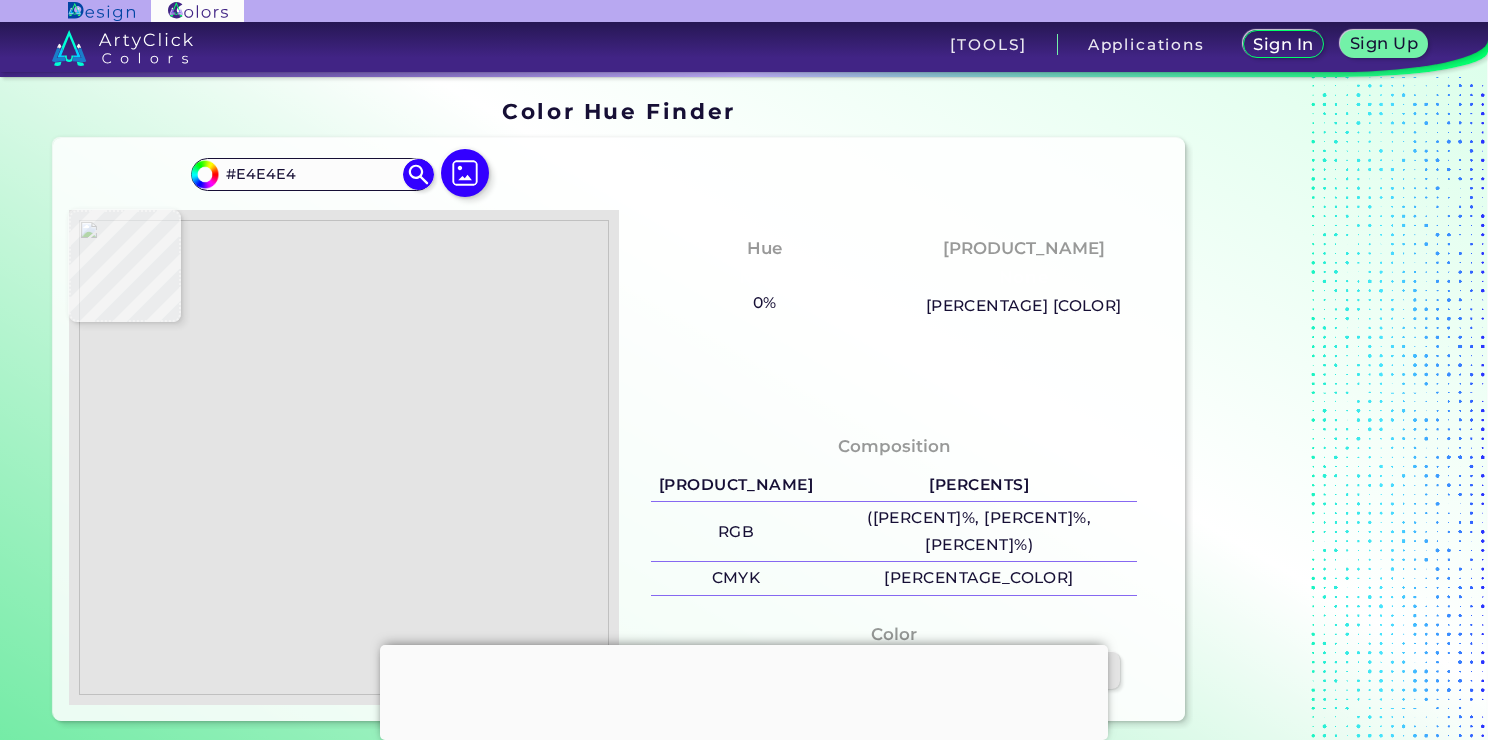 type on "#XXXXXX" 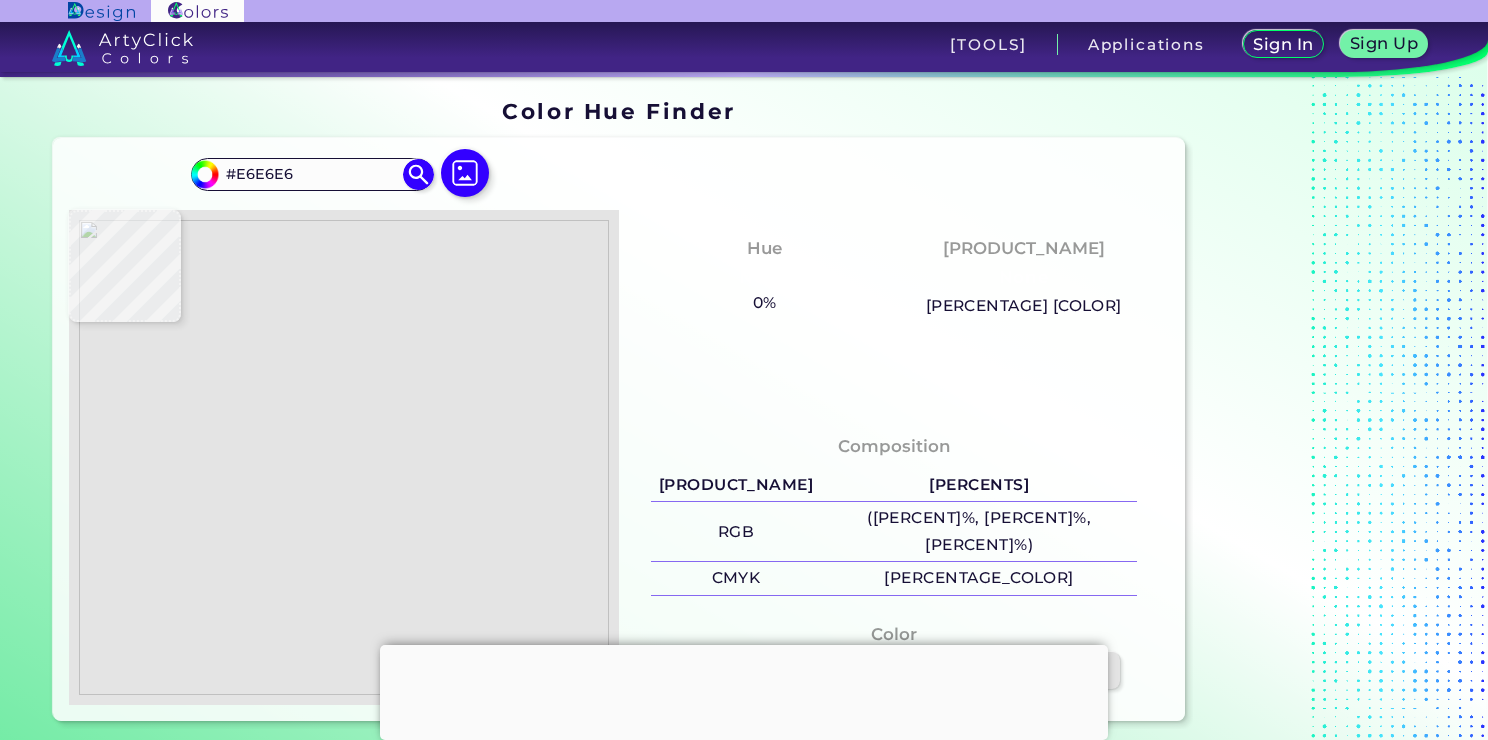 type on "[PERCENT]% [COLOR]" 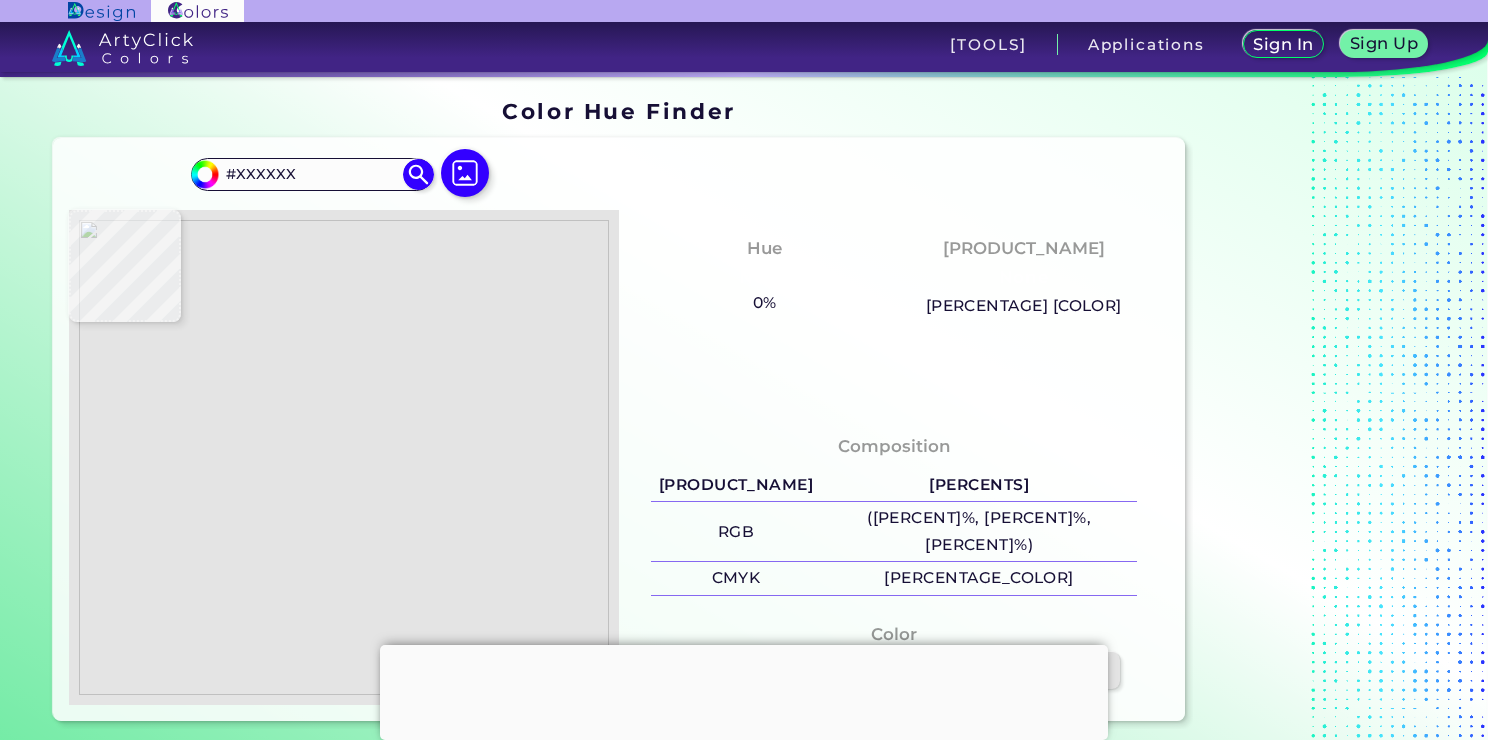 type on "#e5e6e6" 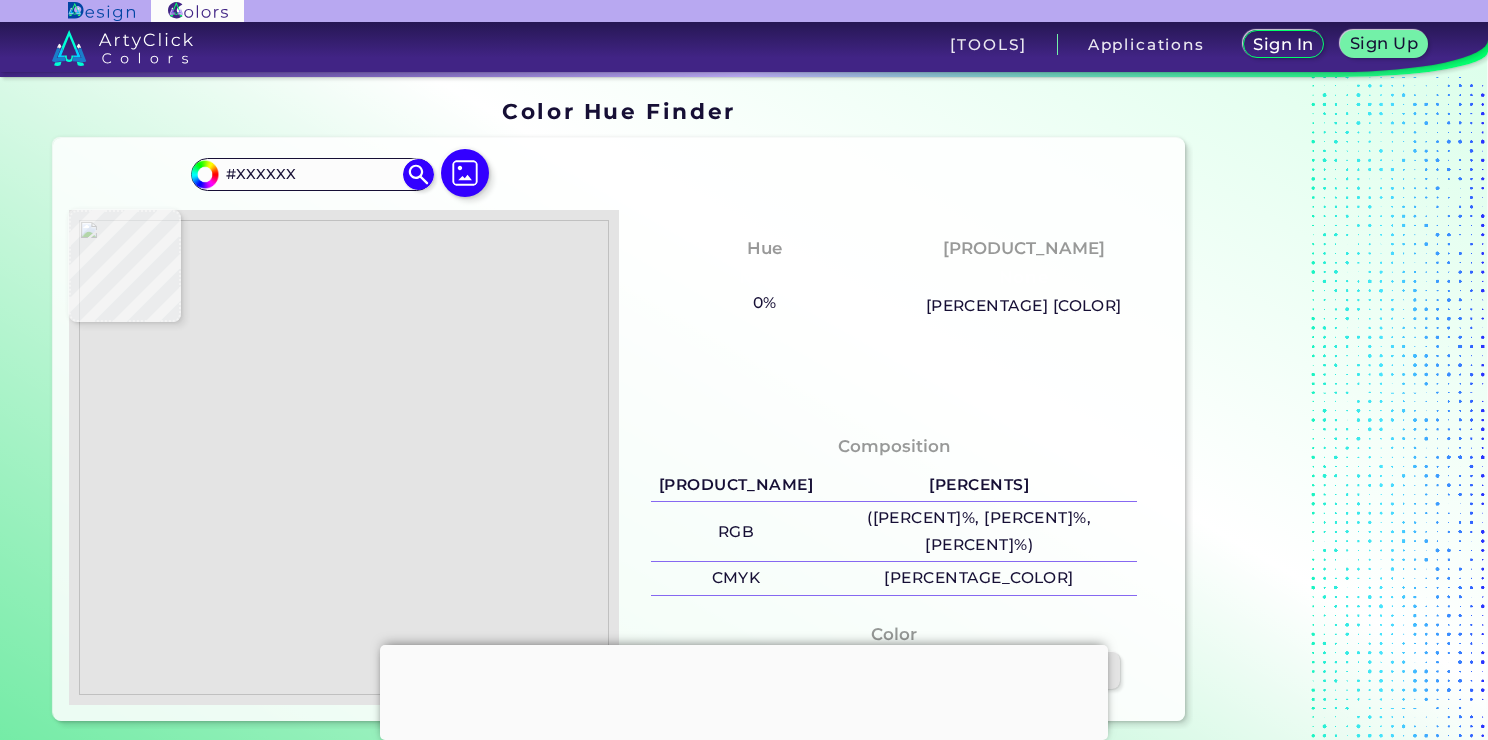 type on "[HEX_COLOR]" 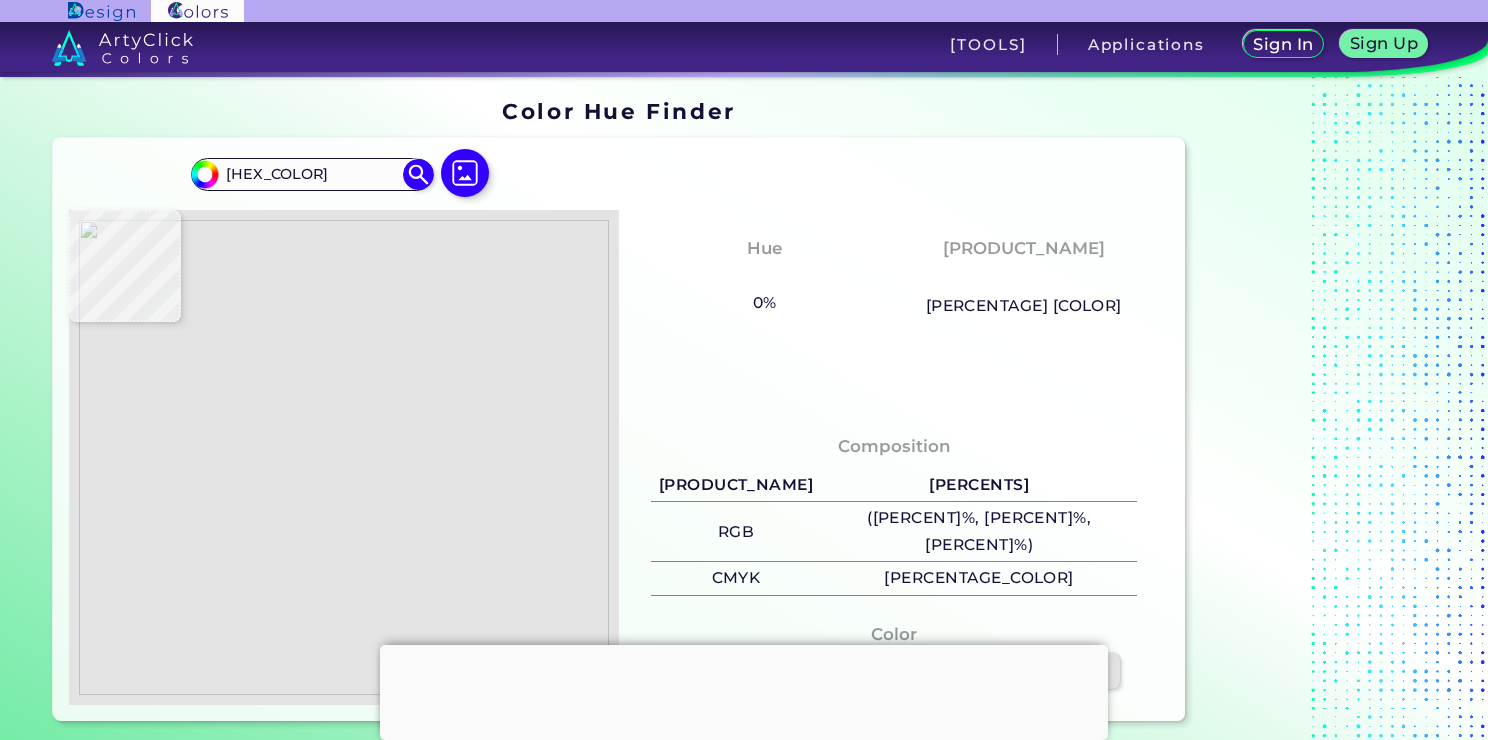 type on "#XXXXXX" 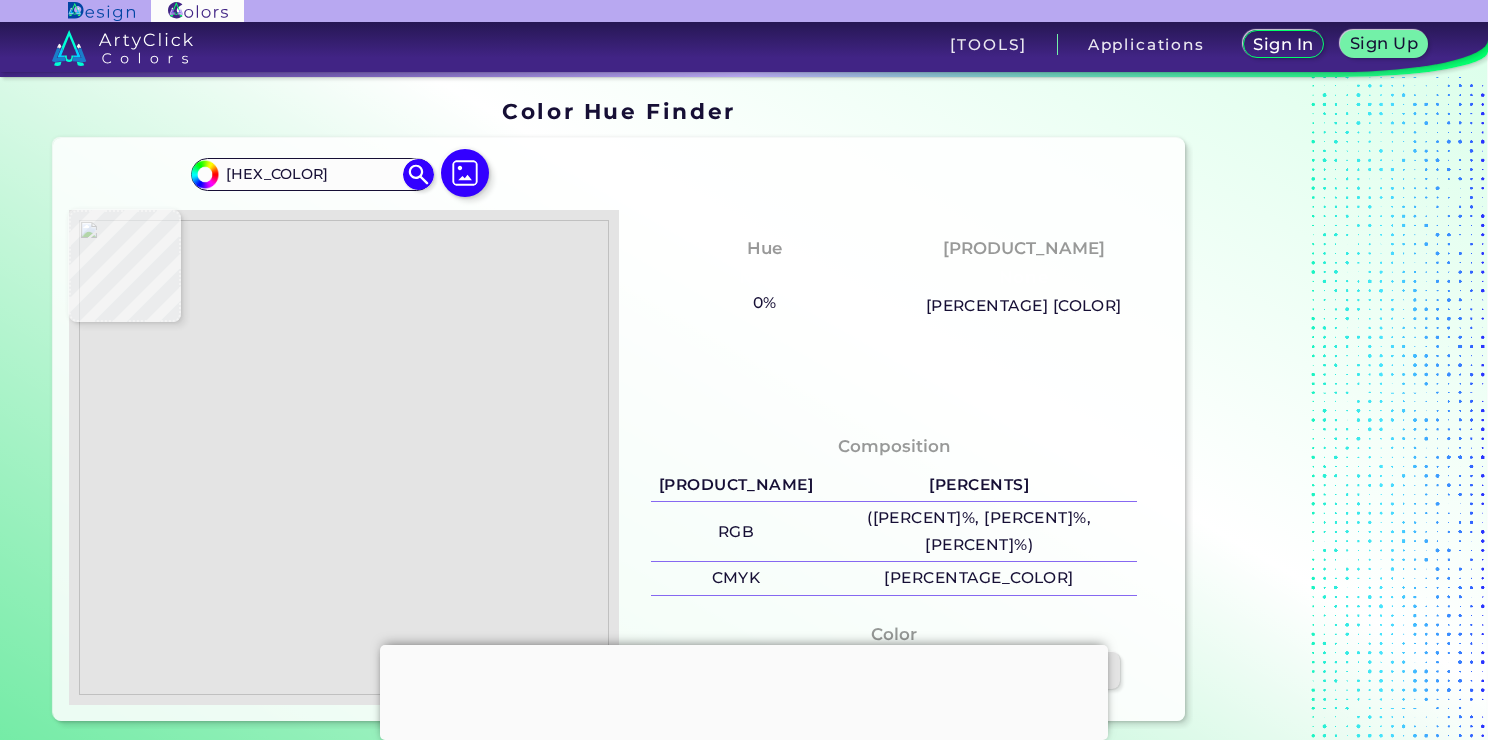 type on "#XXXXXX" 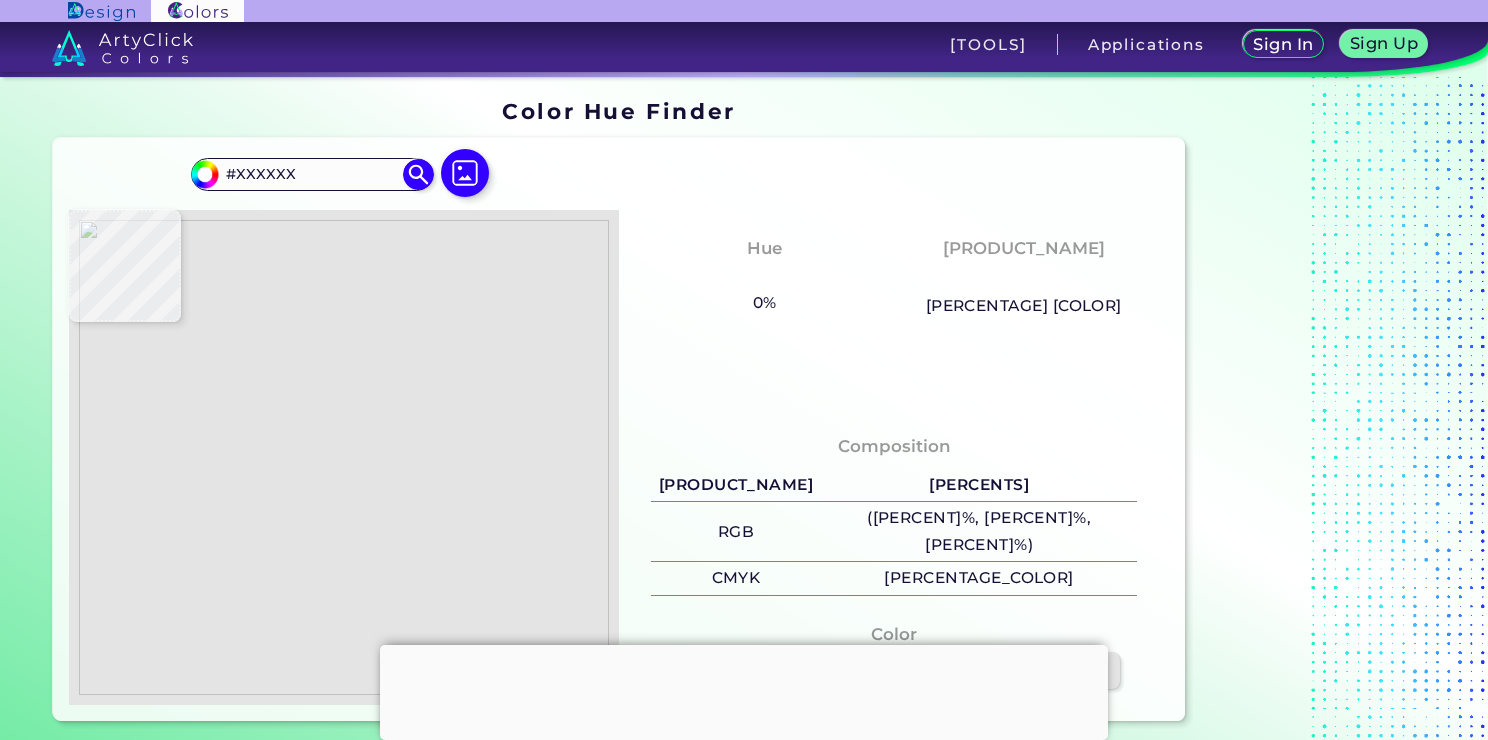 type on "#dfeae2" 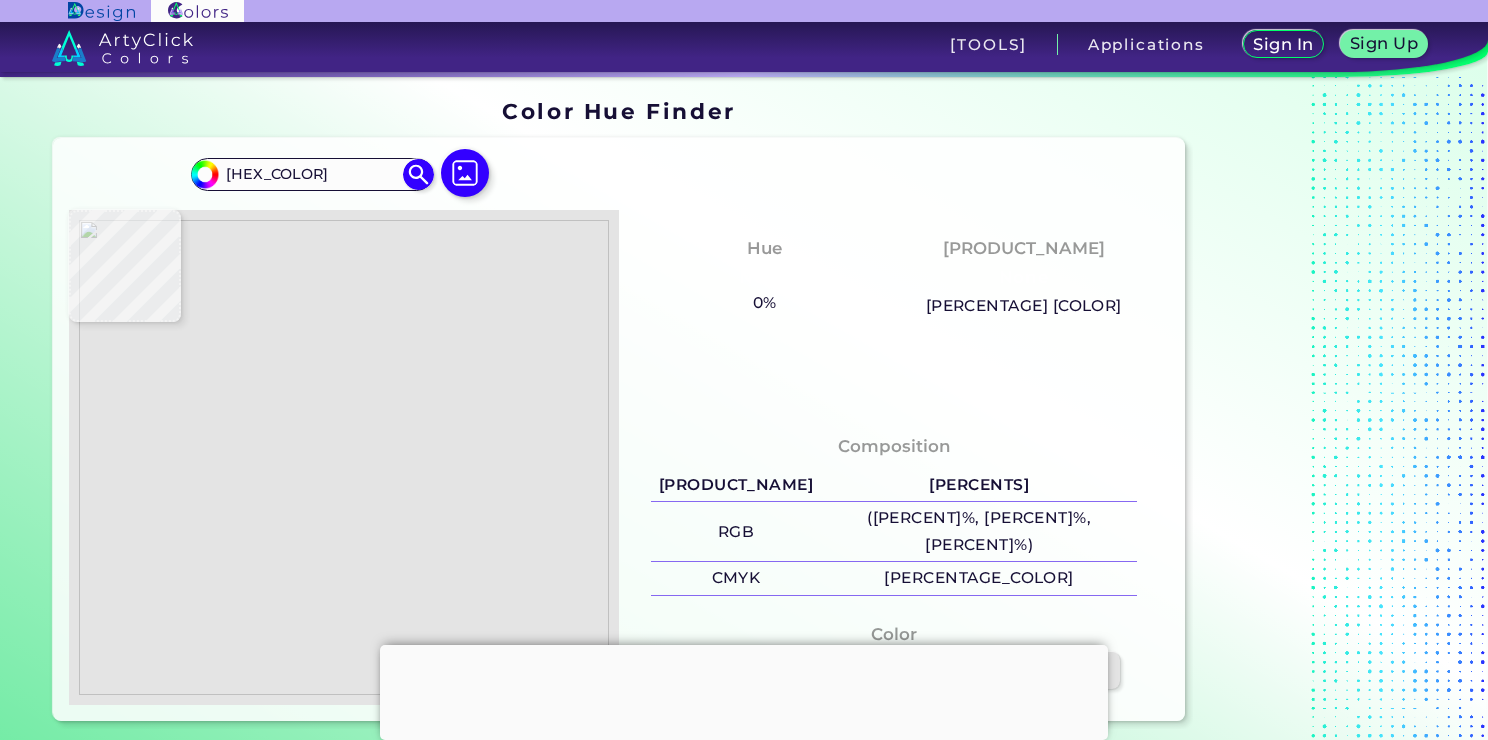type on "#b56267" 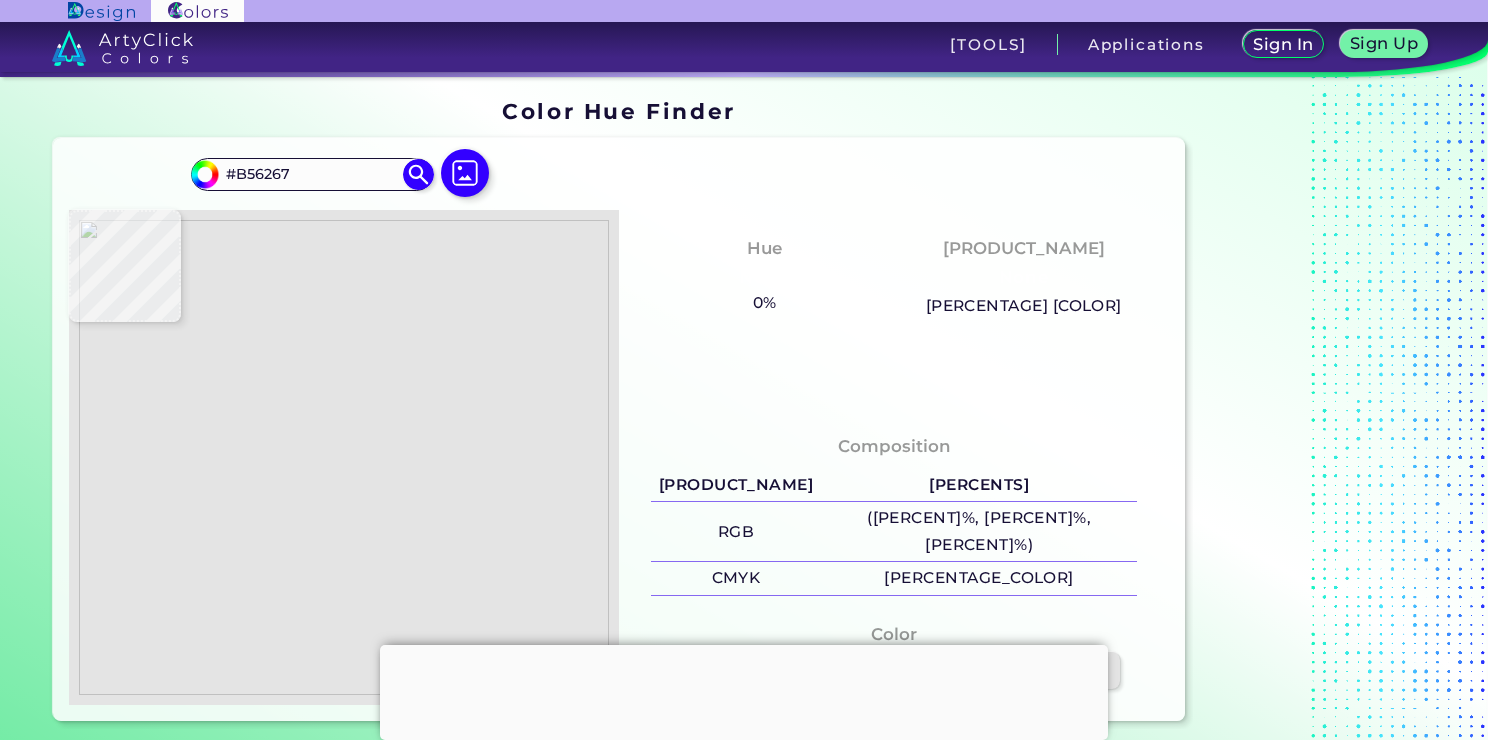 type on "#a9272f" 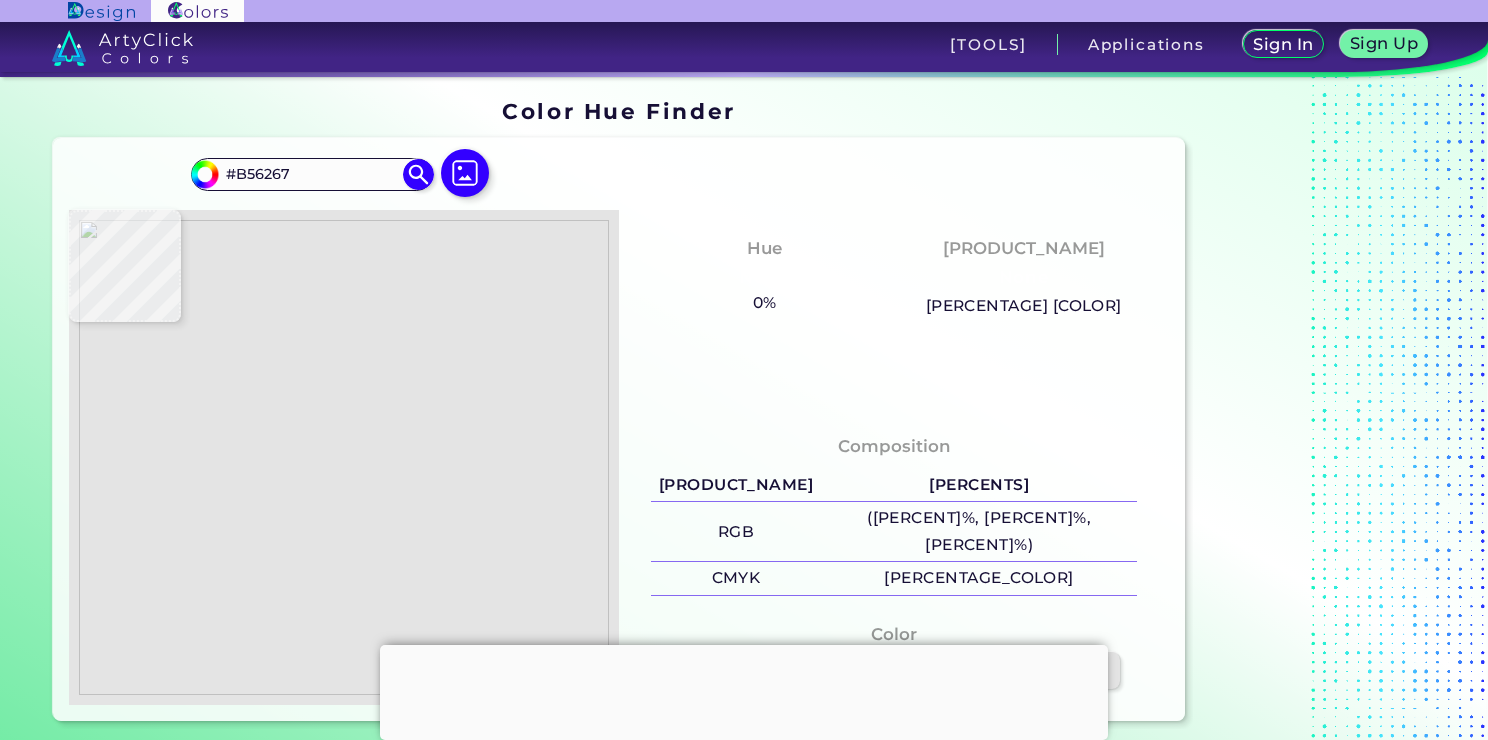 type on "#A9272F" 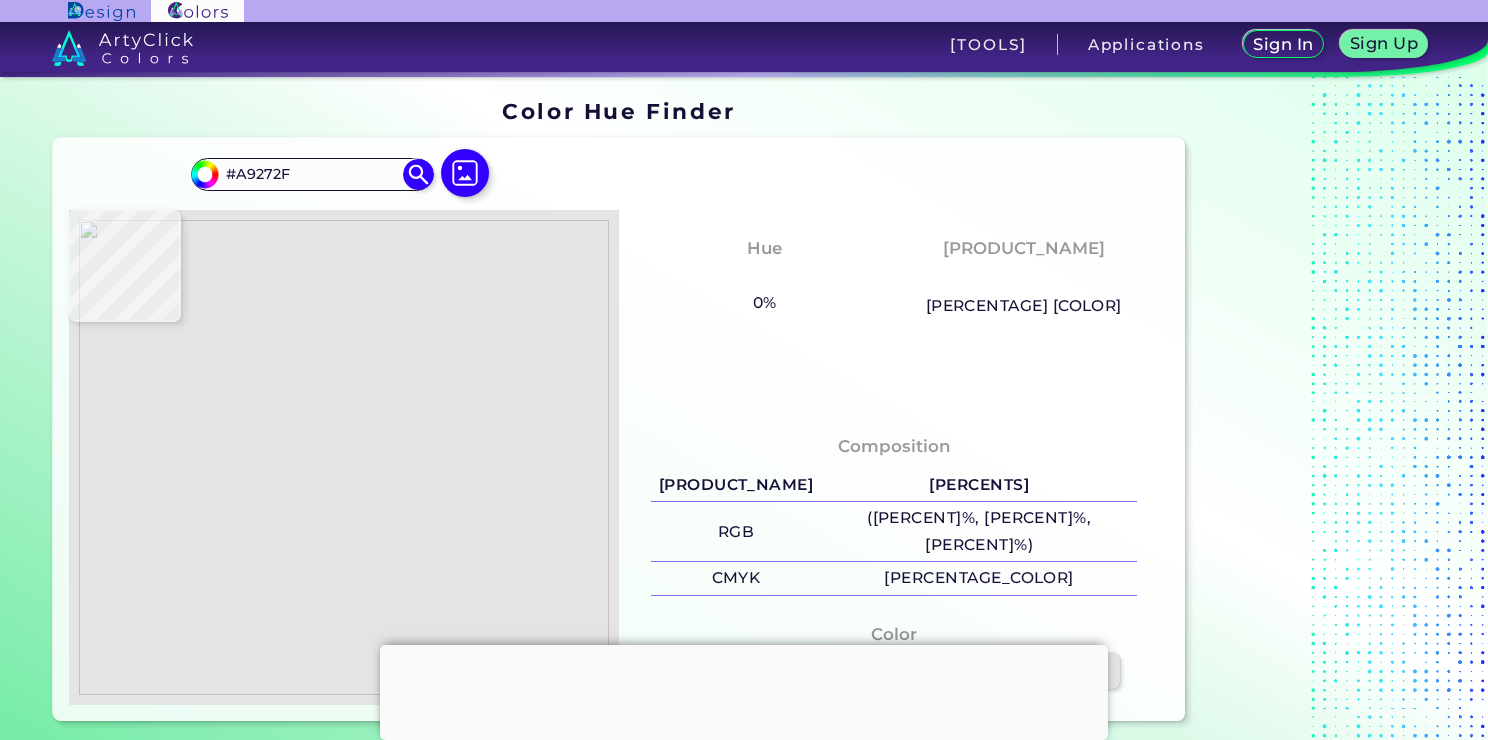 type on "[HEX_COLOR]" 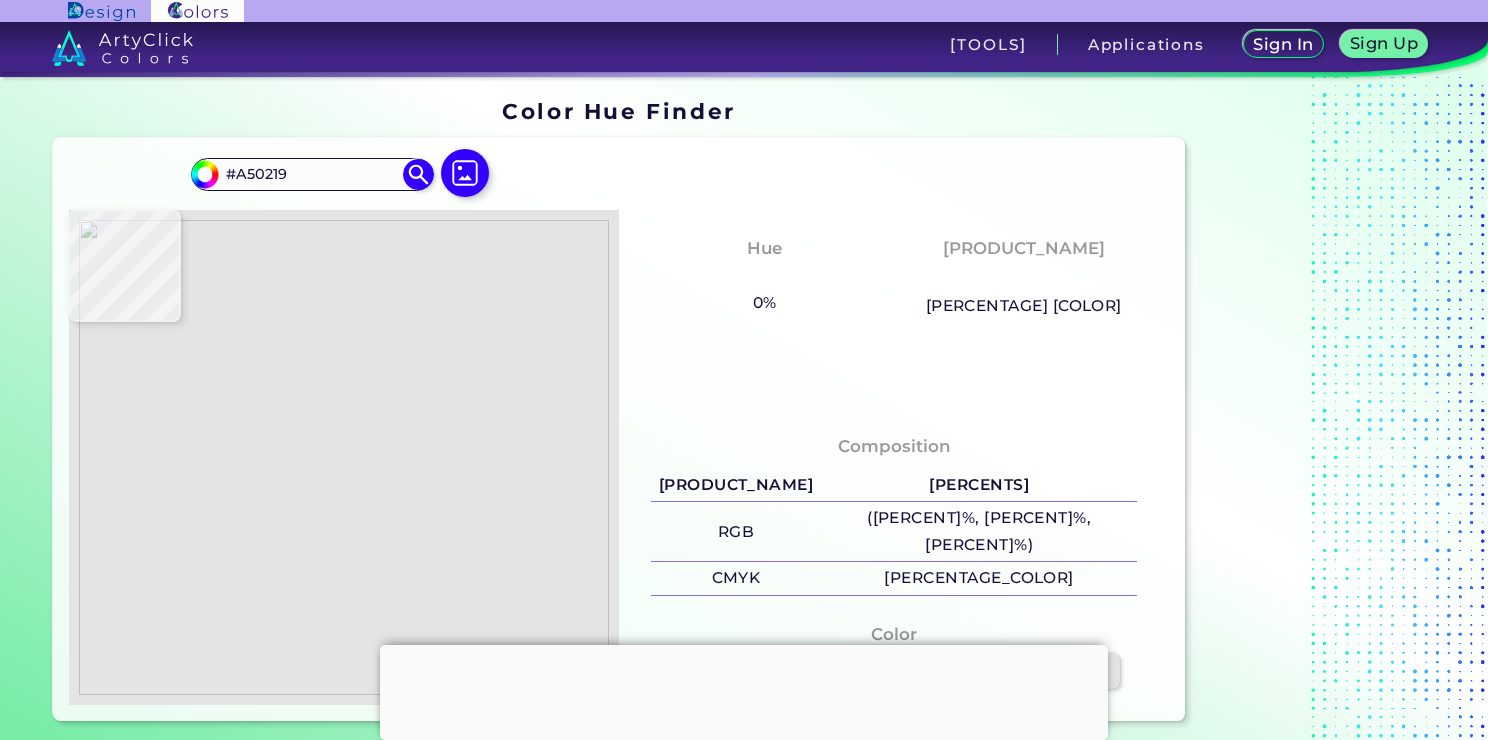 type on "#XXXXXX" 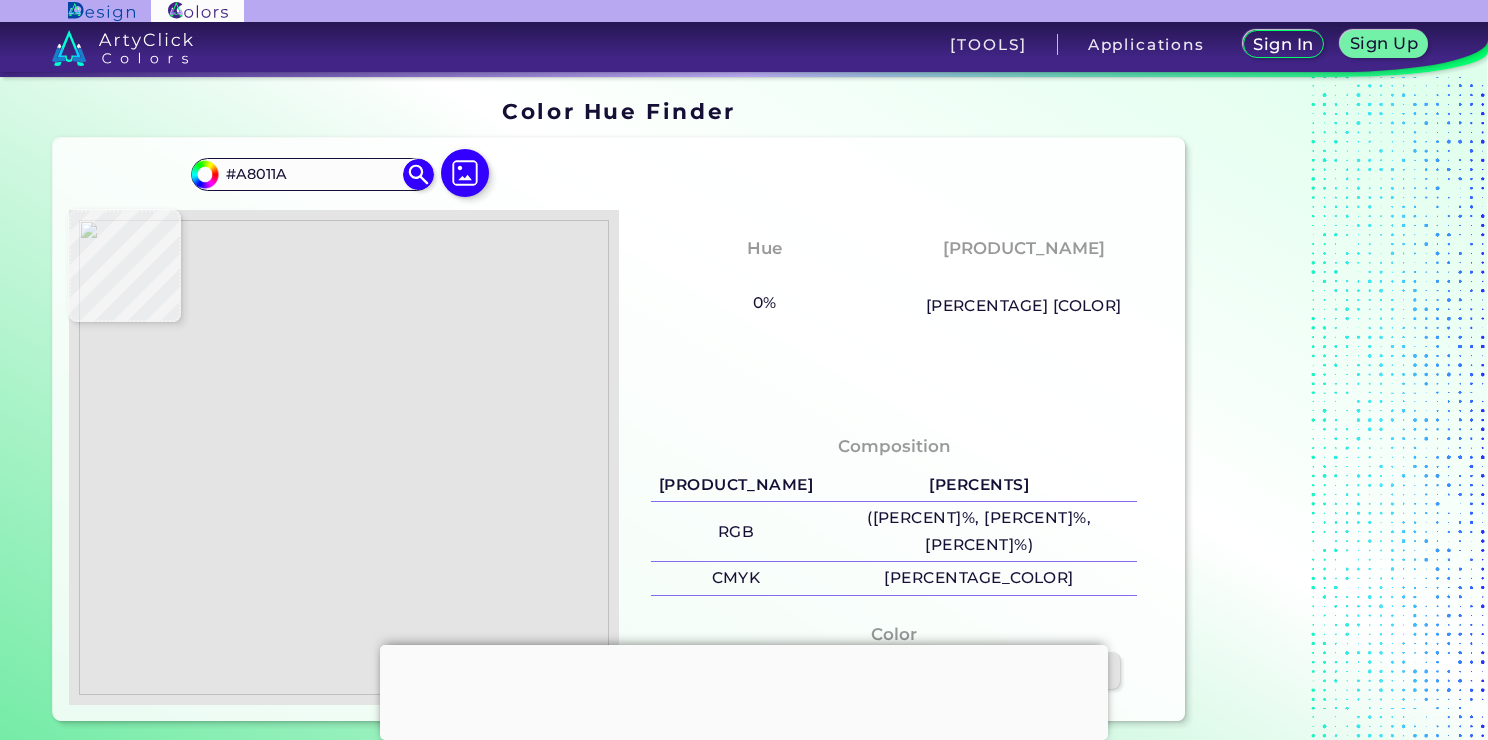 type on "#a90117" 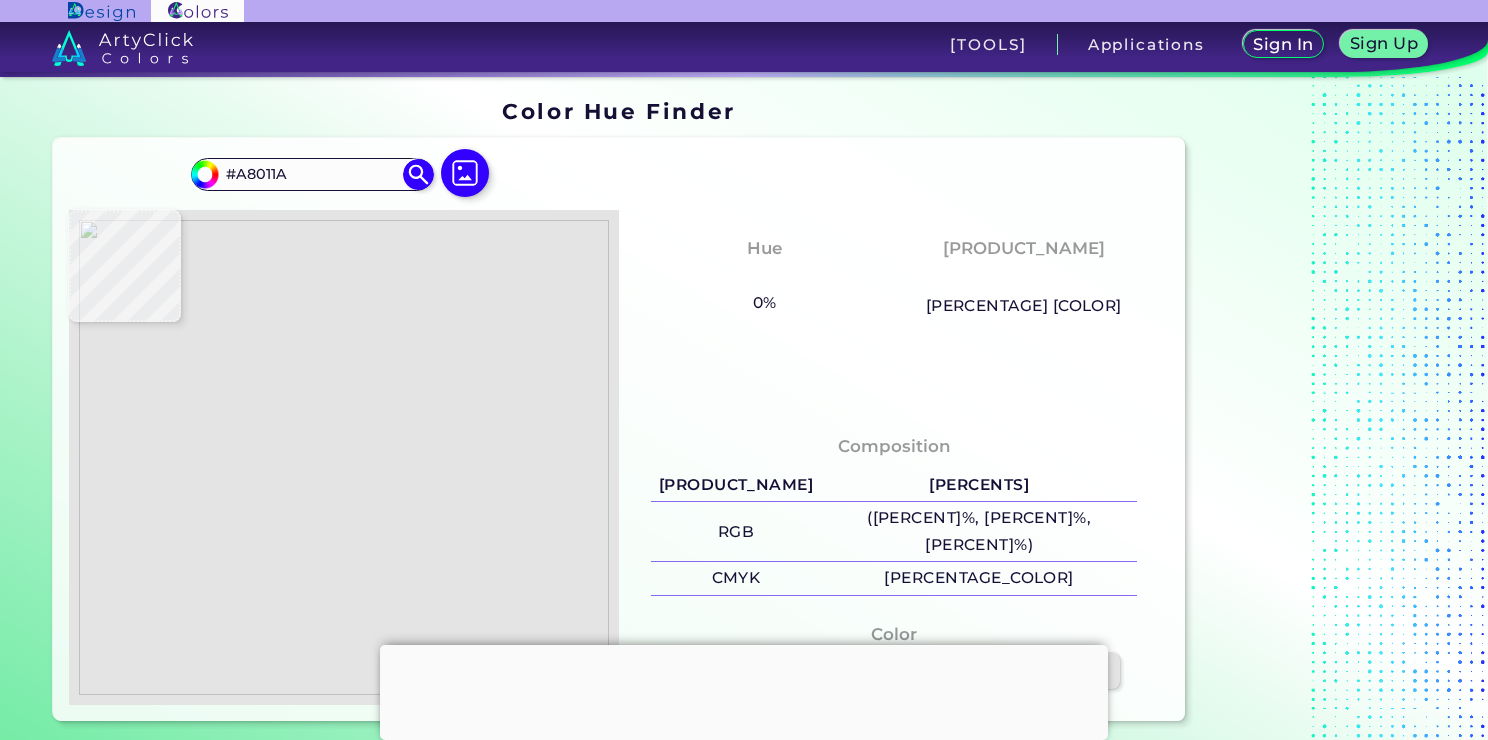 type on "[HEX_COLOR]" 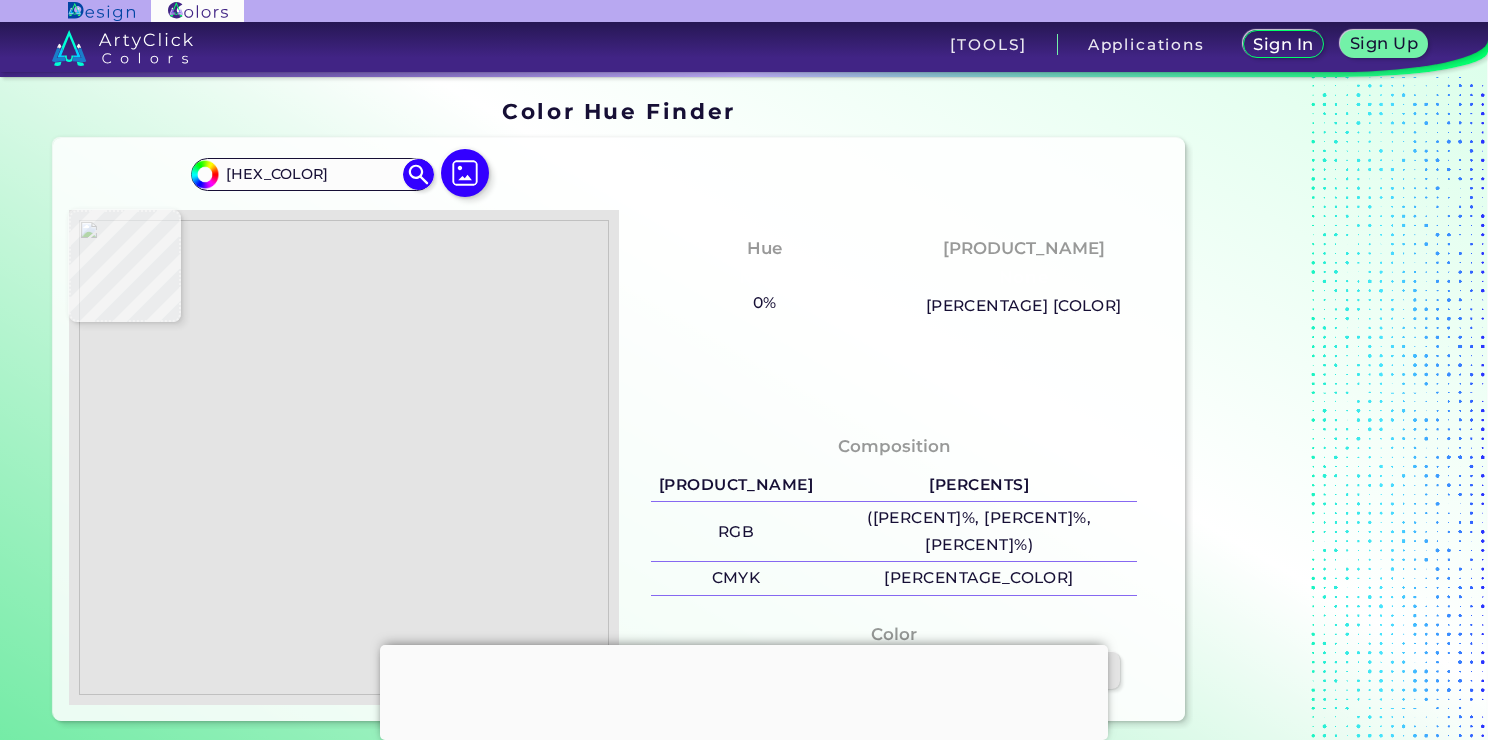 type on "[HEX]" 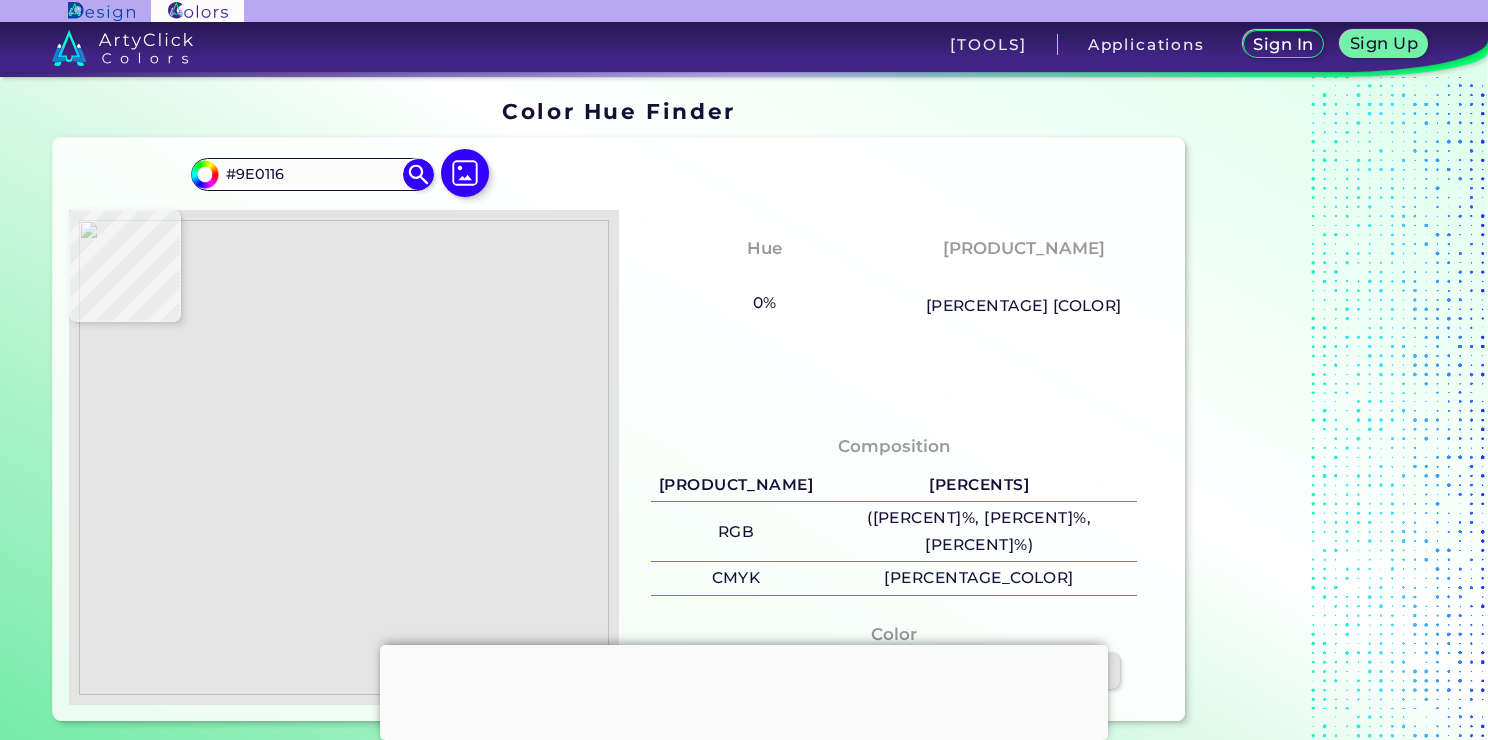type on "#8f0211" 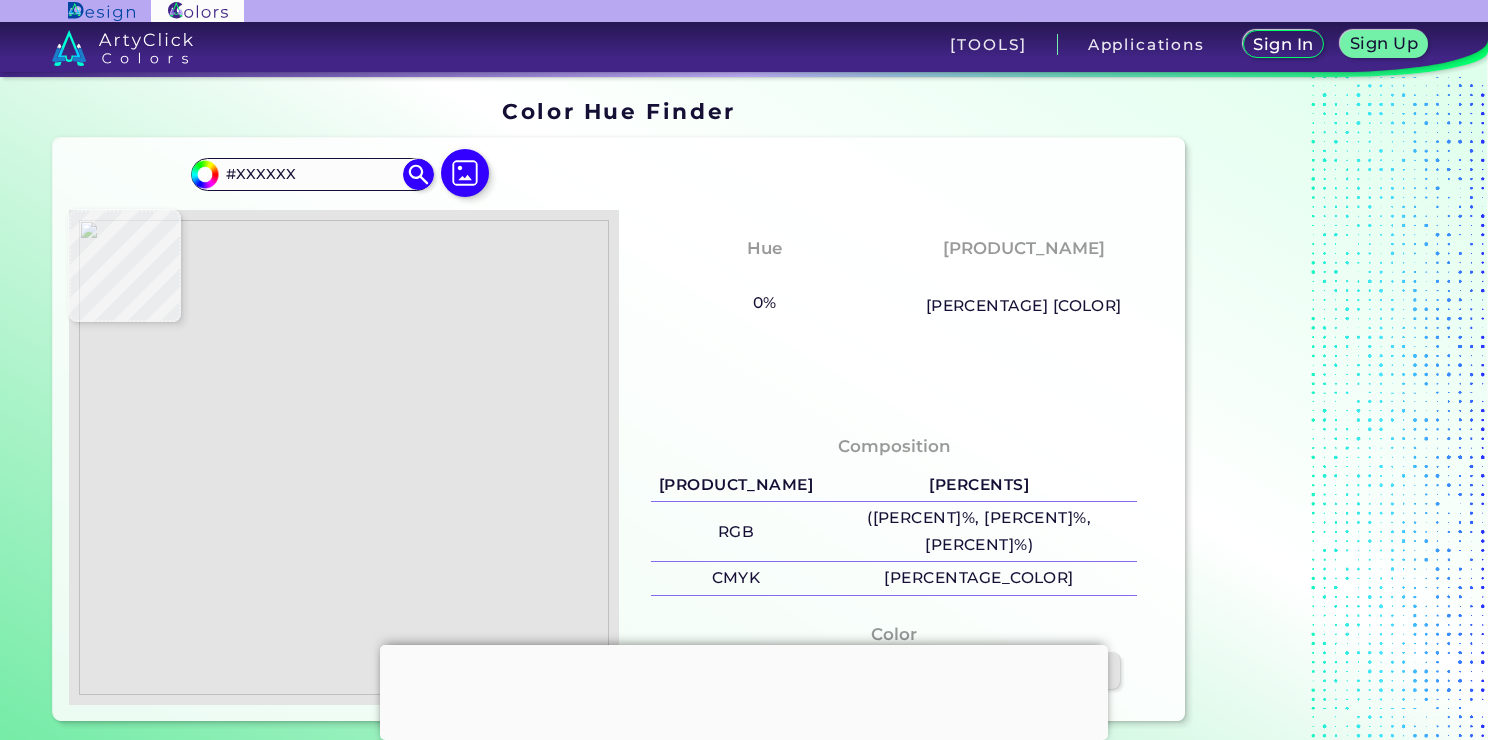 type on "[HEX]" 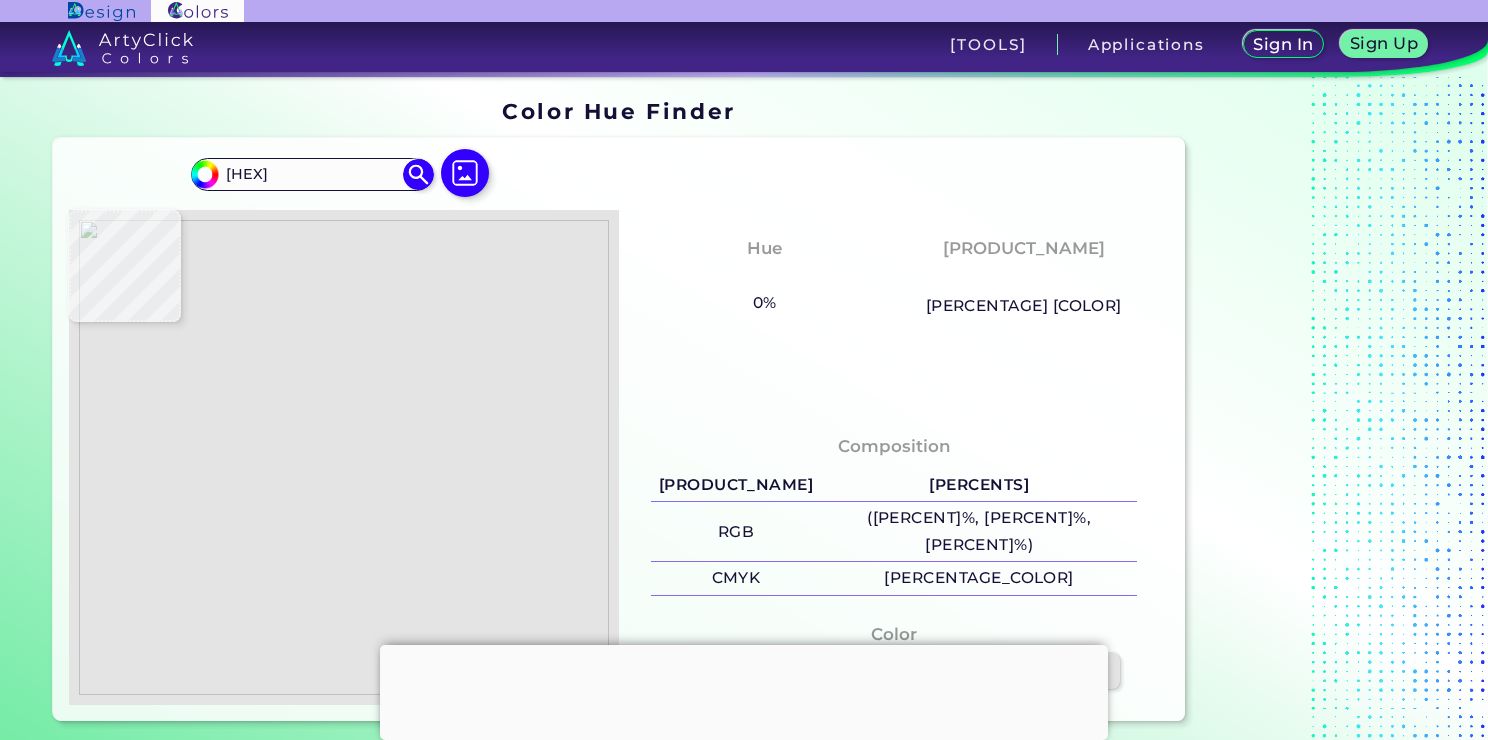 type on "[HEX_COLOR]" 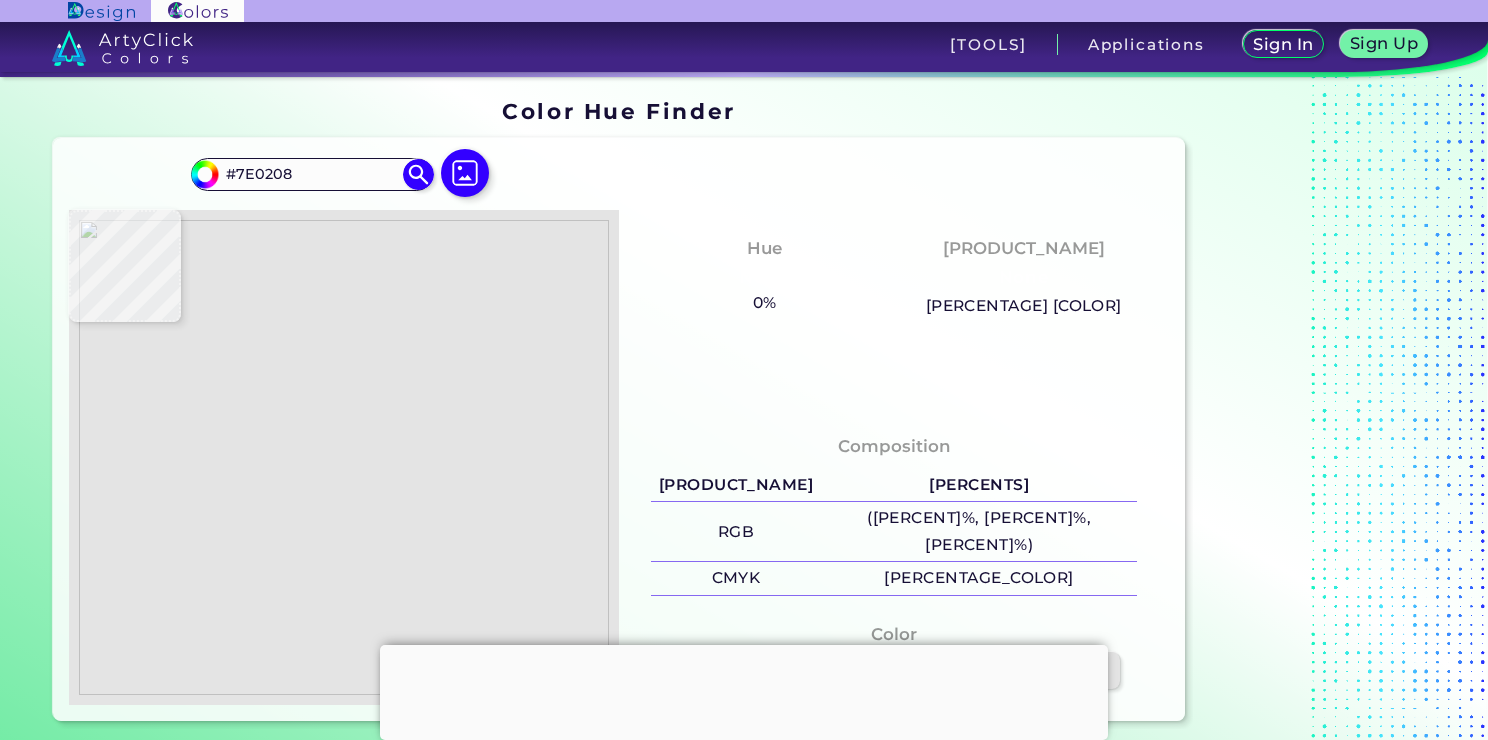 type on "#770104" 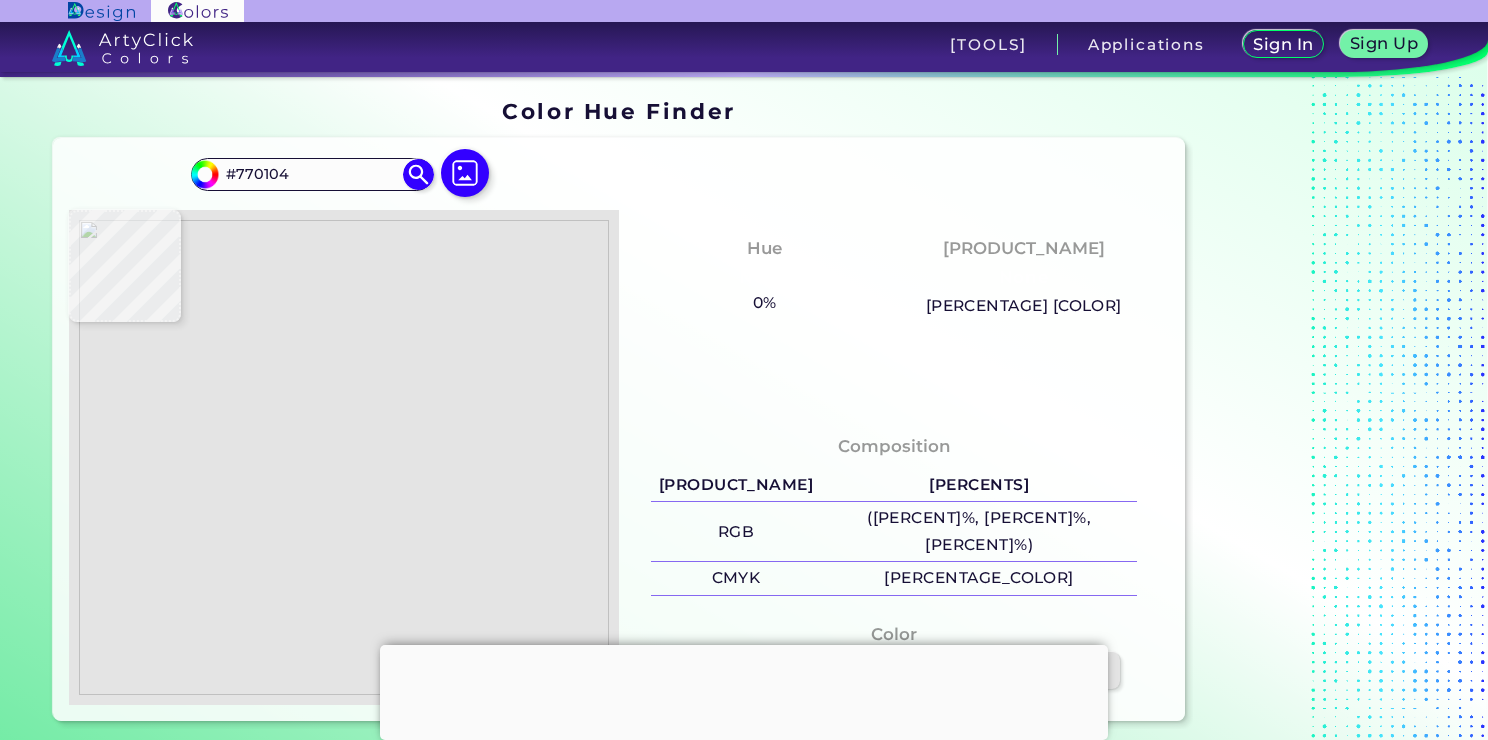 type on "#770105" 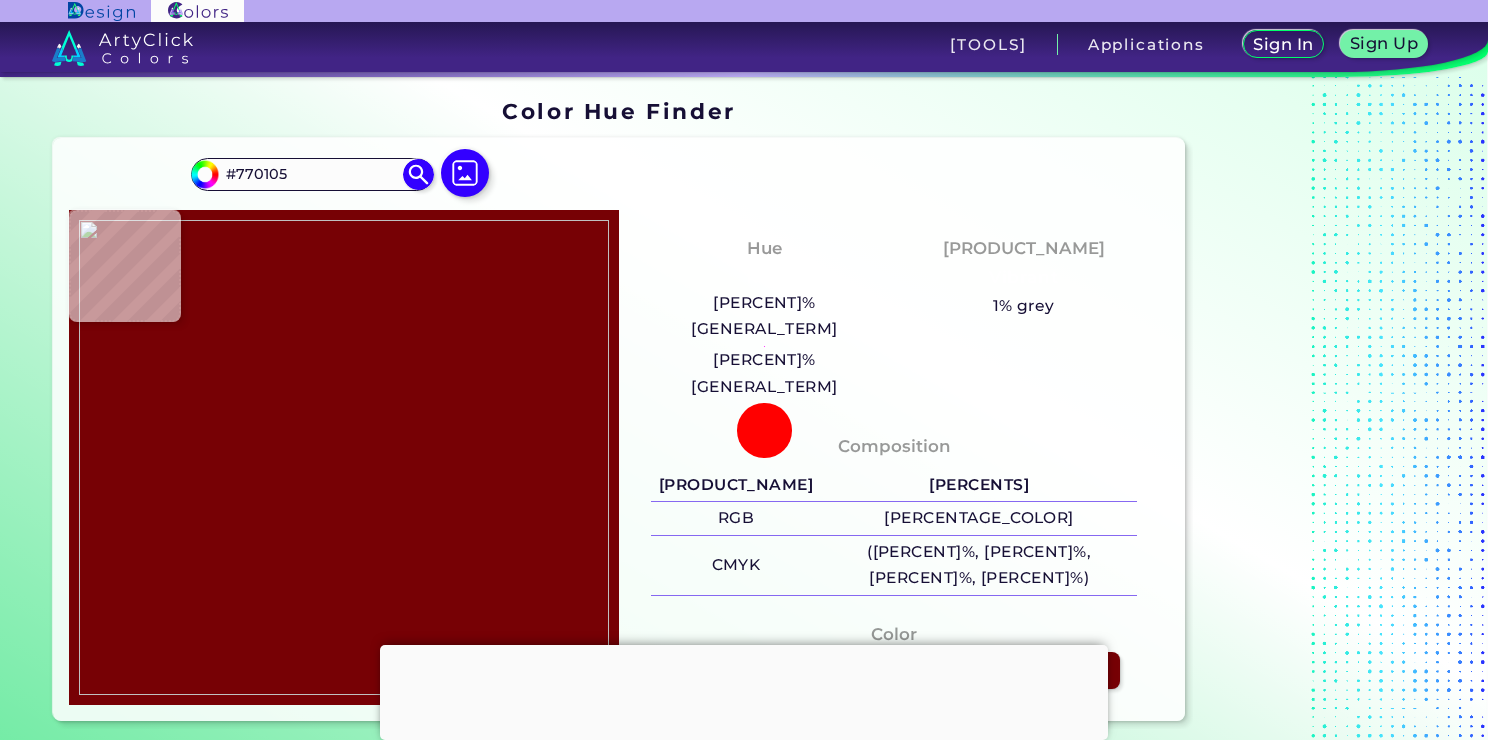type on "[HEX_COLOR]" 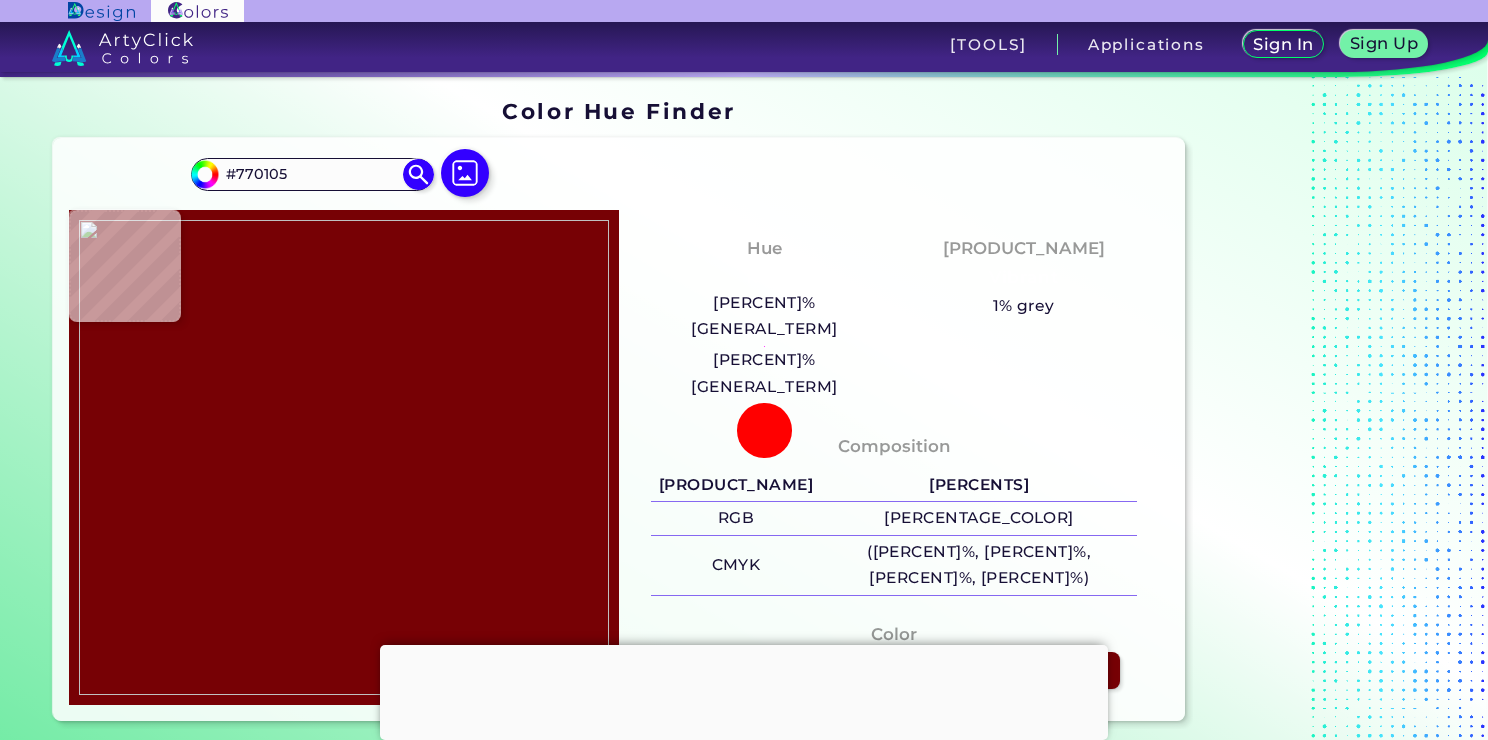 type on "#XXXXXX" 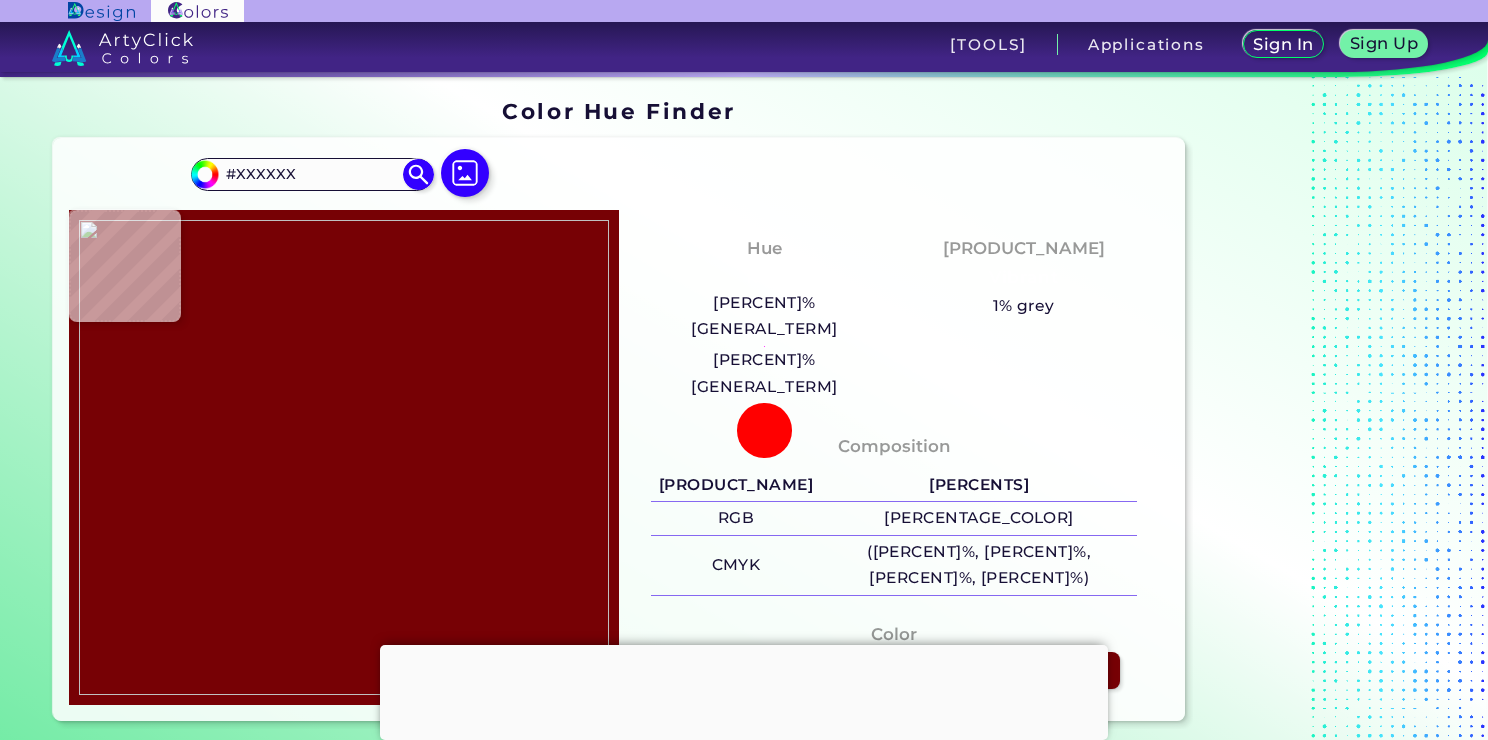 type on "[HEX]" 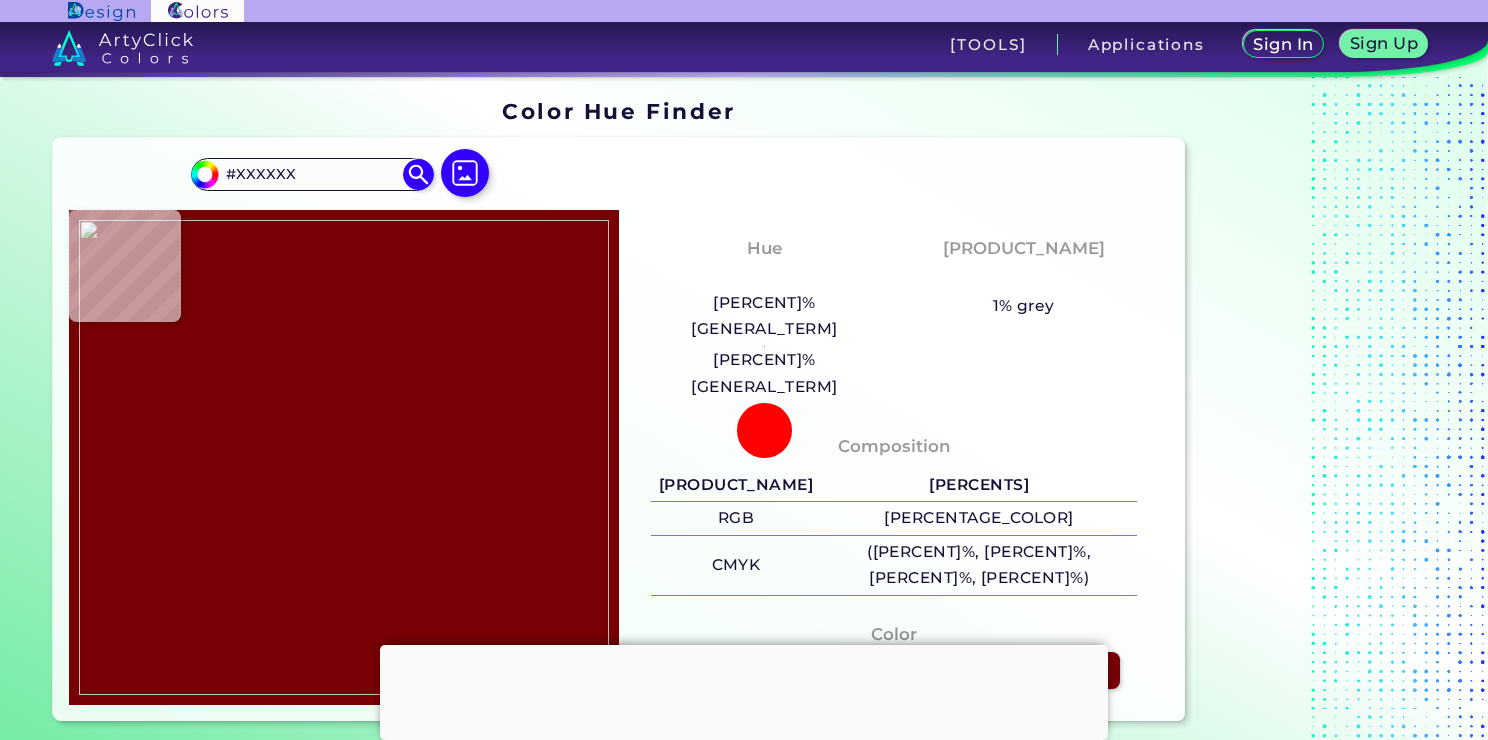 type on "[HEX_COLOR]" 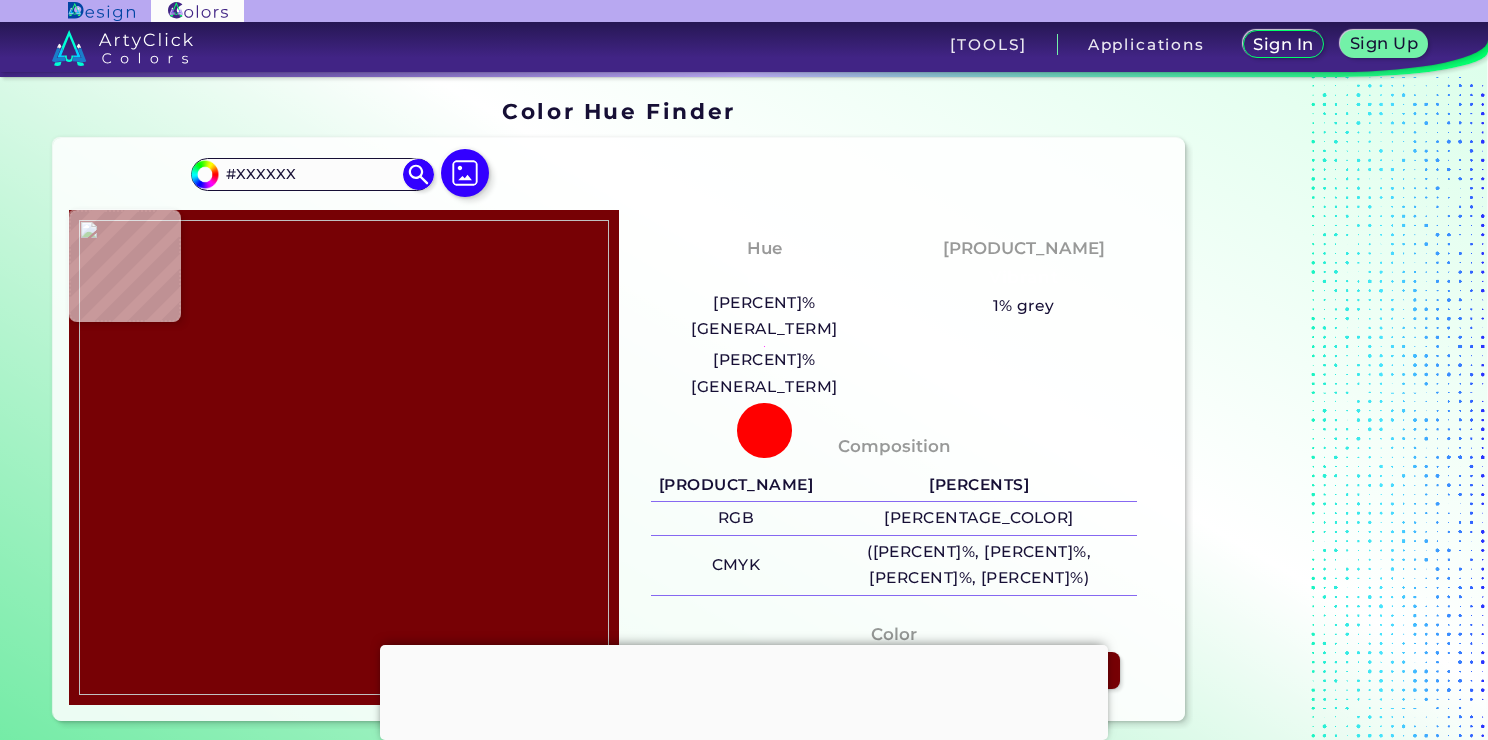 type on "#B40218" 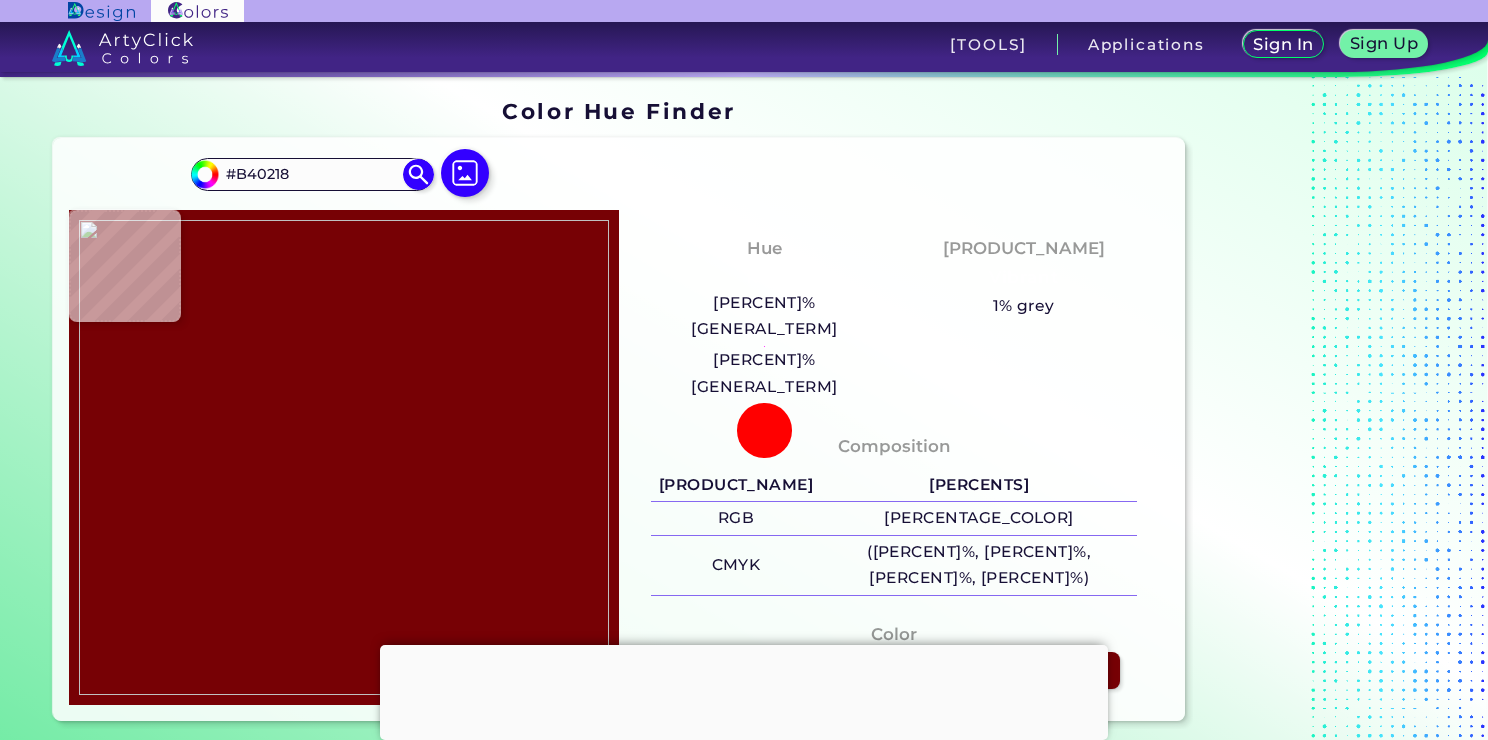 type on "[HEX]" 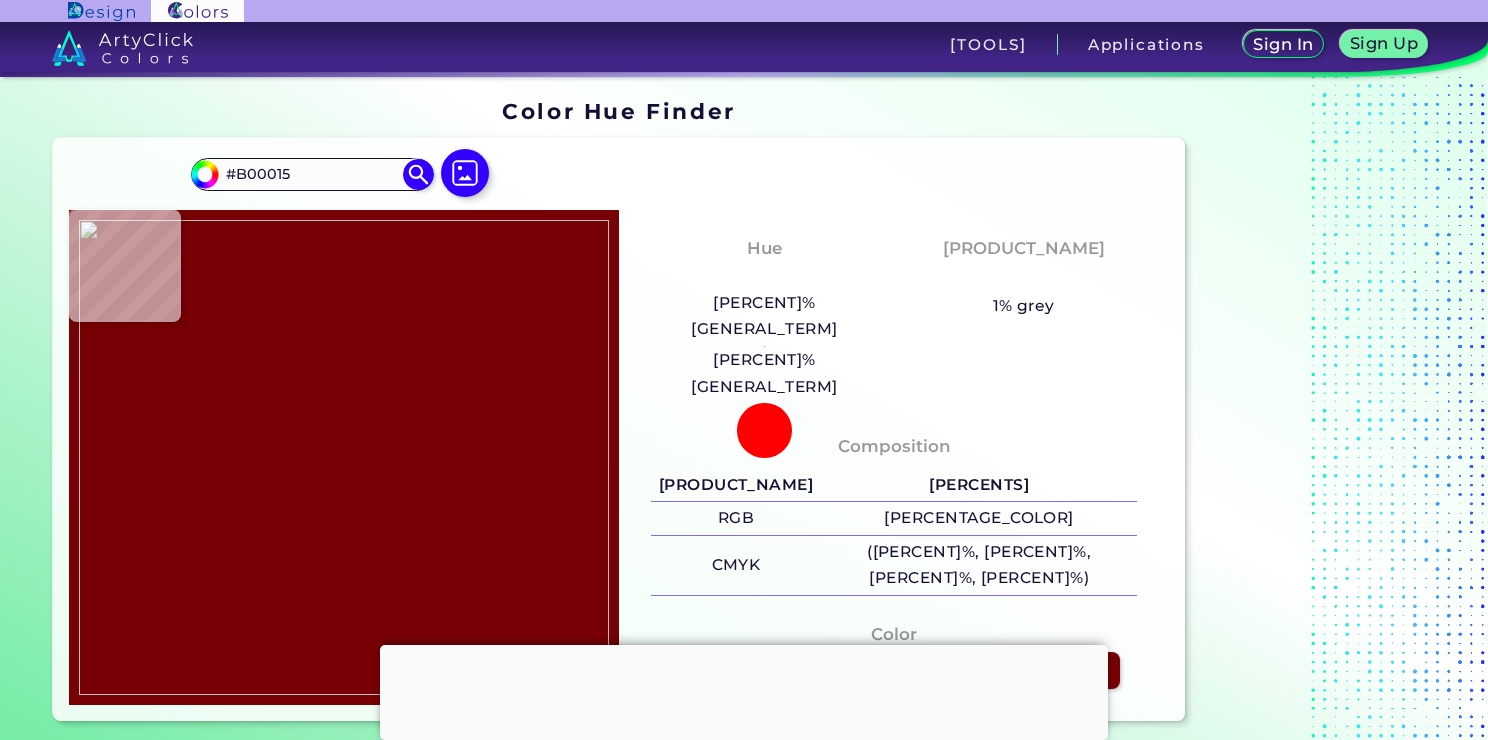 type on "#af0317" 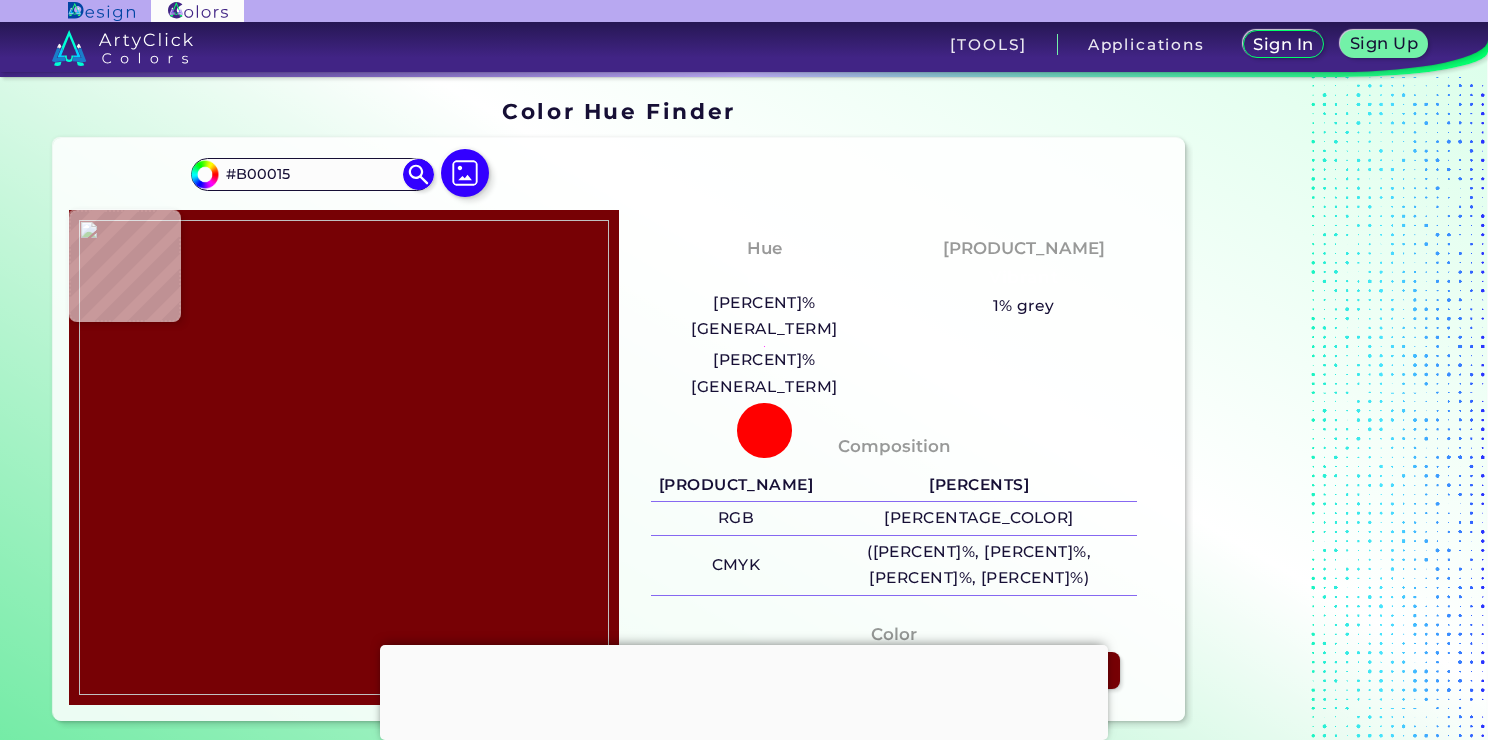 type on "[HEX_COLOR]" 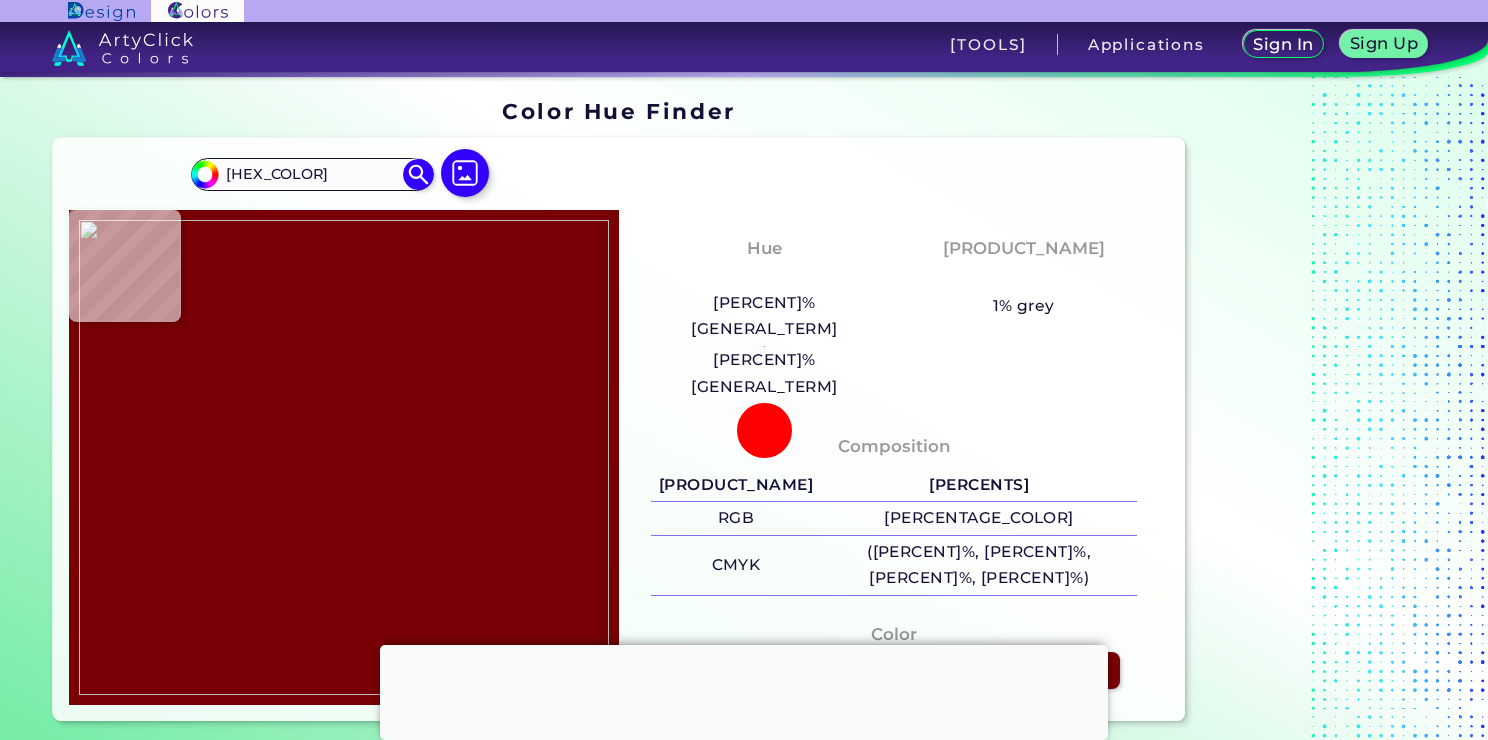type on "[HEX_COLOR]" 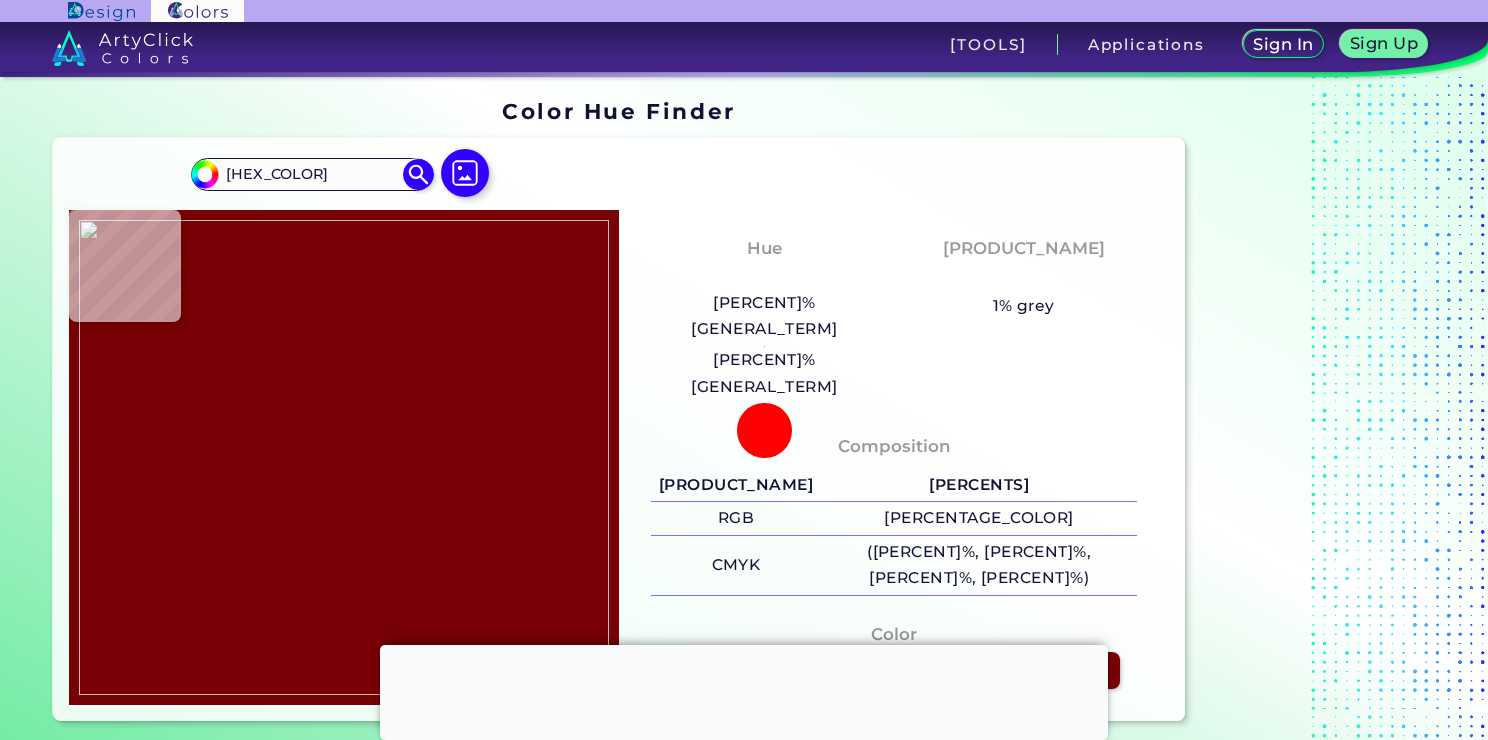 type on "#AE0015" 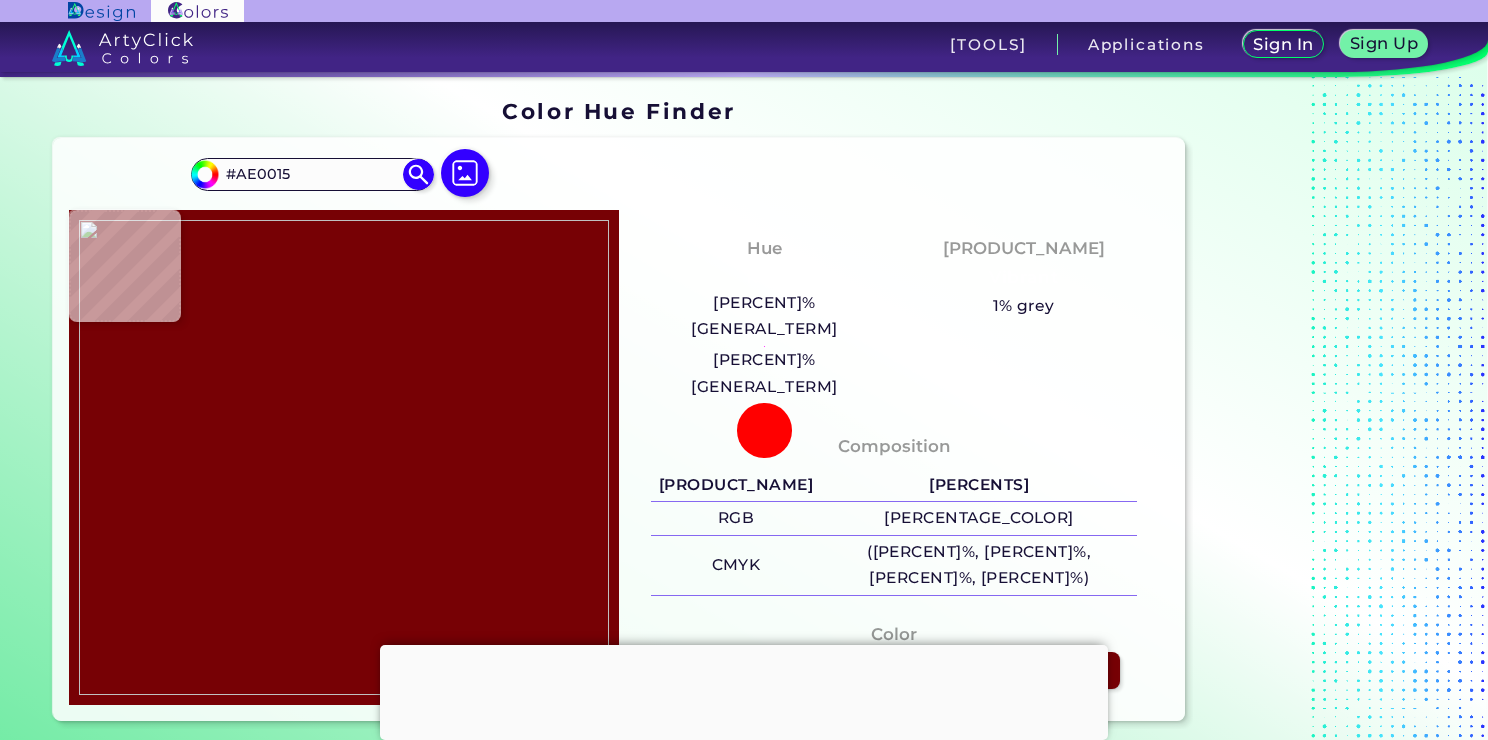 type on "#ad0318" 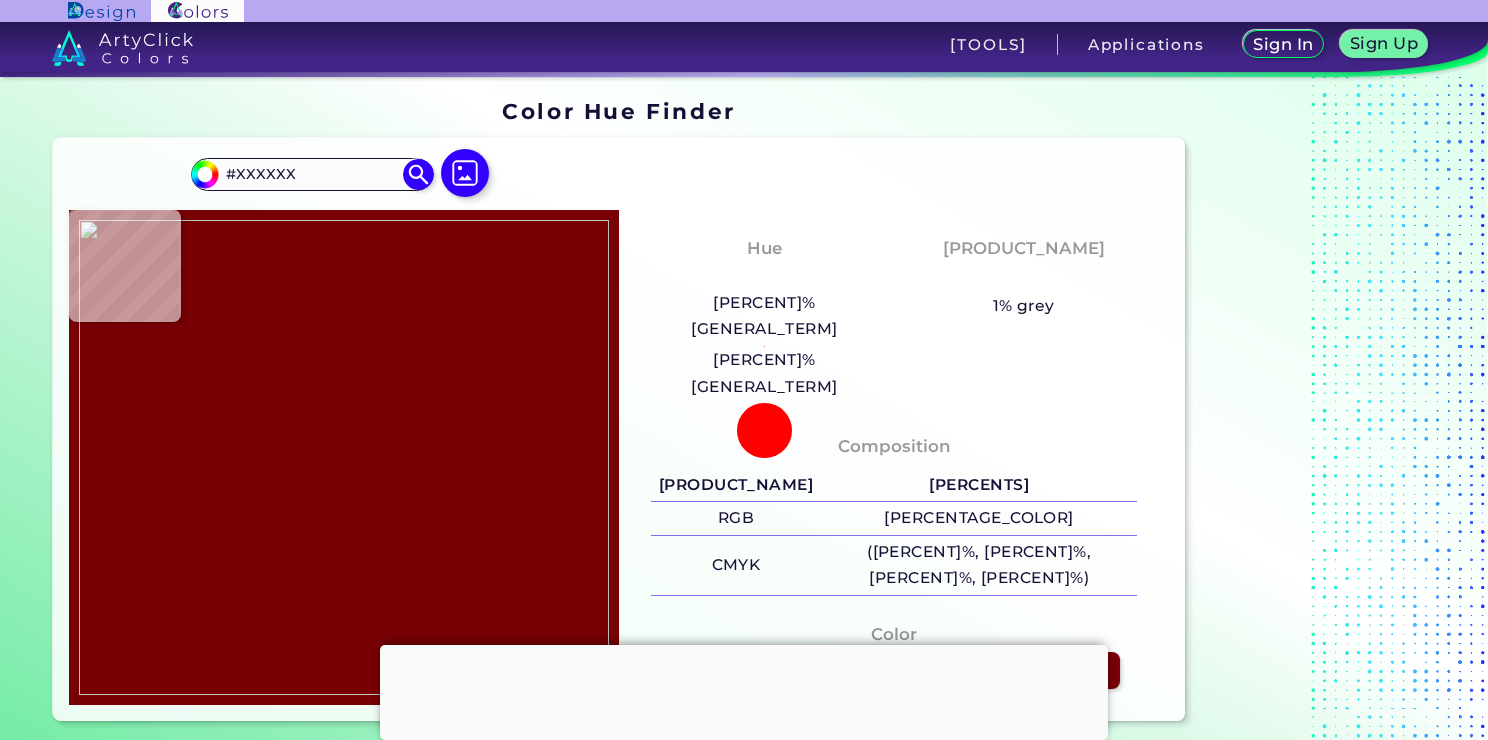 type on "[HEX]" 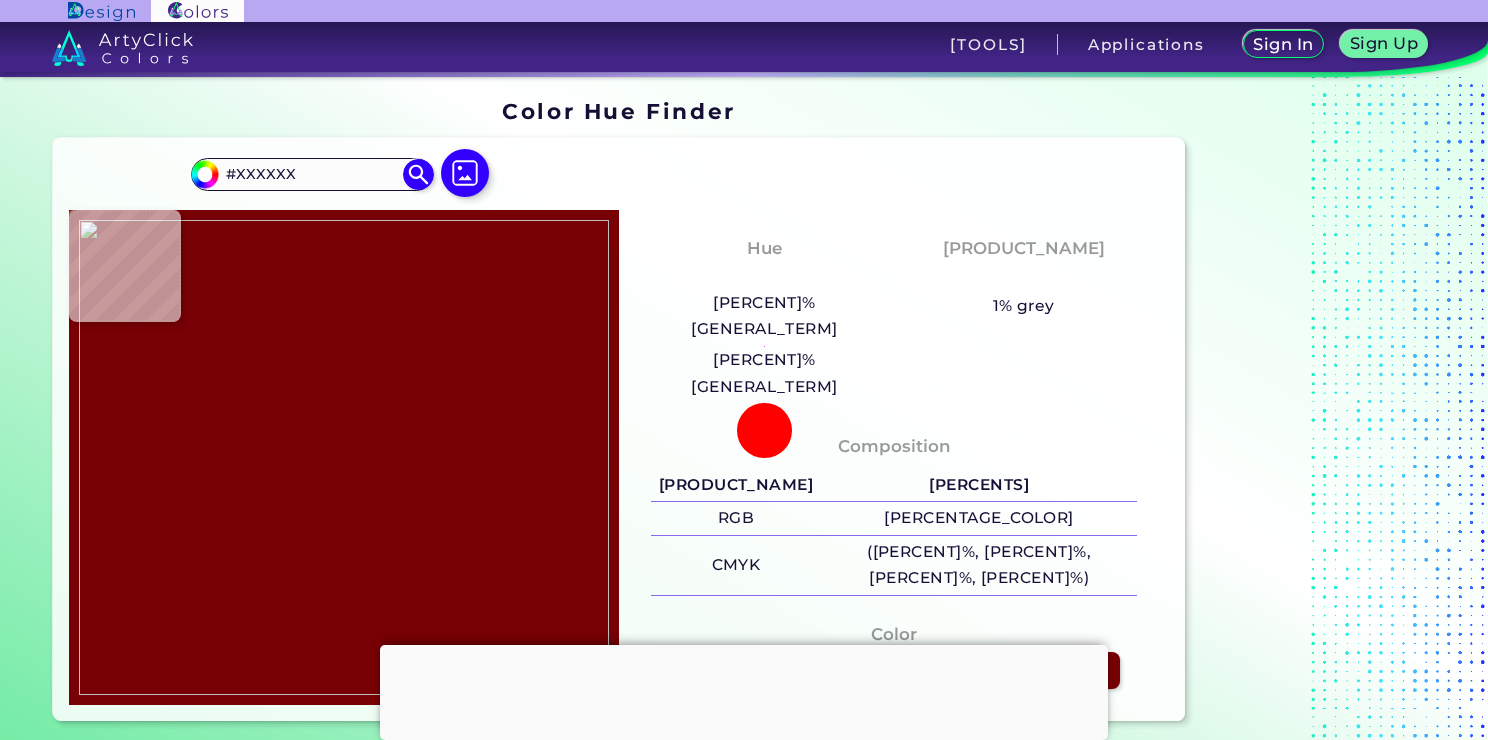 type on "#XXXXXX" 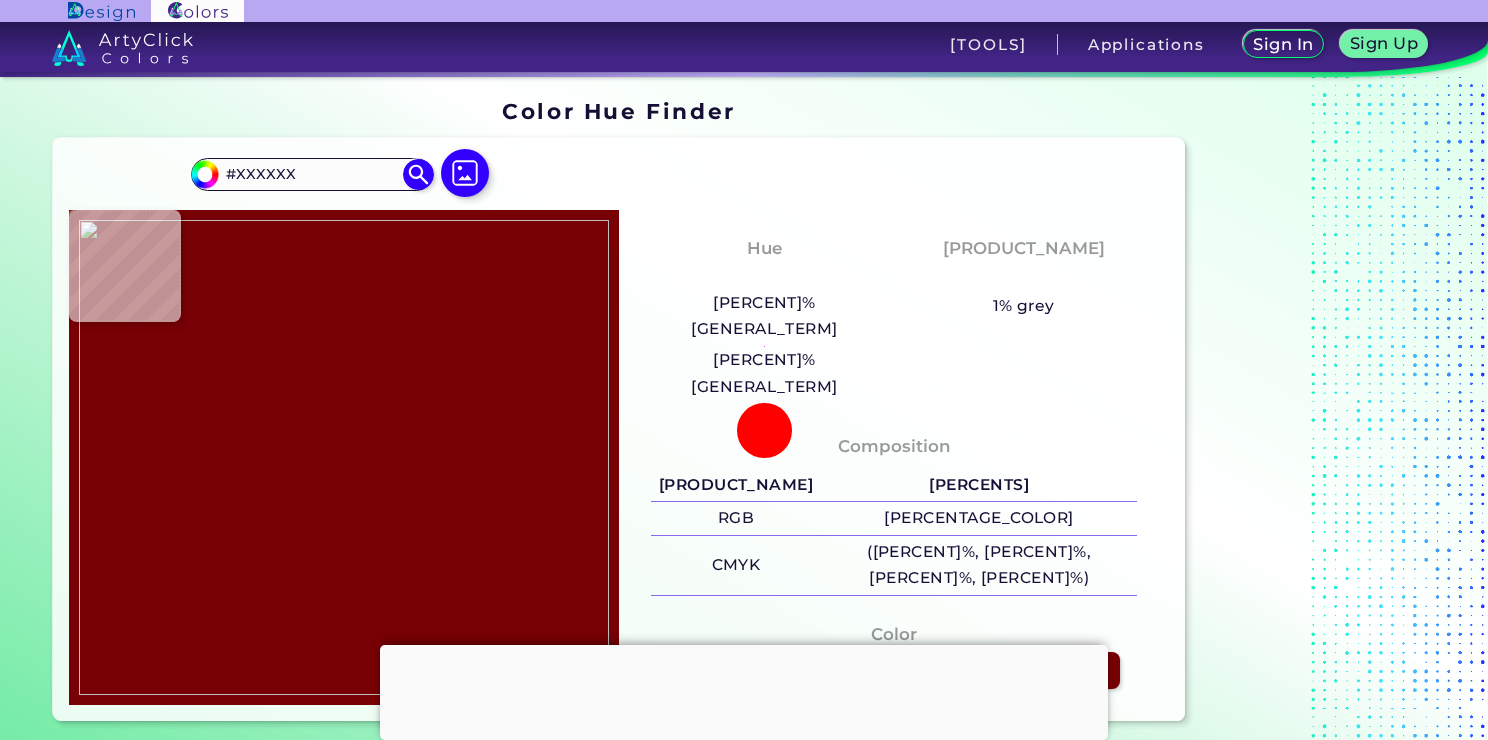 type on "[HEX_COLOR]" 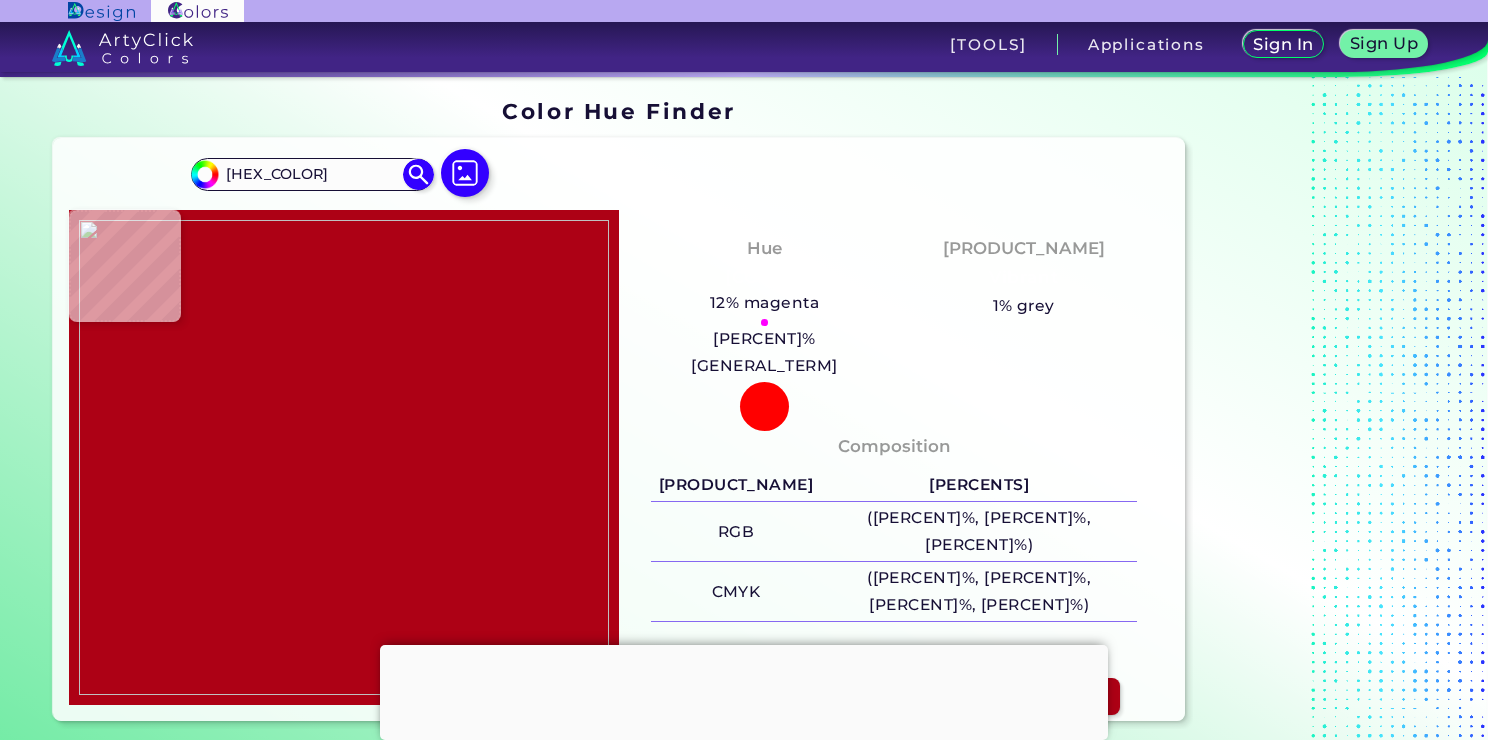 type on "#XXXXXX" 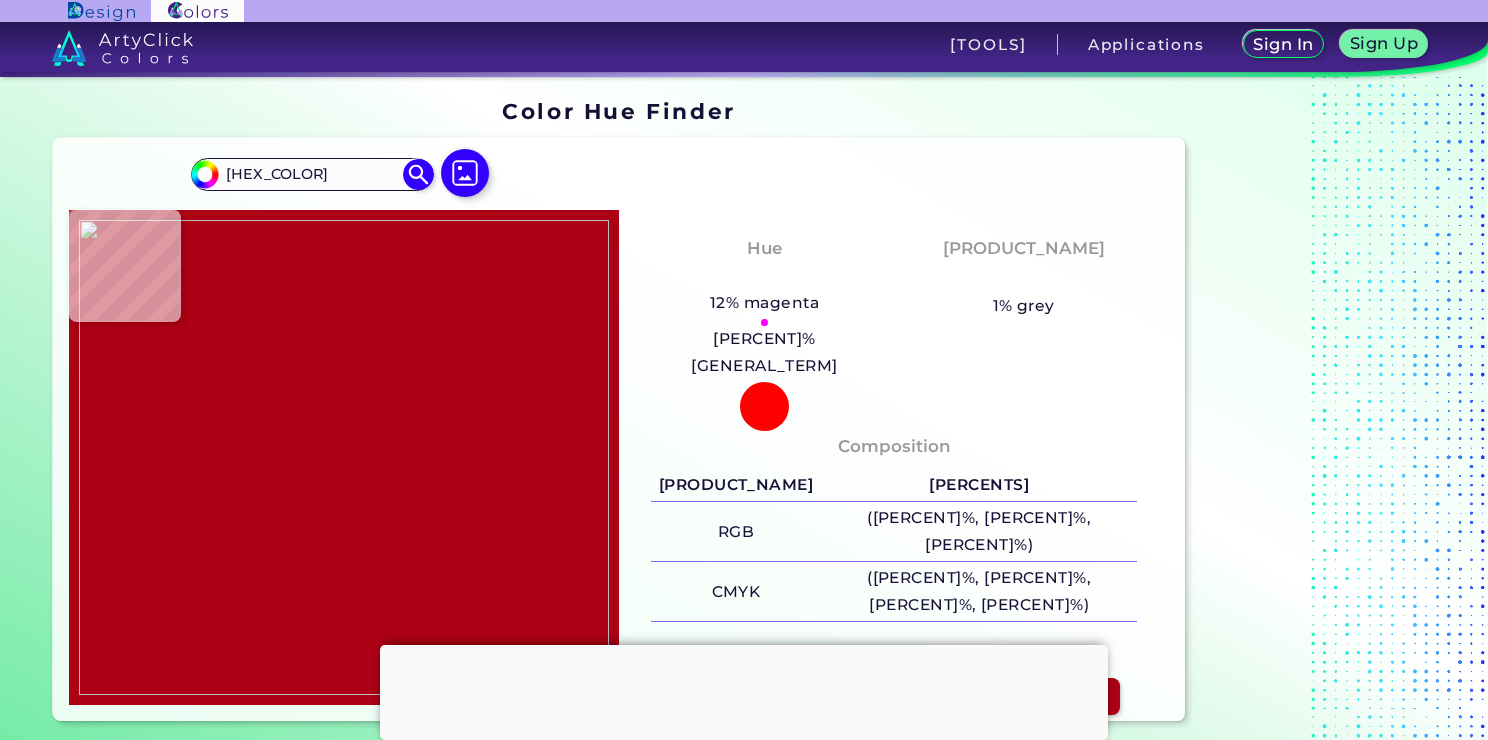 type on "#B30117" 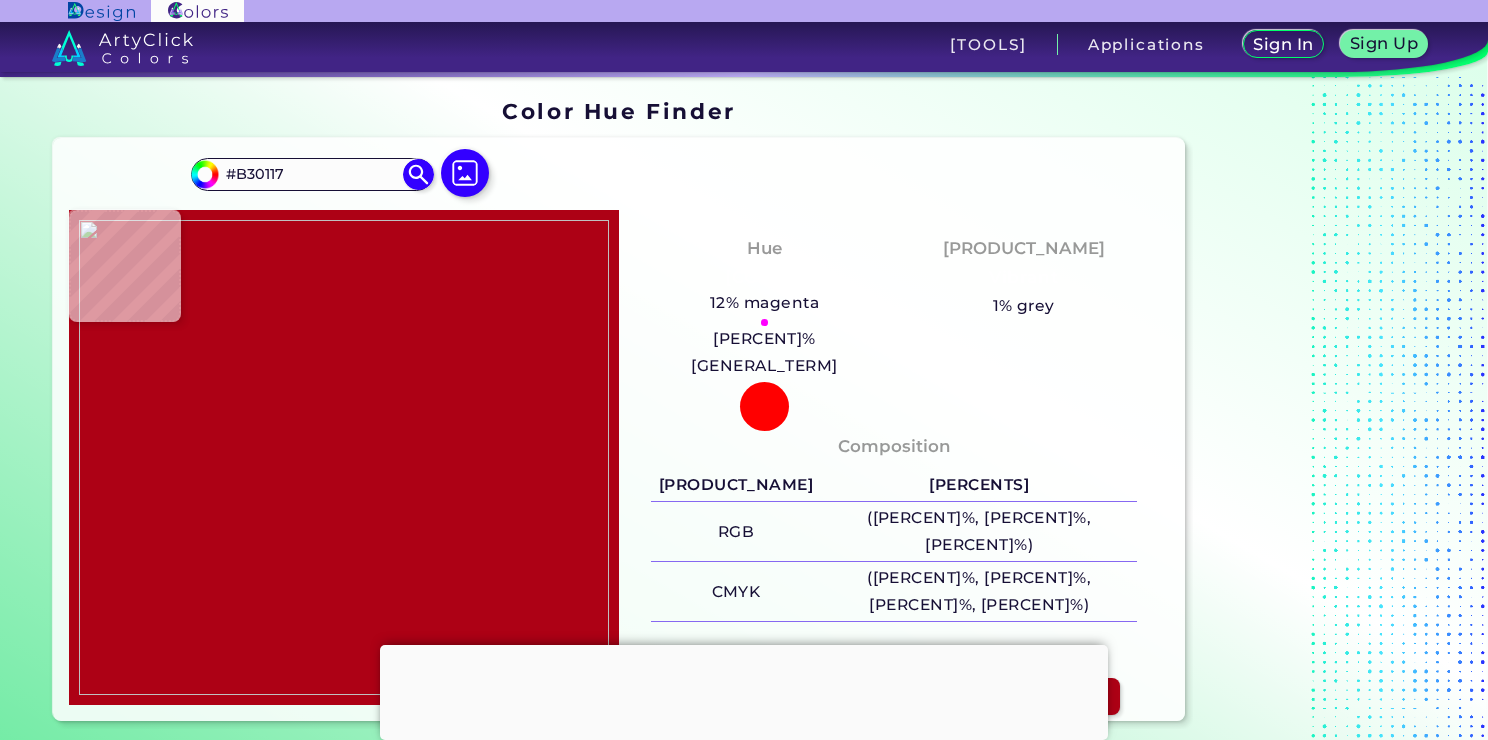 type on "[HEX_COLOR]" 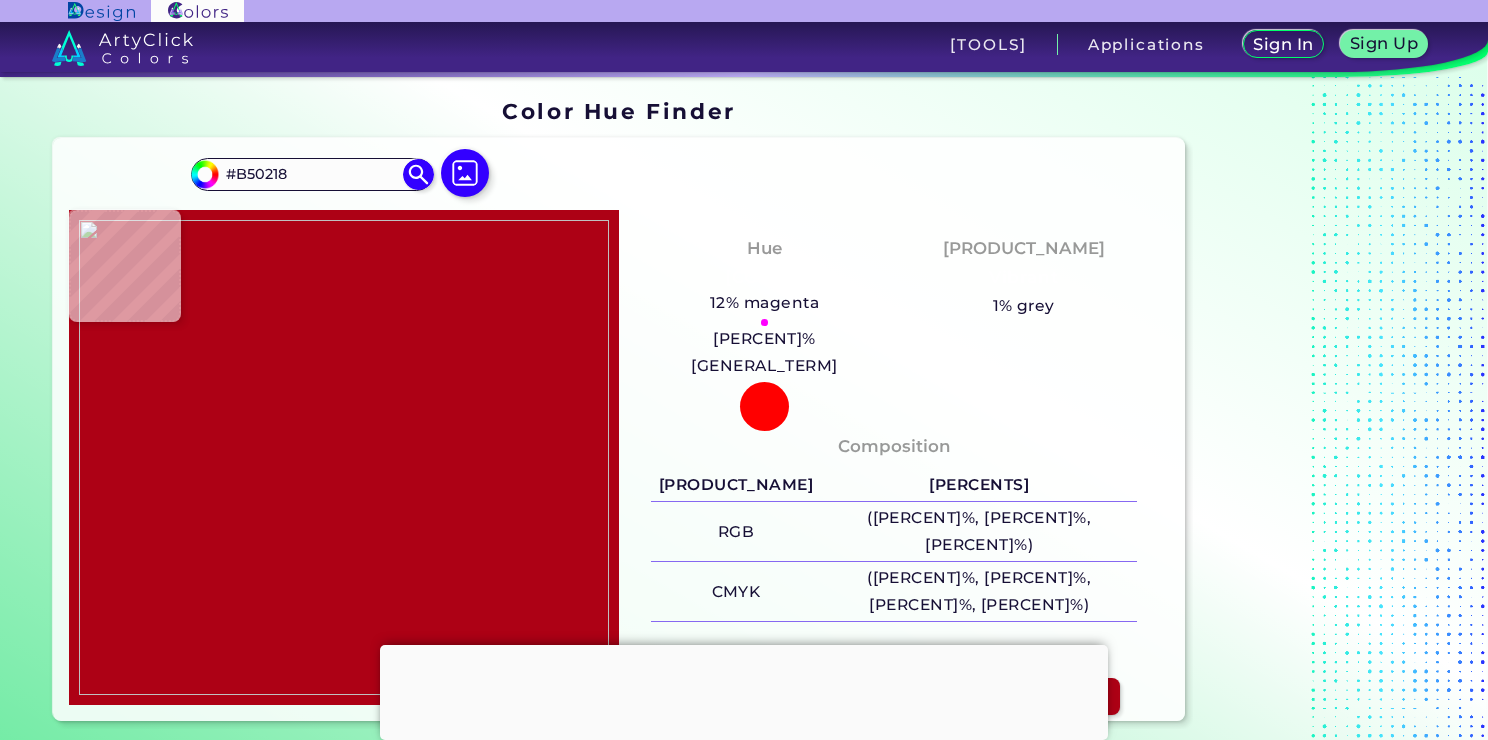 type on "#b70118" 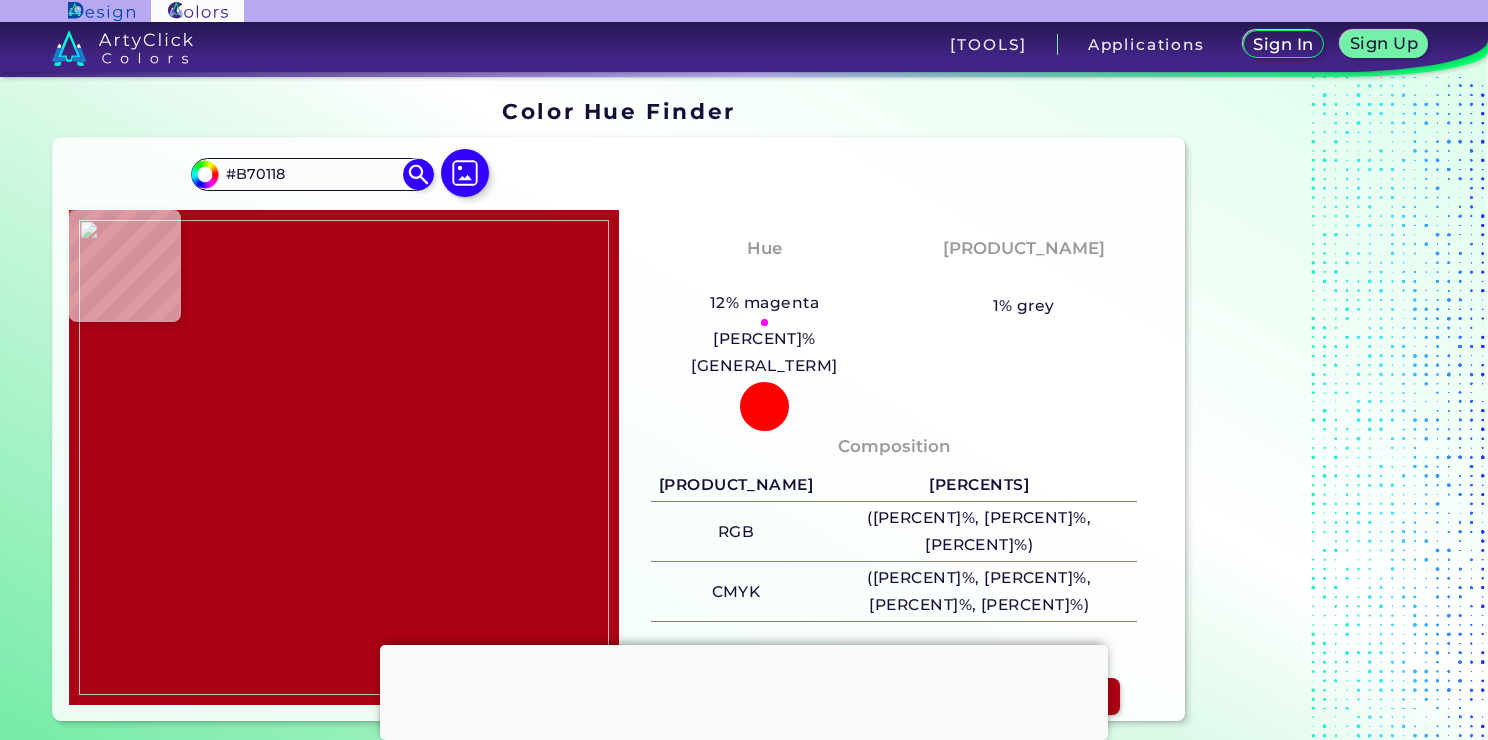 type on "[HEX]" 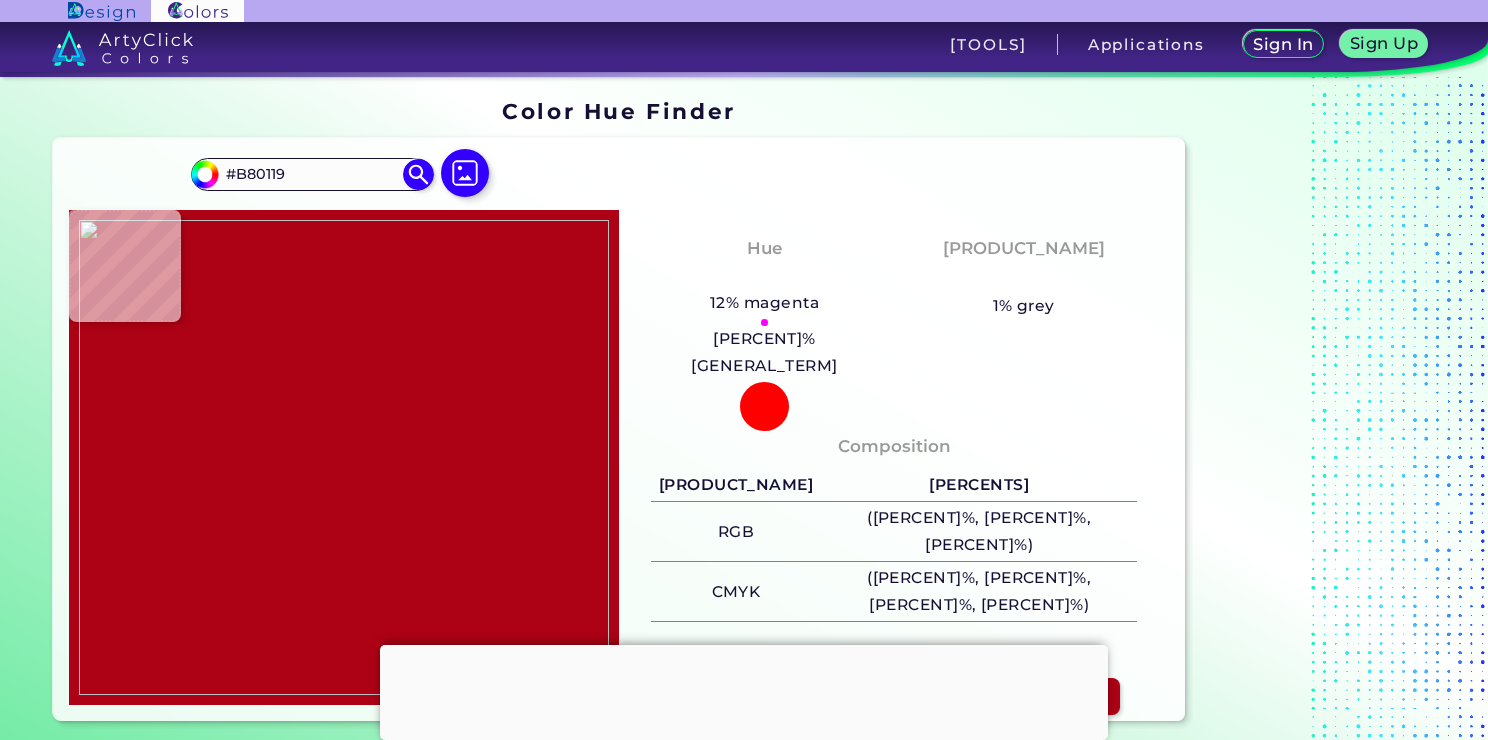type on "[HEX_COLOR]" 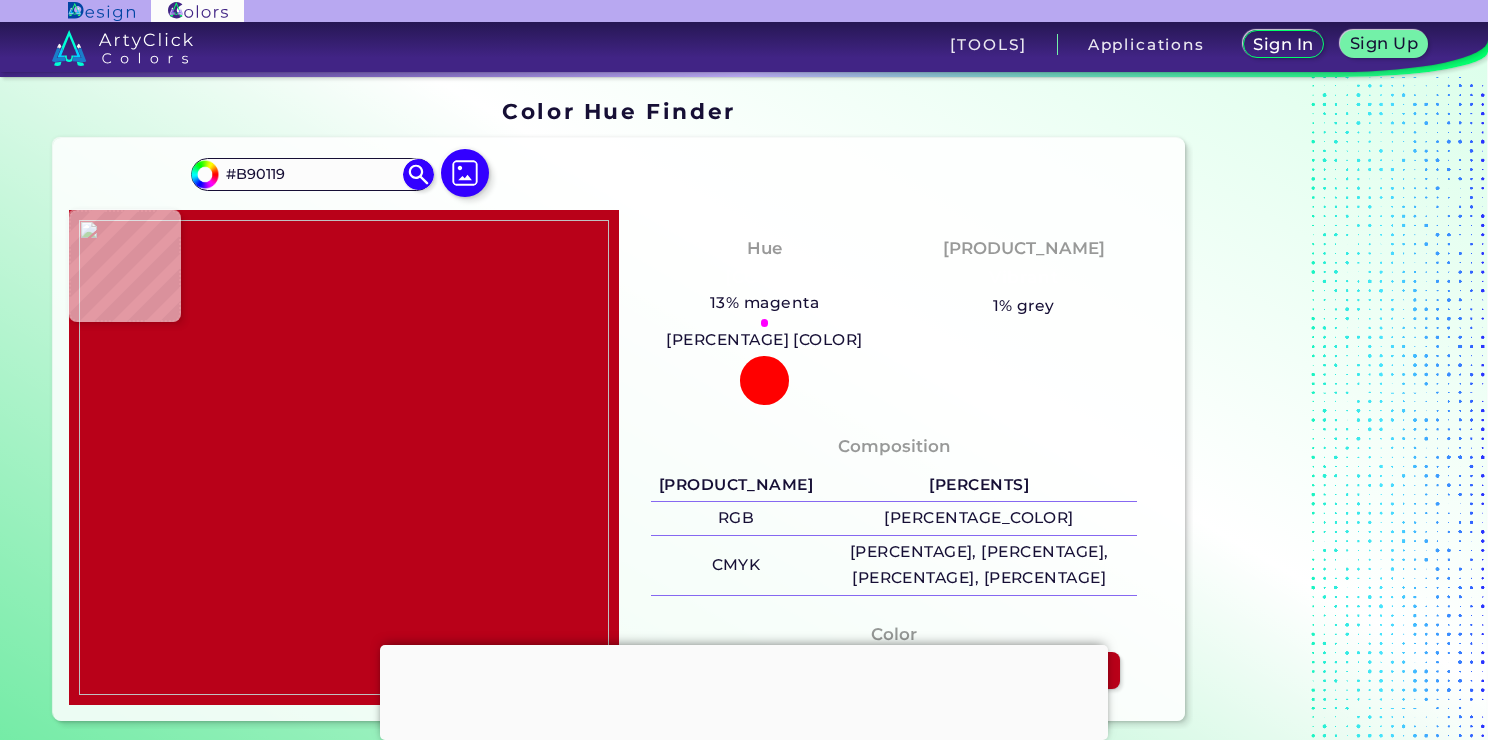type on "#XXXXXX" 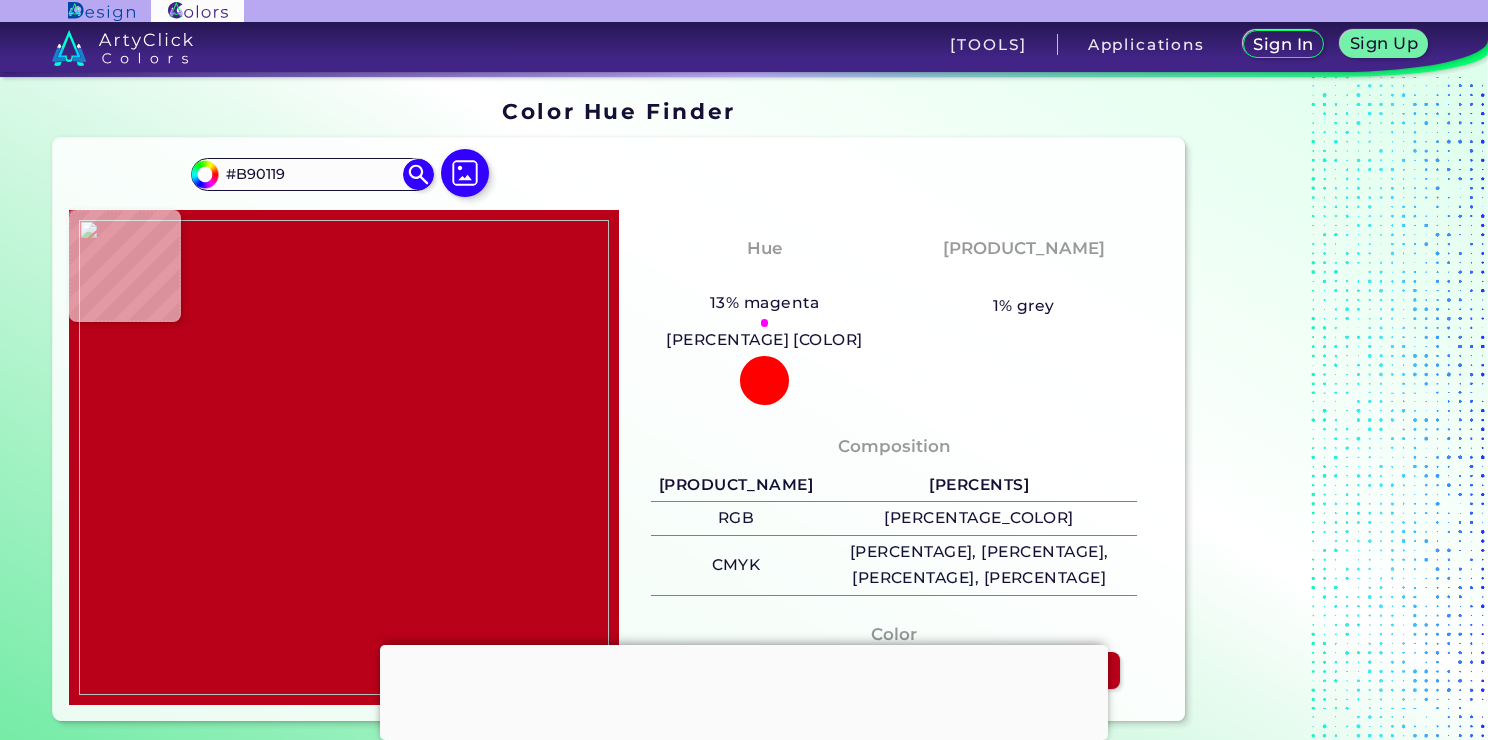 type on "[HEX]" 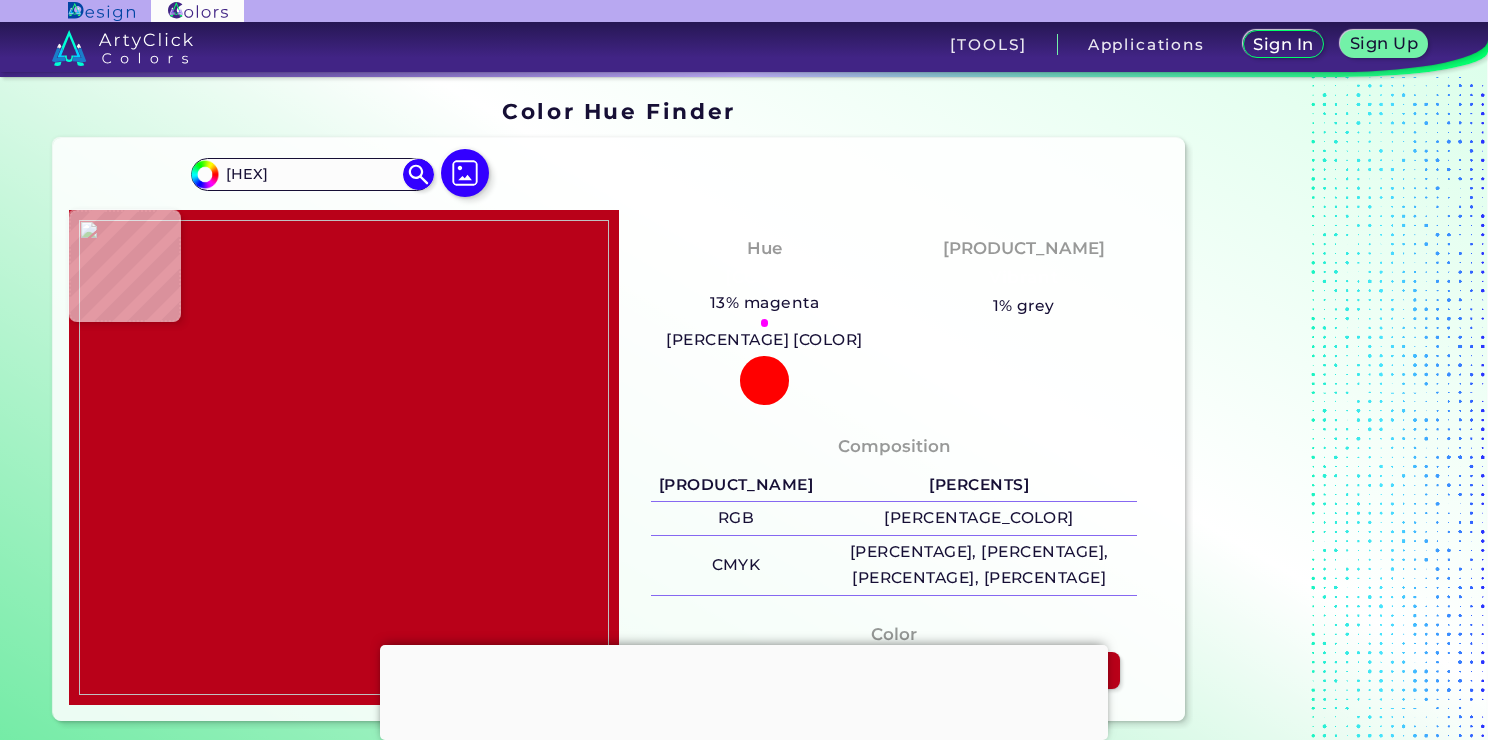 type on "[HEX_COLOR]" 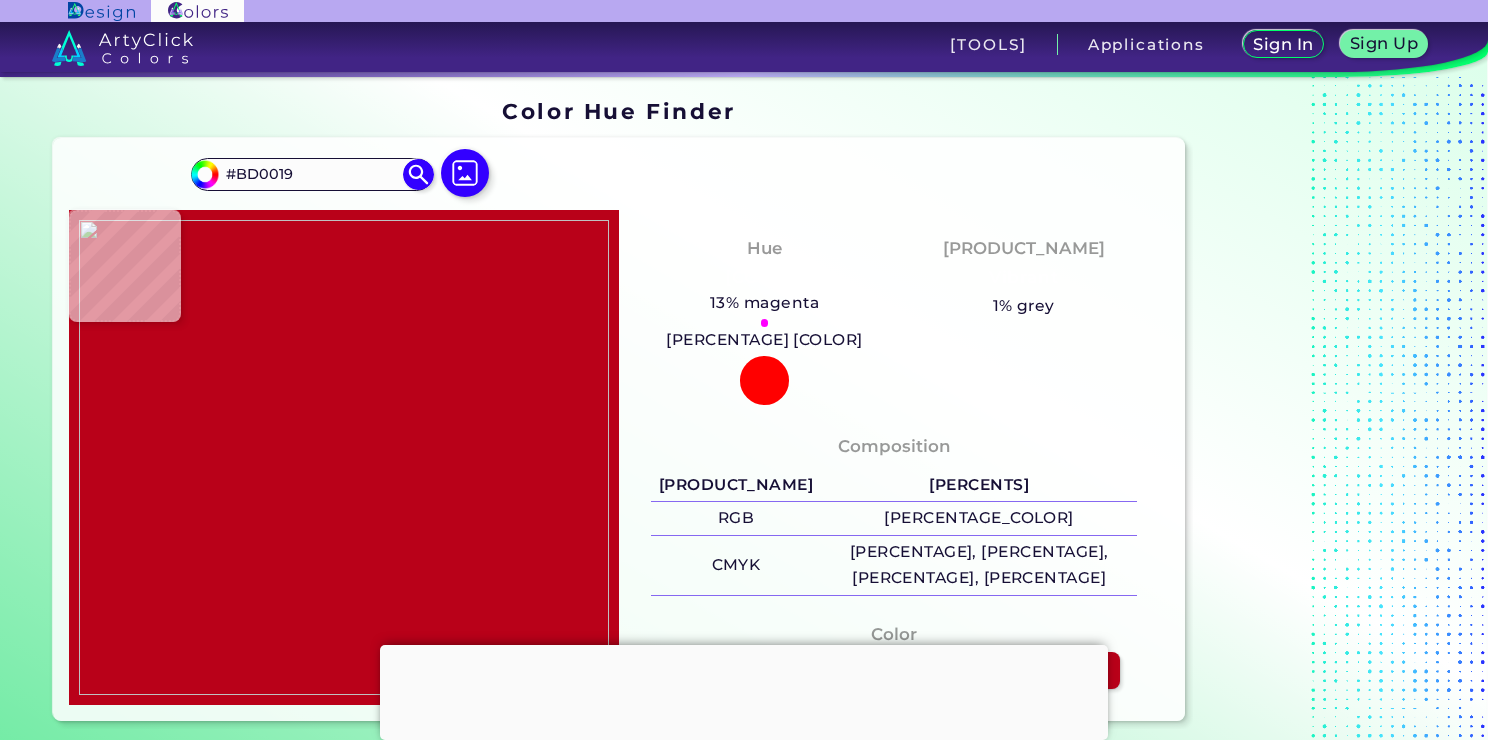 type on "[HEX_COLOR]" 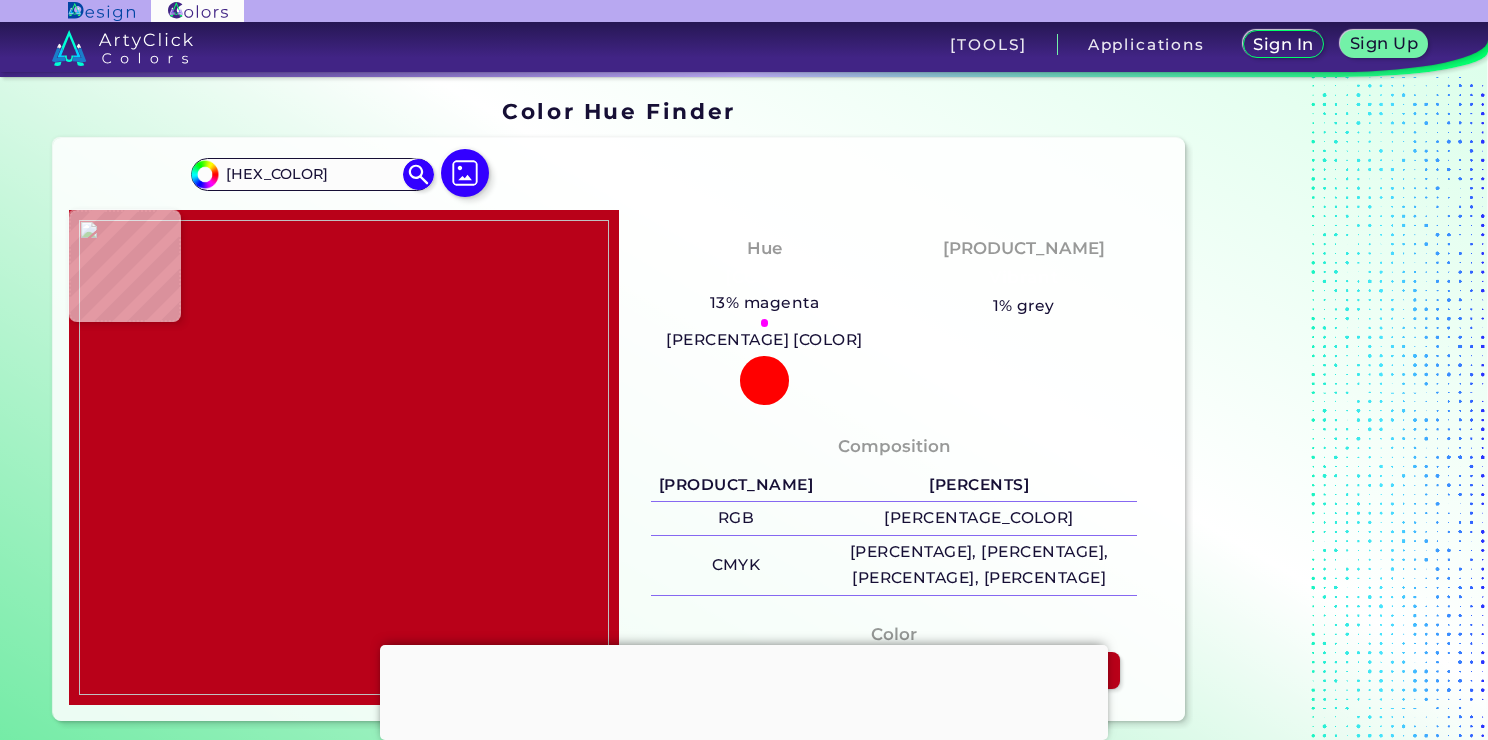 type on "#c0021c" 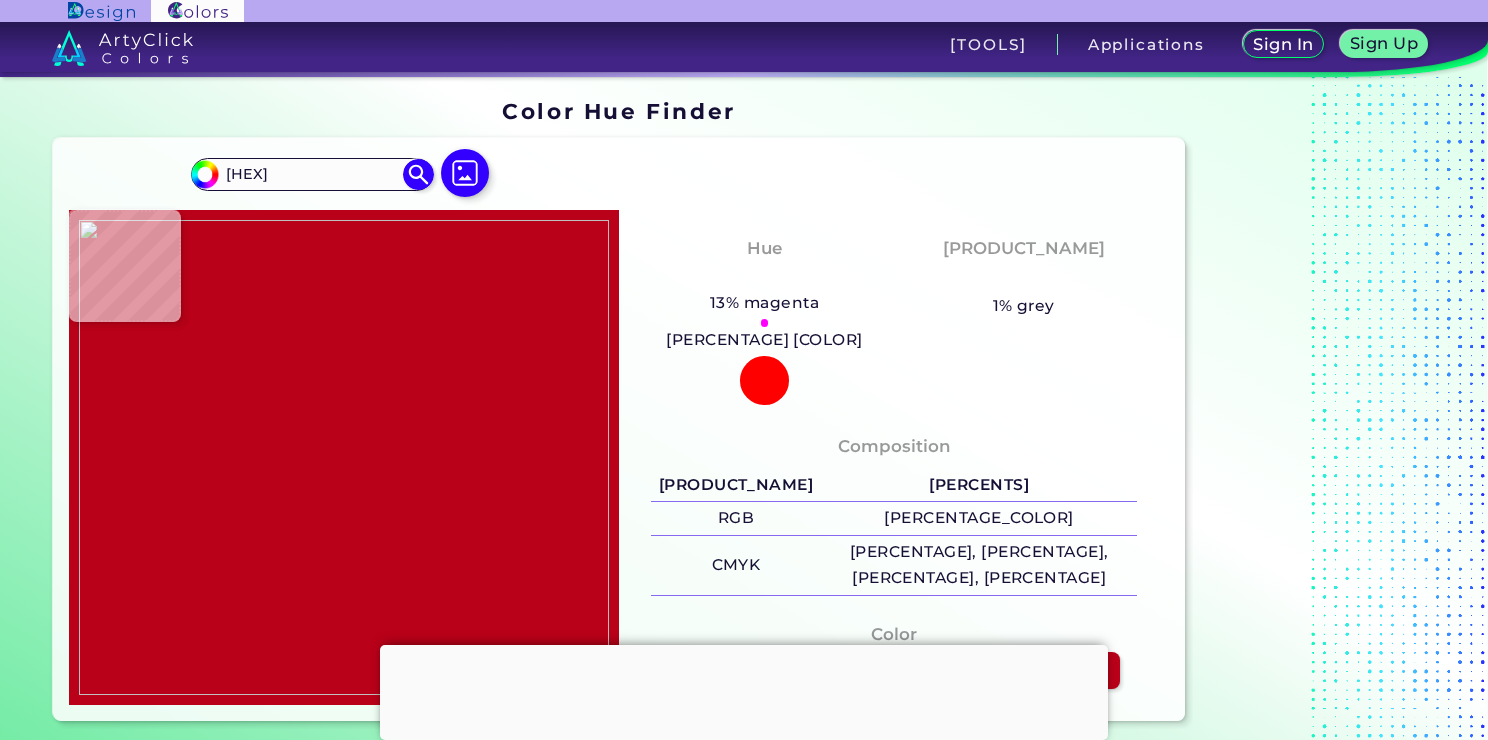 type on "#c00319" 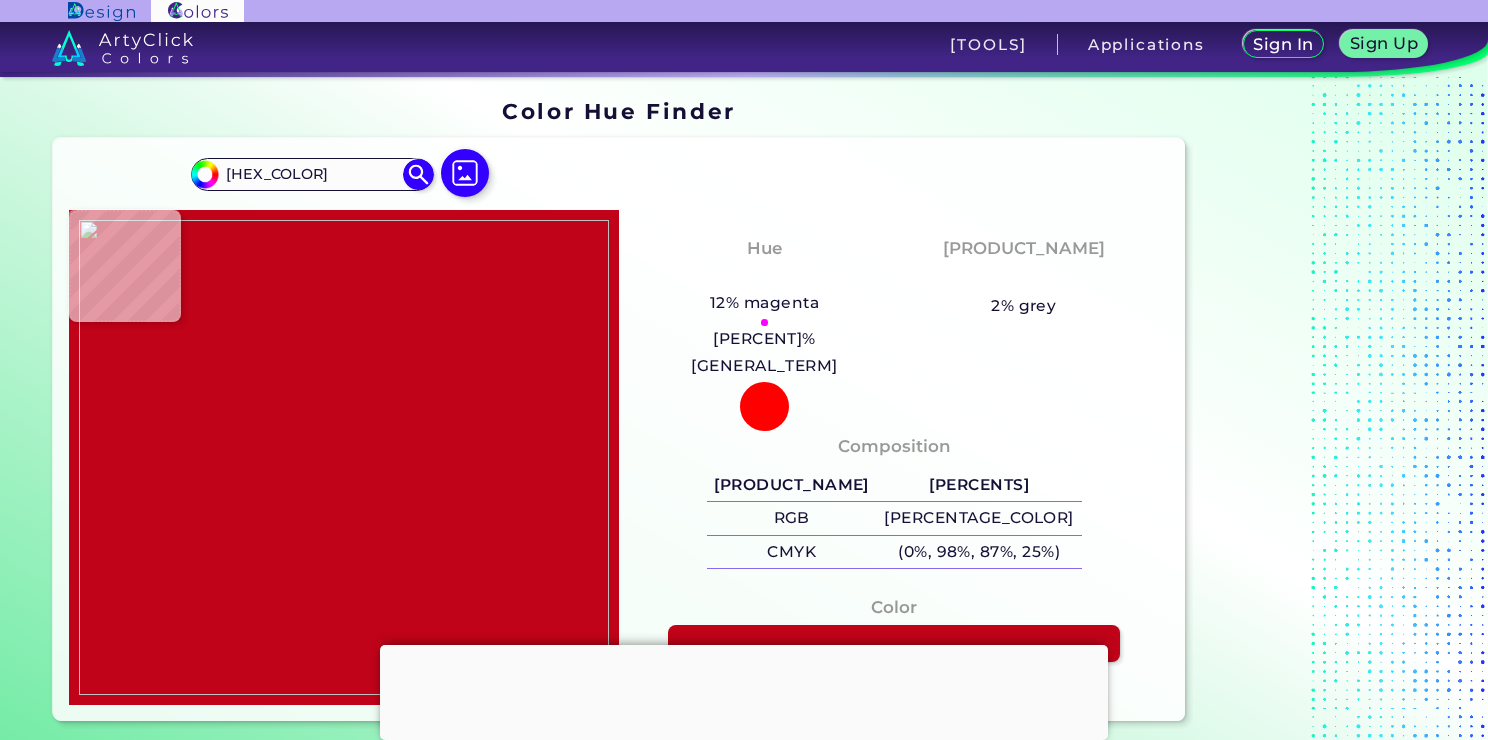 type on "#c1031d" 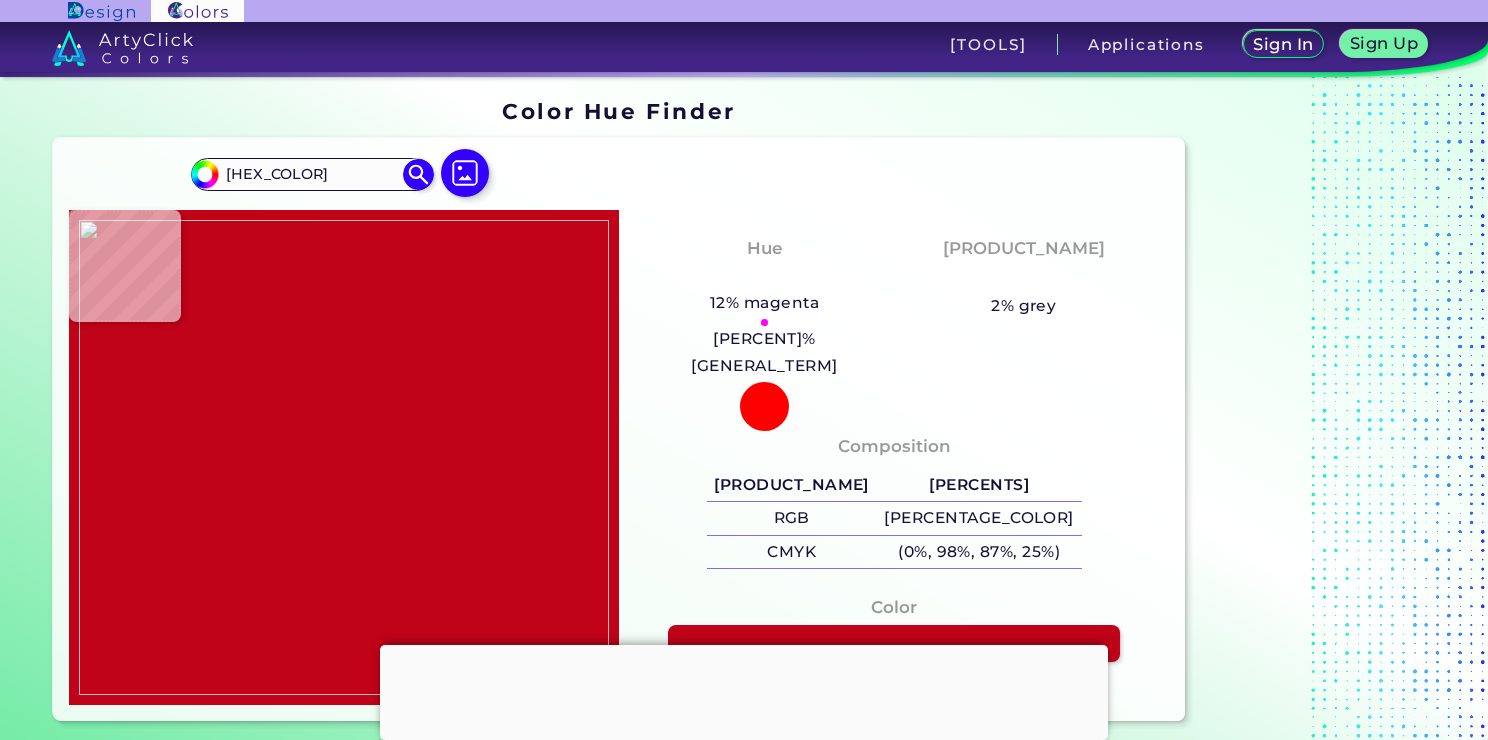 type on "#C1031D" 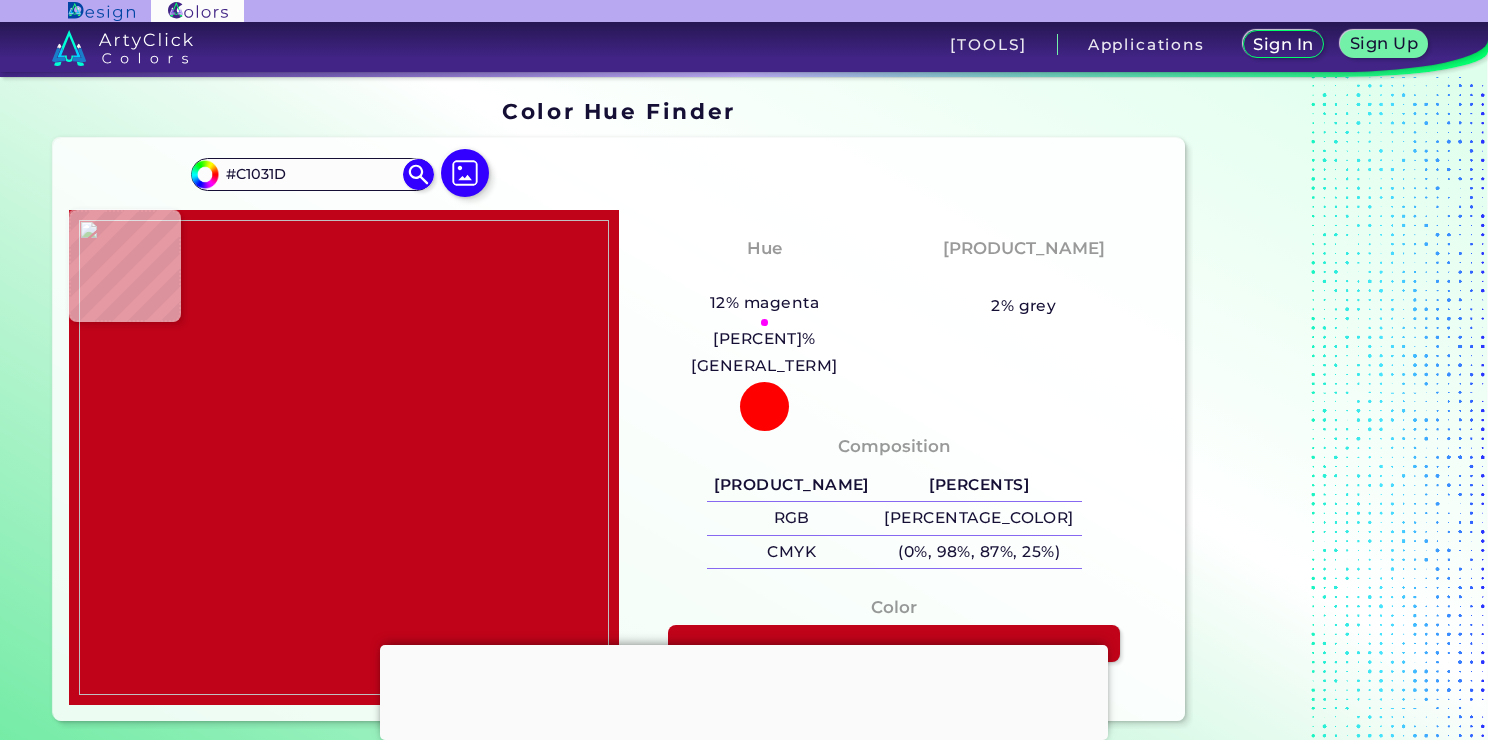 type on "[HEX_COLOR]" 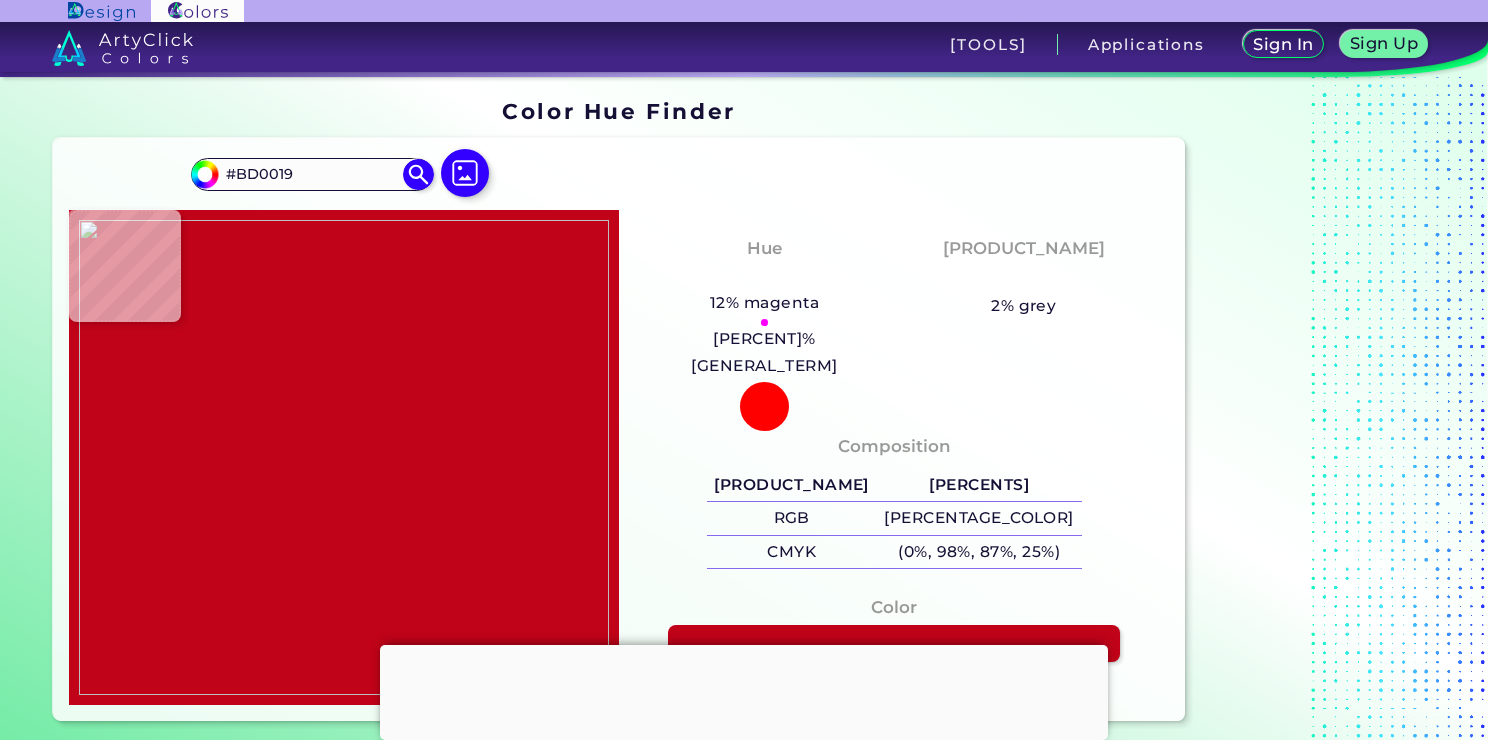type on "#bf011b" 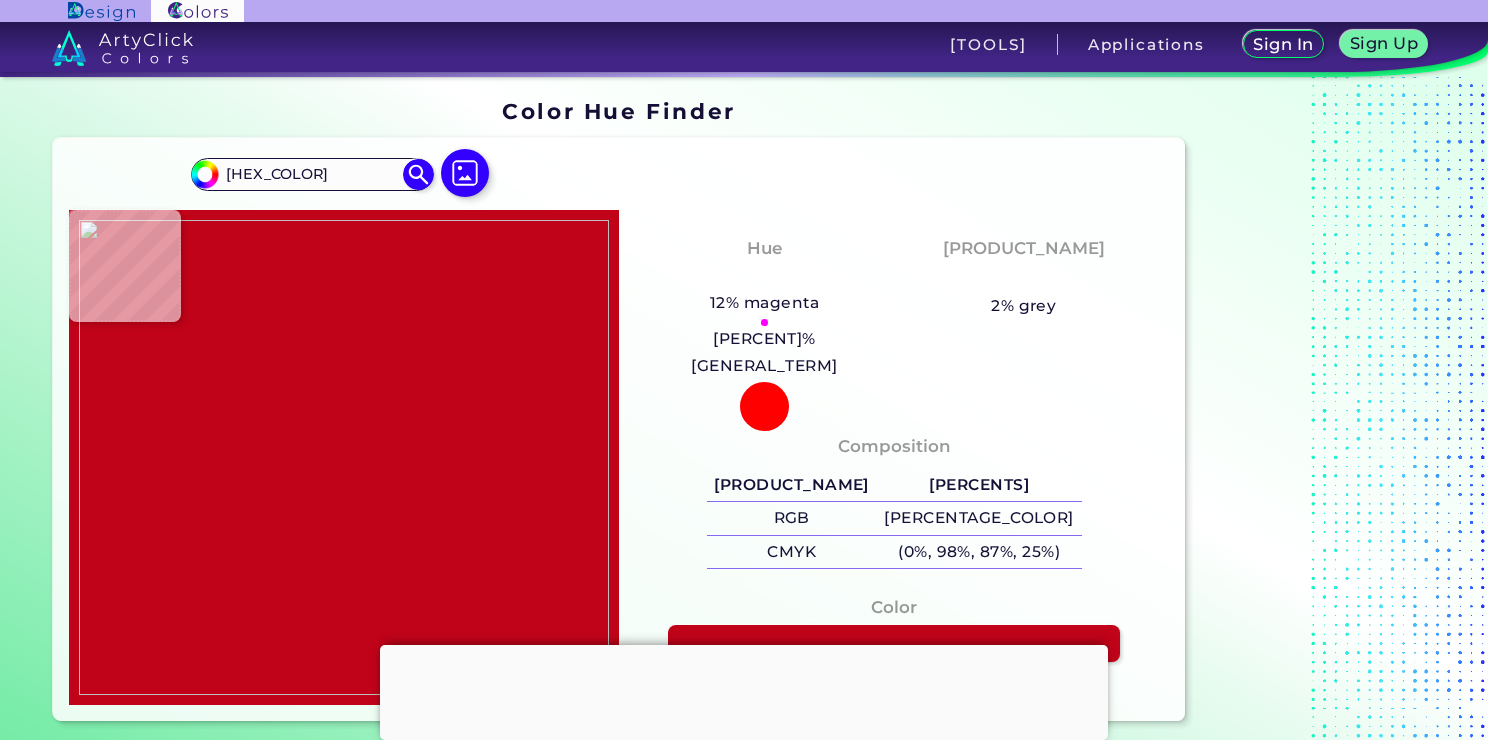 type on "#c1031d" 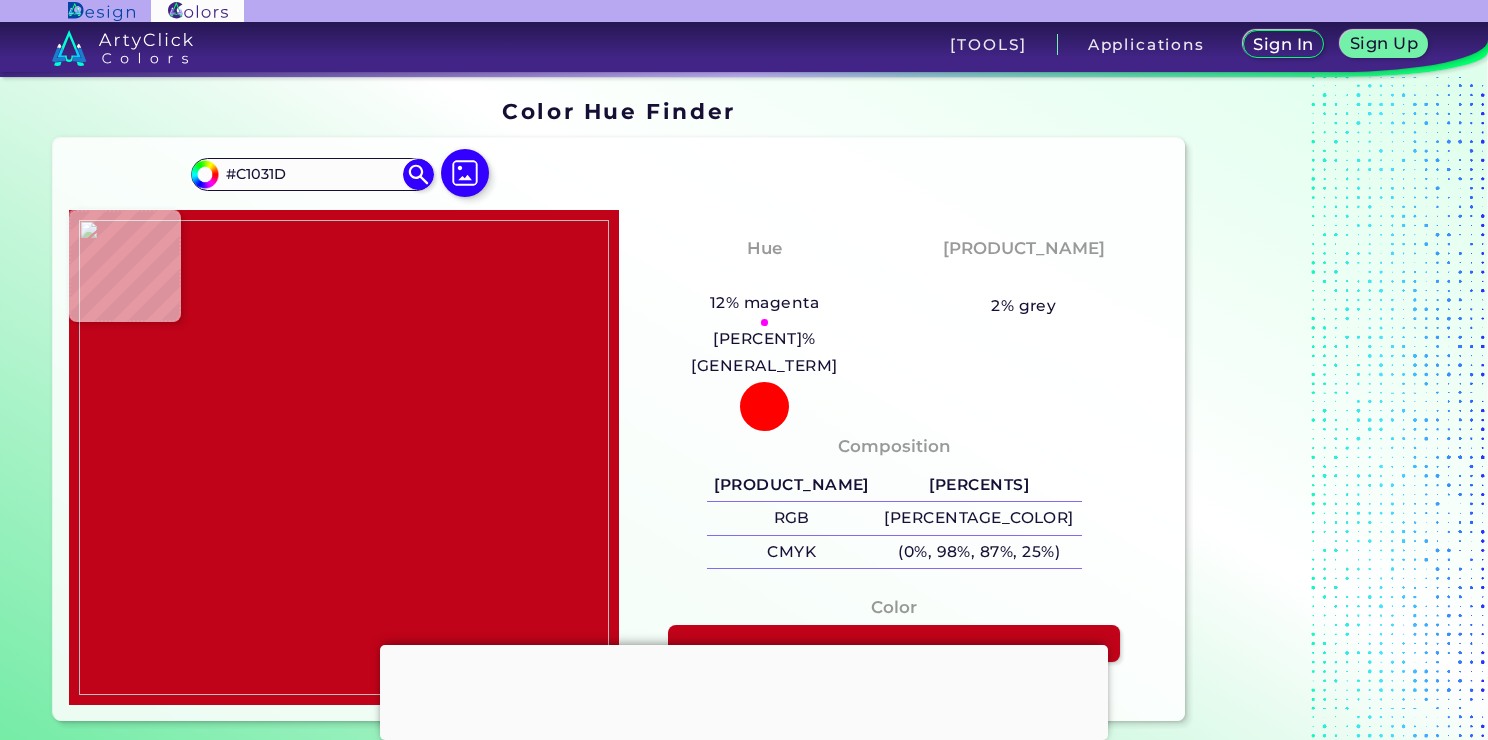 type on "#c90221" 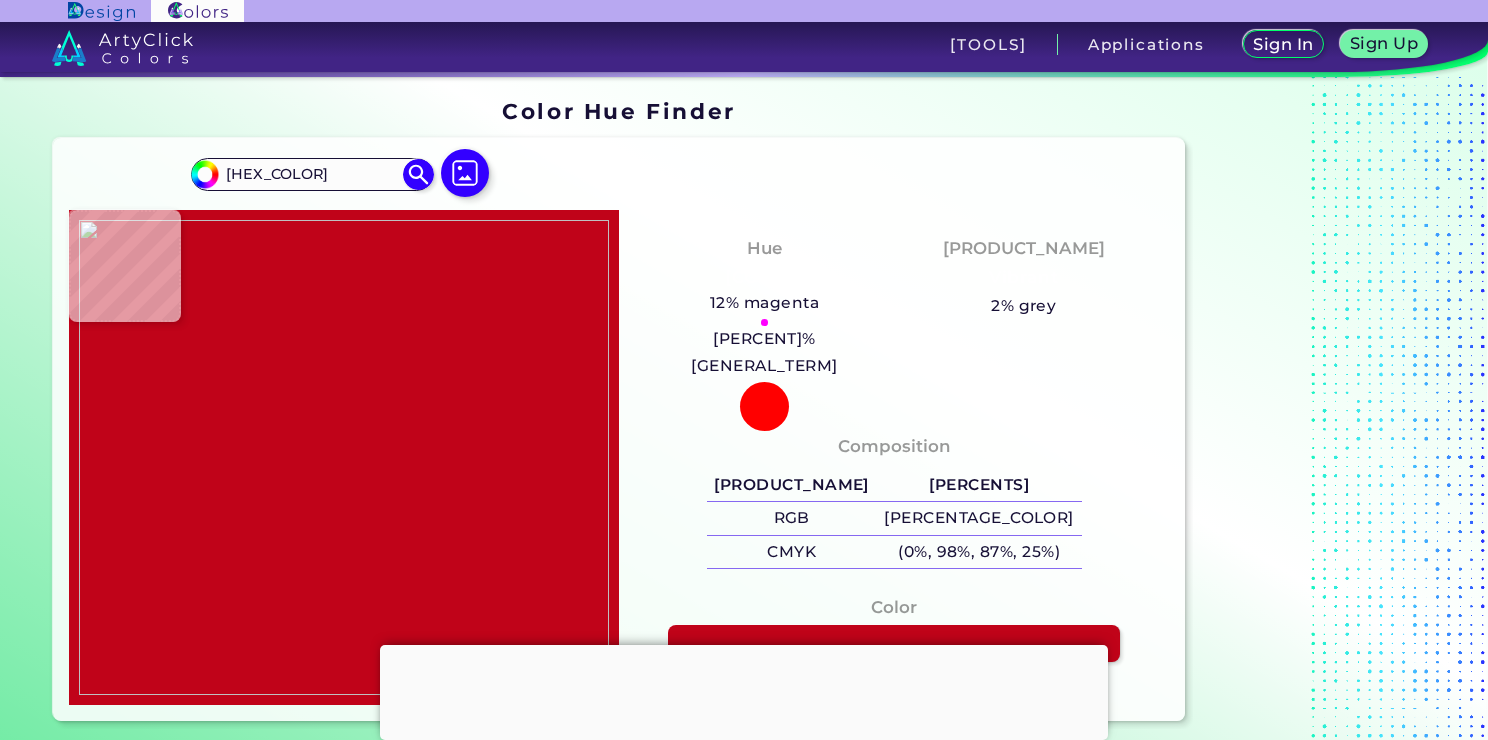 type on "#a30617" 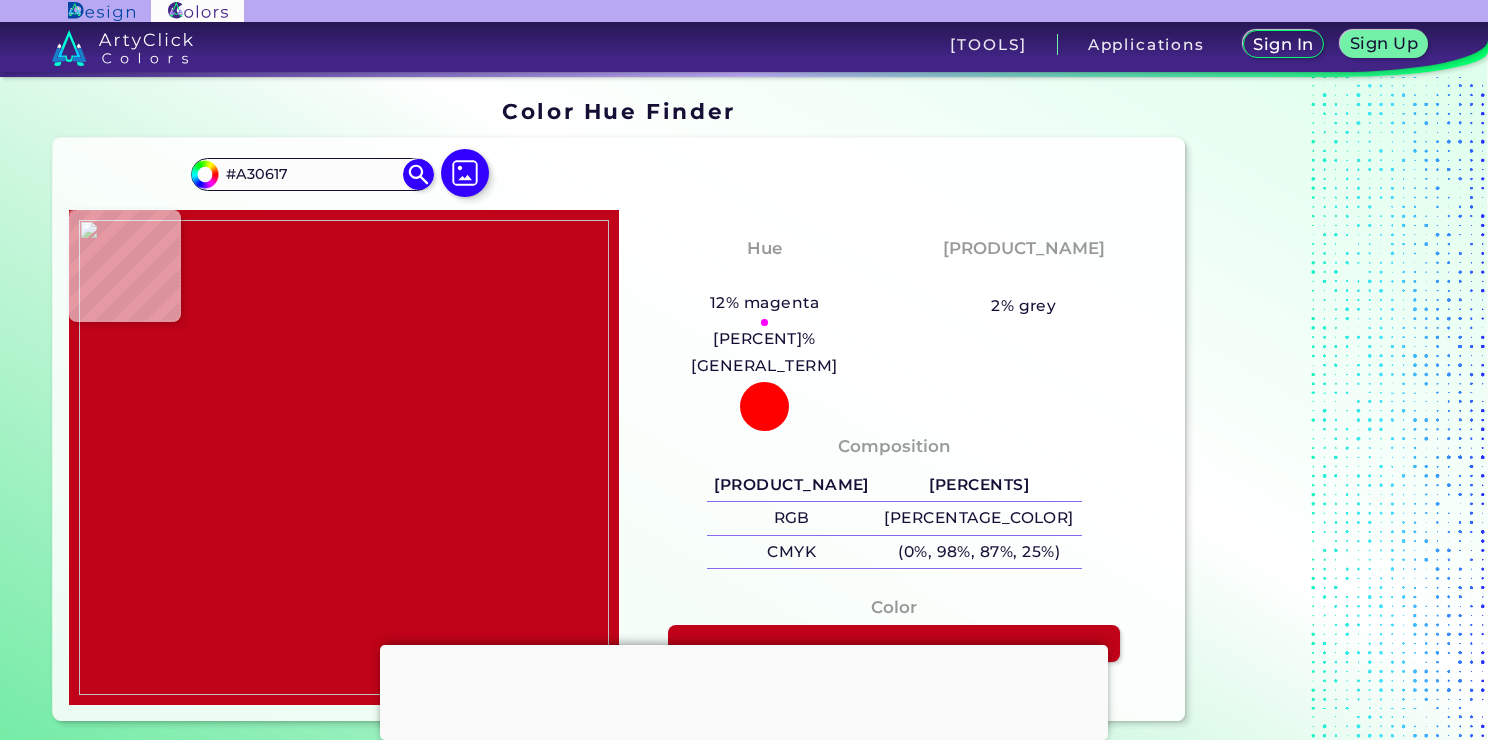 type 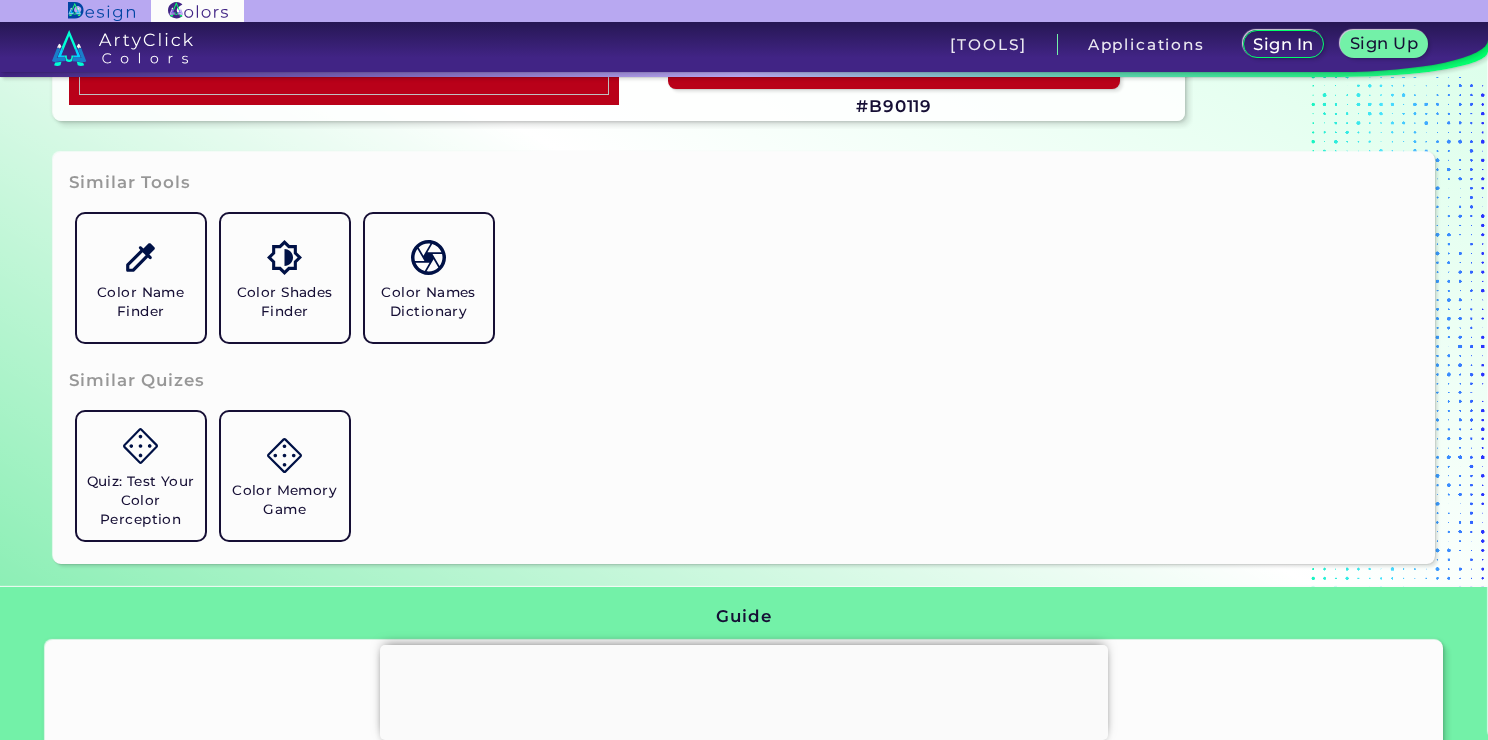 scroll, scrollTop: 1200, scrollLeft: 0, axis: vertical 